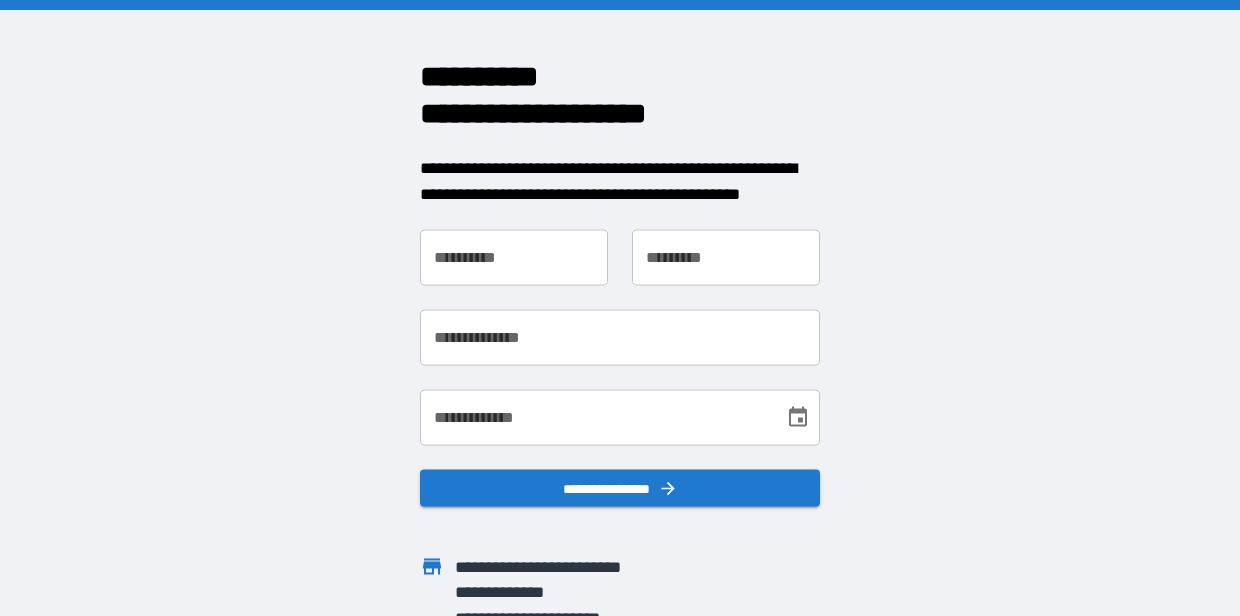 scroll, scrollTop: 0, scrollLeft: 0, axis: both 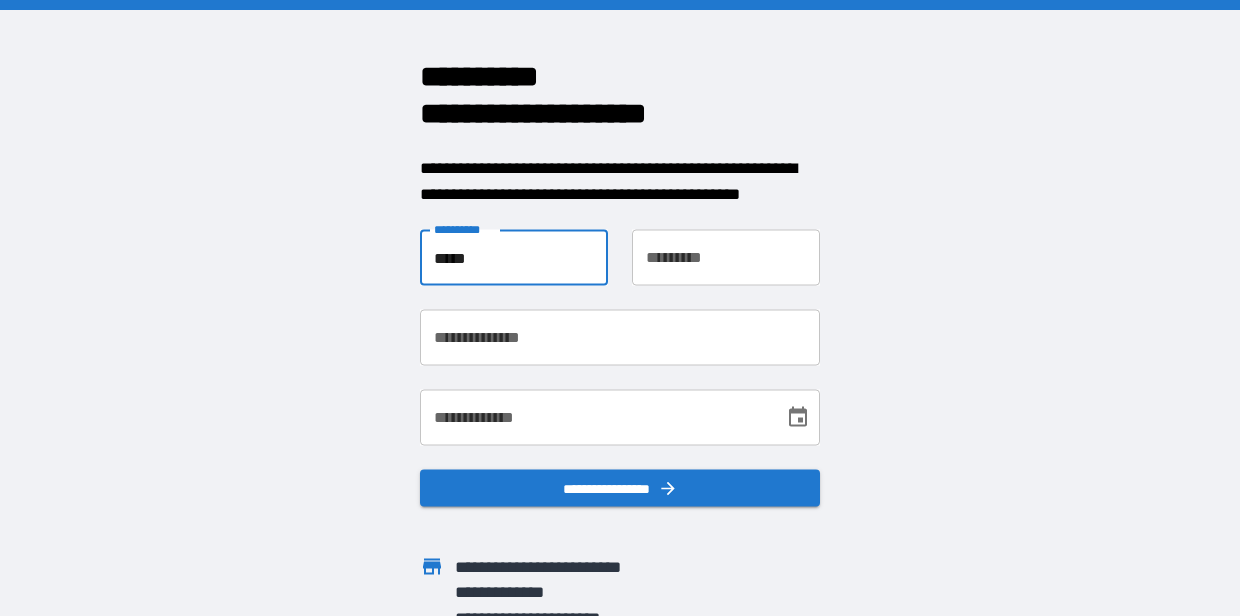 type on "*****" 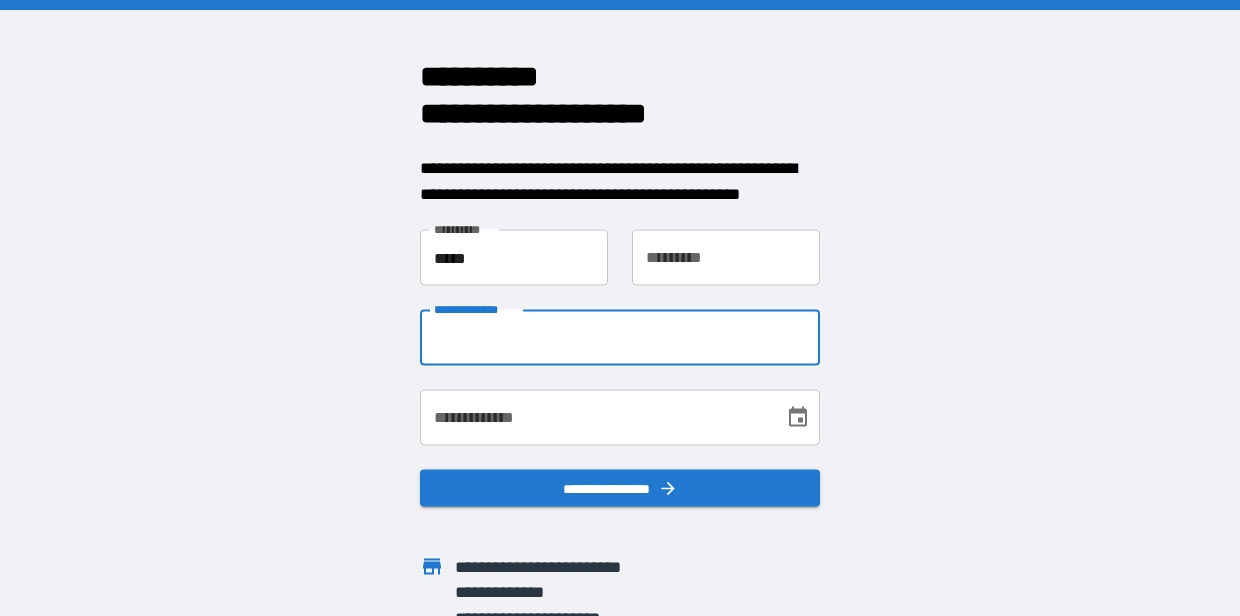 click on "**********" at bounding box center [726, 258] 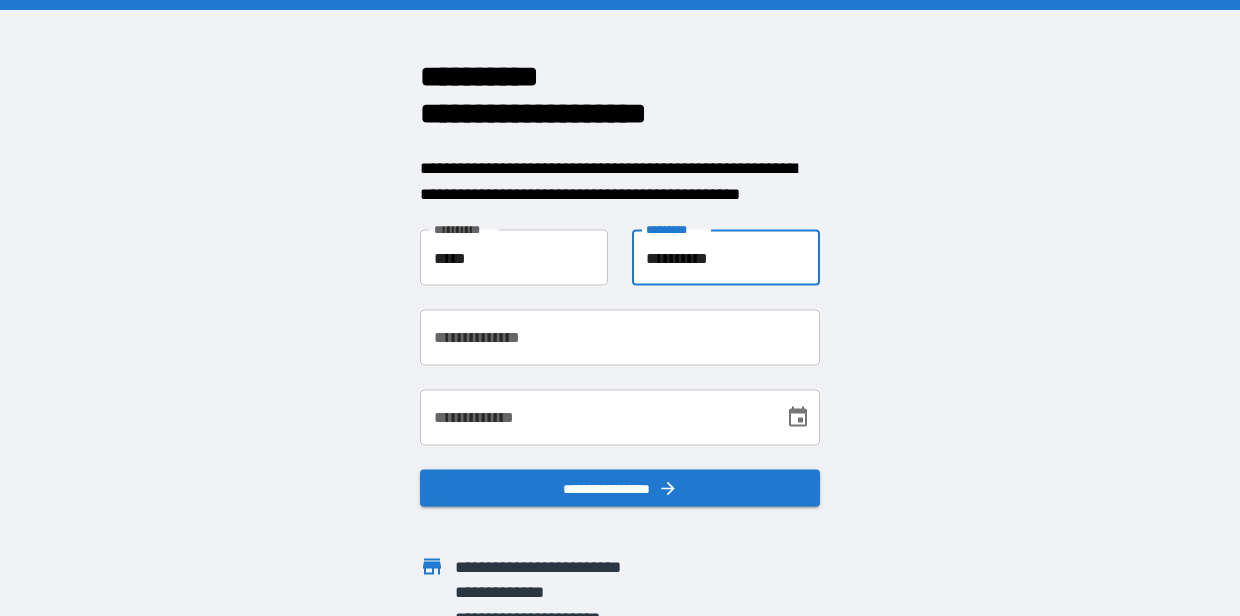 type on "**********" 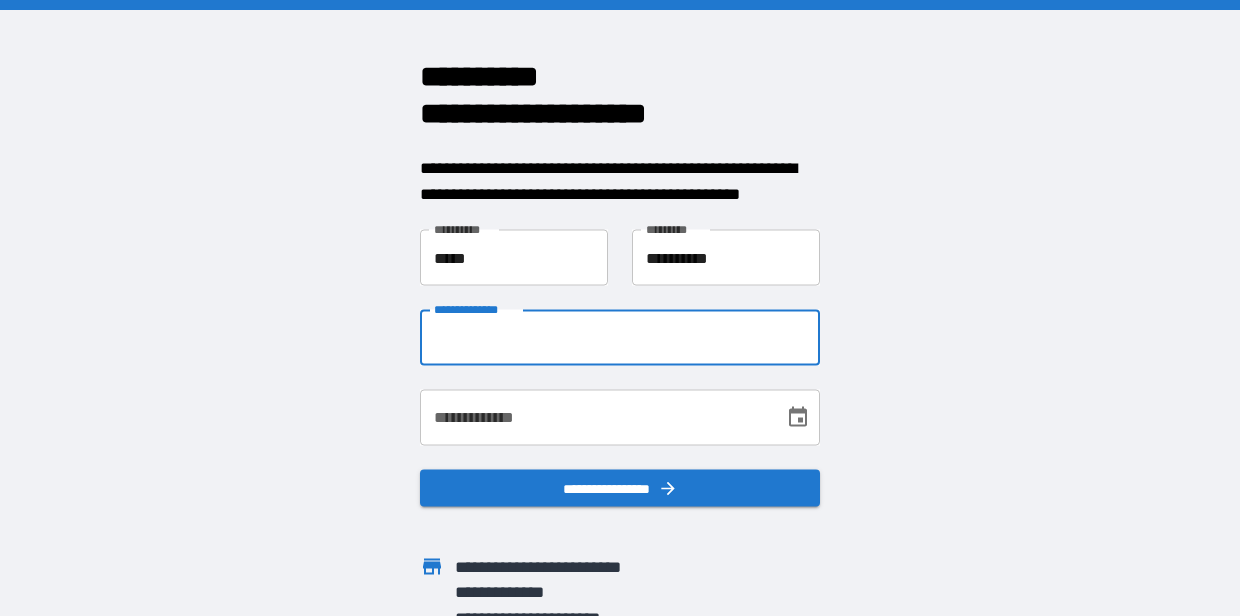 type on "**********" 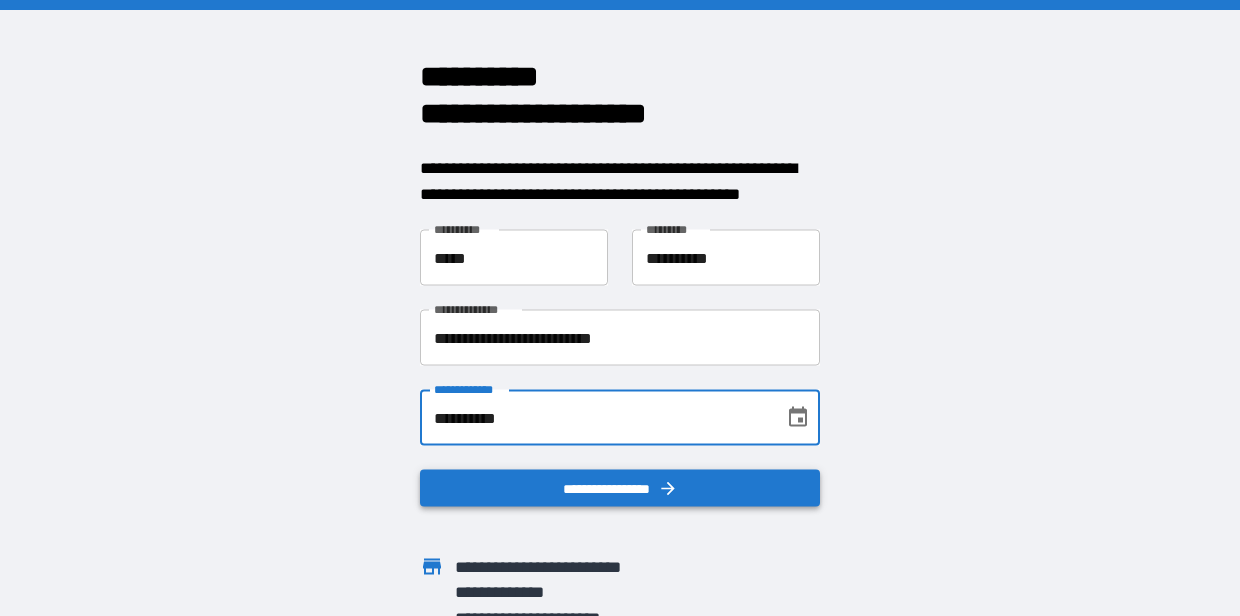 type on "**********" 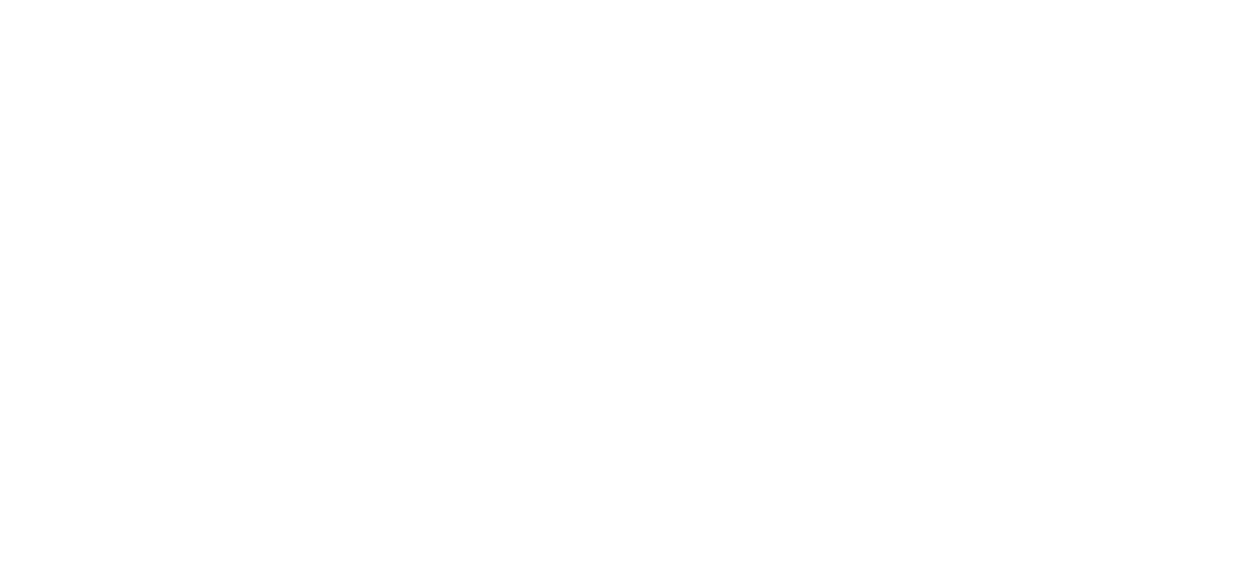 scroll, scrollTop: 0, scrollLeft: 0, axis: both 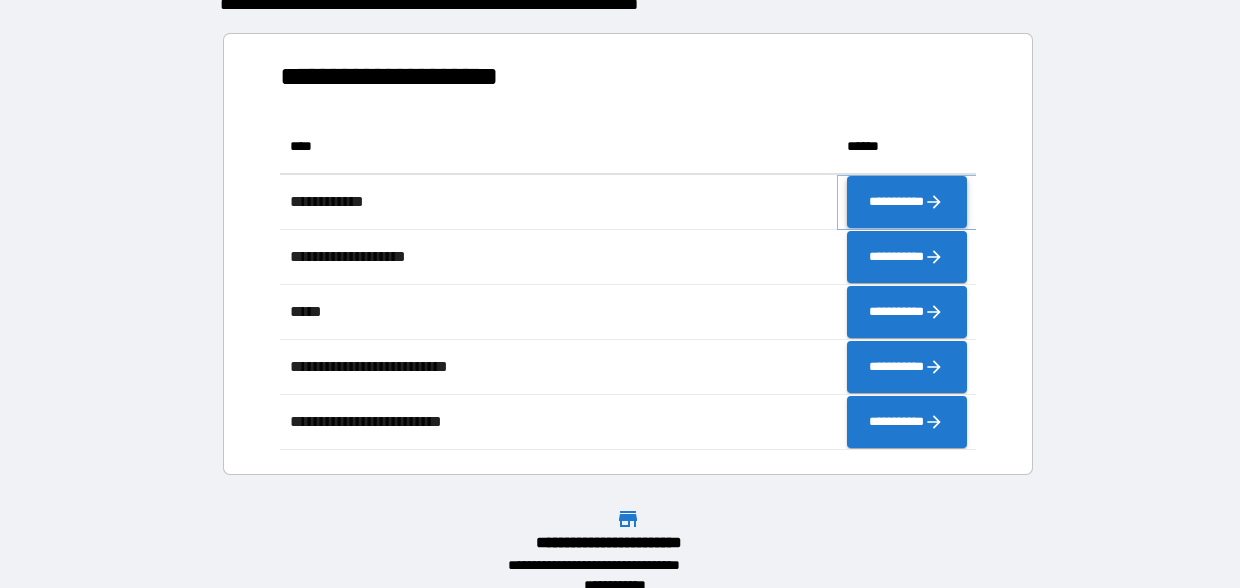click on "**********" at bounding box center (906, 202) 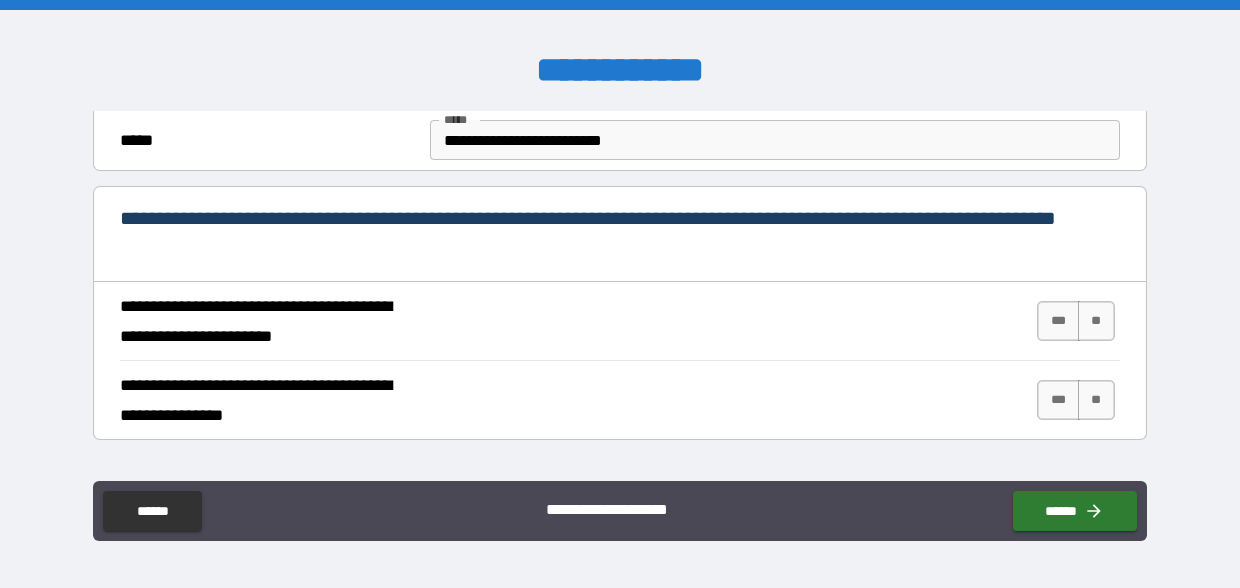 scroll, scrollTop: 695, scrollLeft: 0, axis: vertical 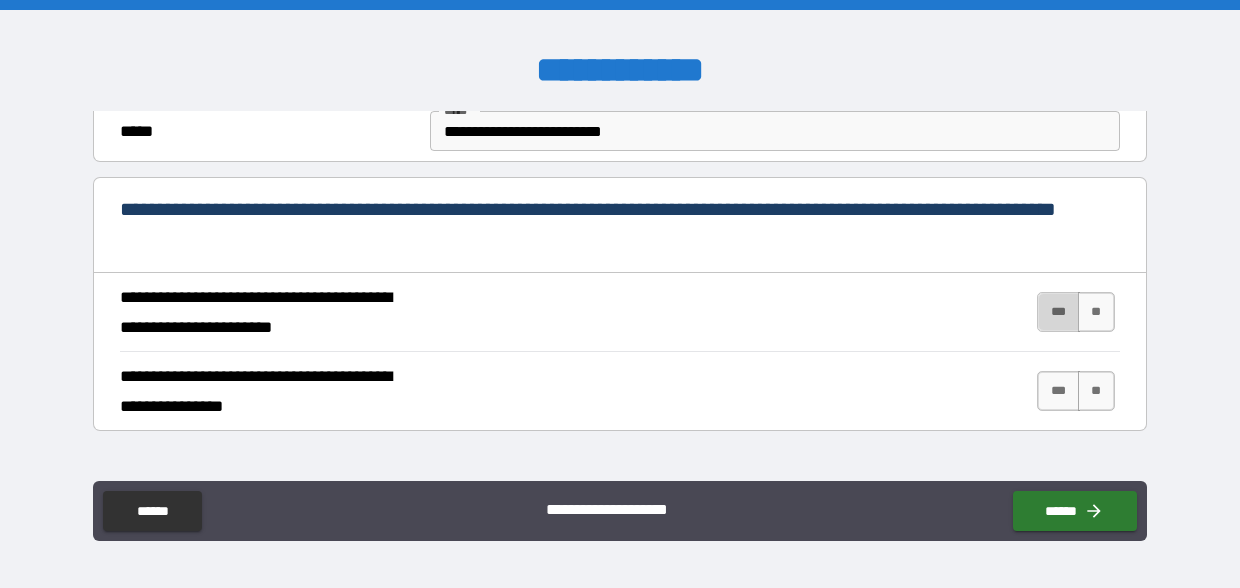click on "***" at bounding box center (1058, 312) 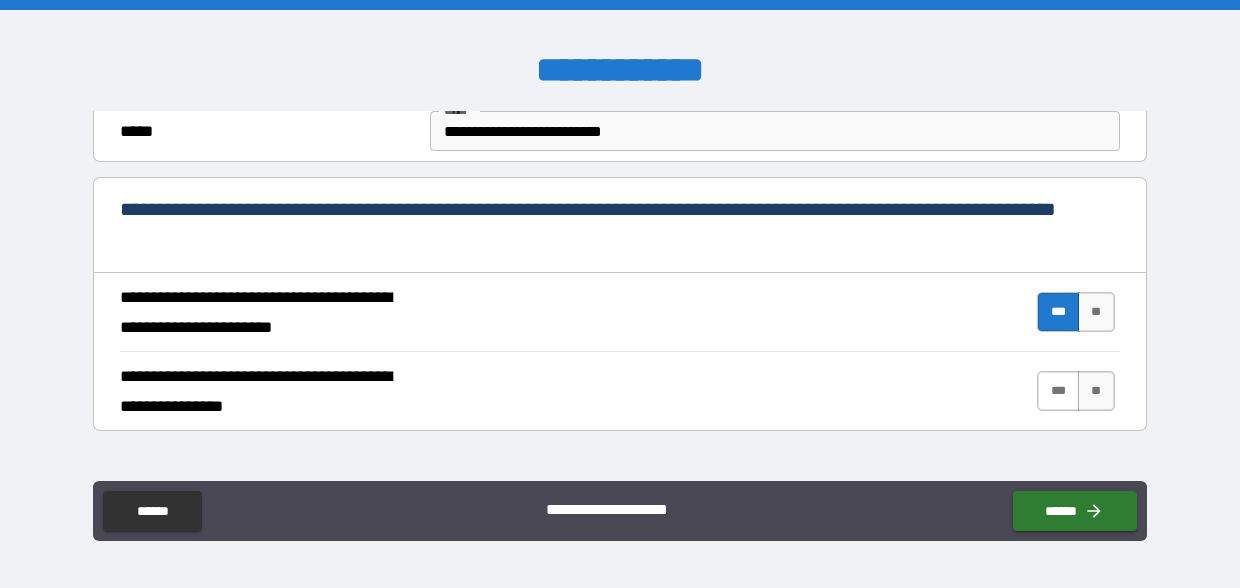 click on "***" at bounding box center [1058, 391] 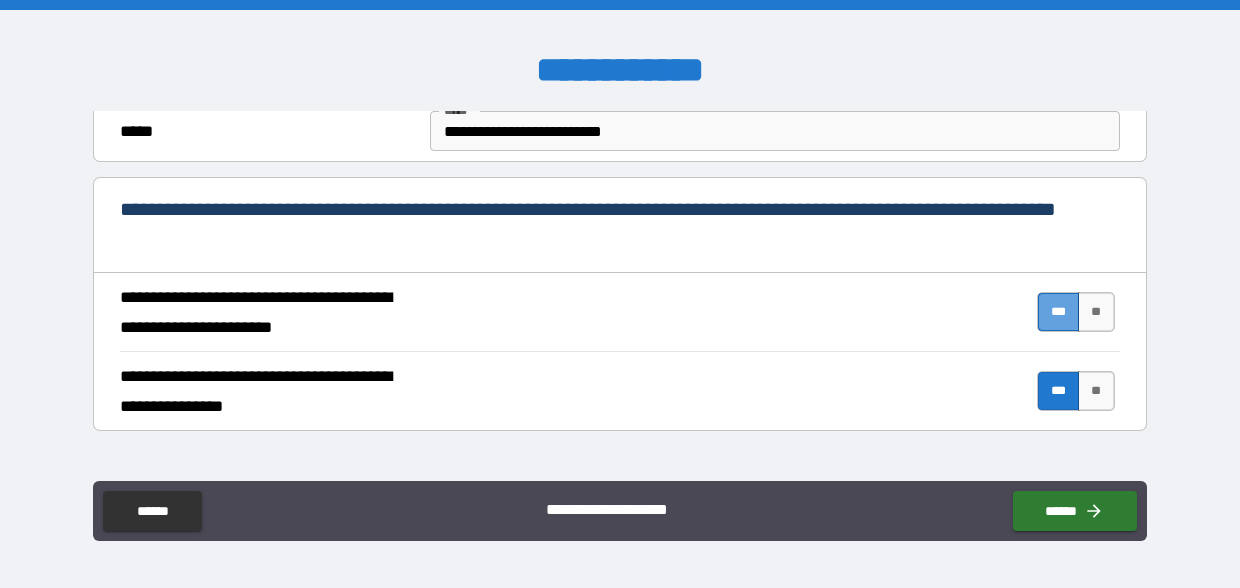 click on "***" at bounding box center [1058, 312] 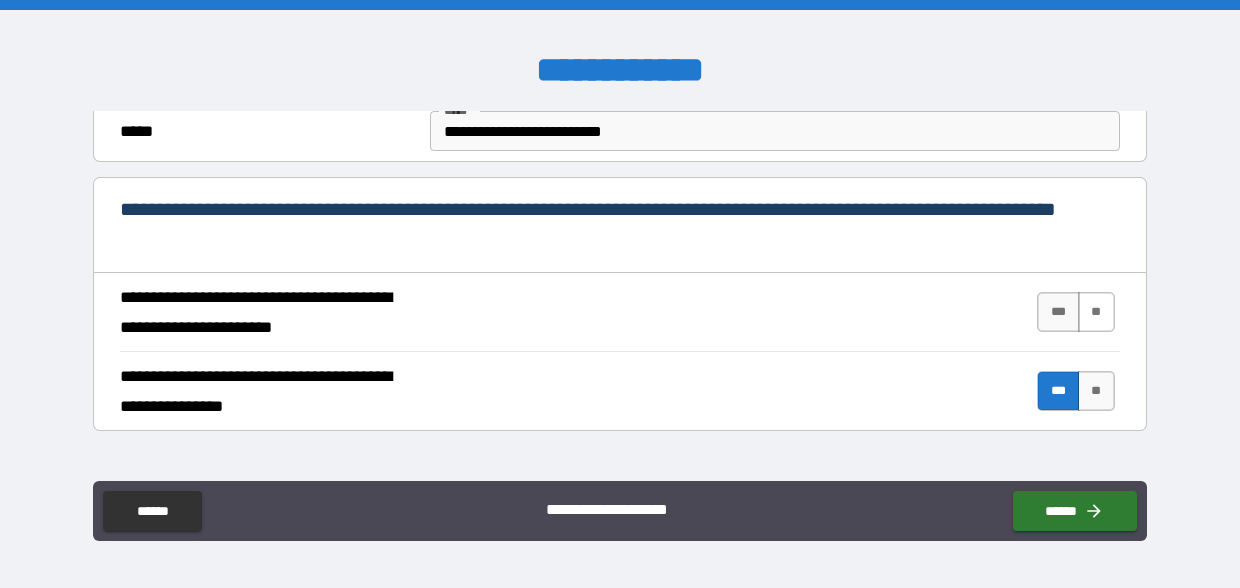 click on "**" at bounding box center (1096, 312) 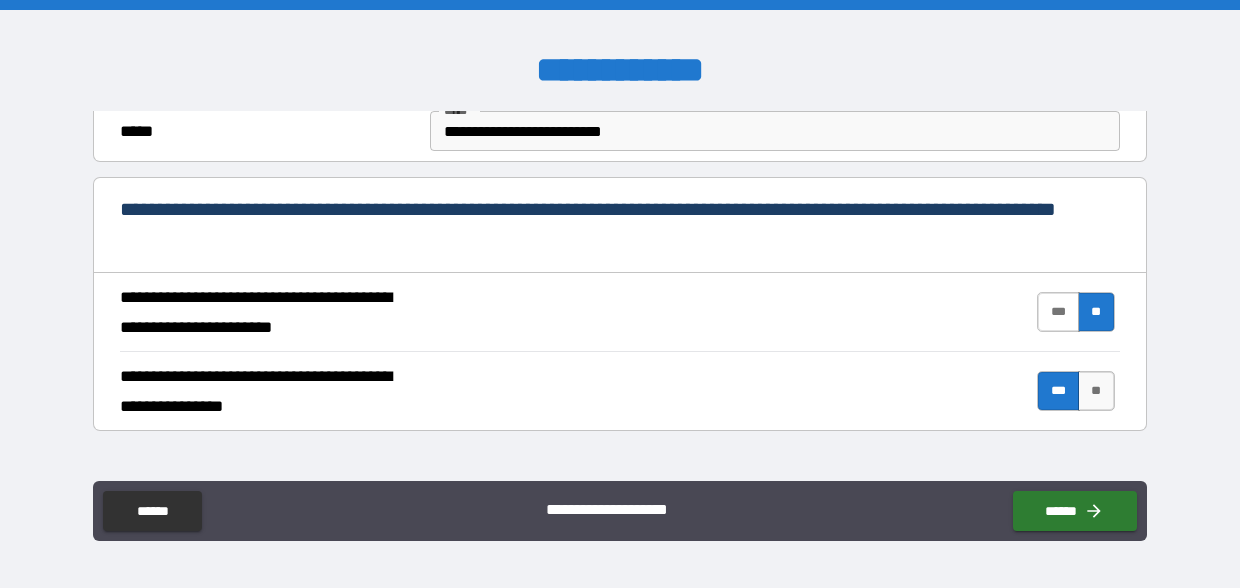 click on "***" at bounding box center (1058, 312) 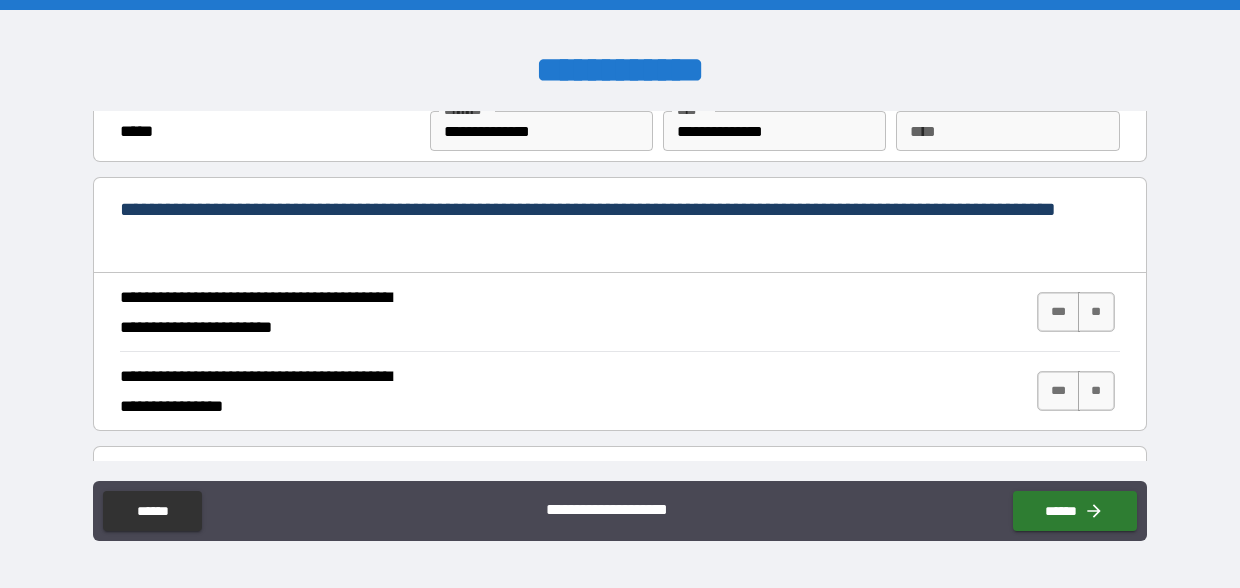 scroll, scrollTop: 1757, scrollLeft: 0, axis: vertical 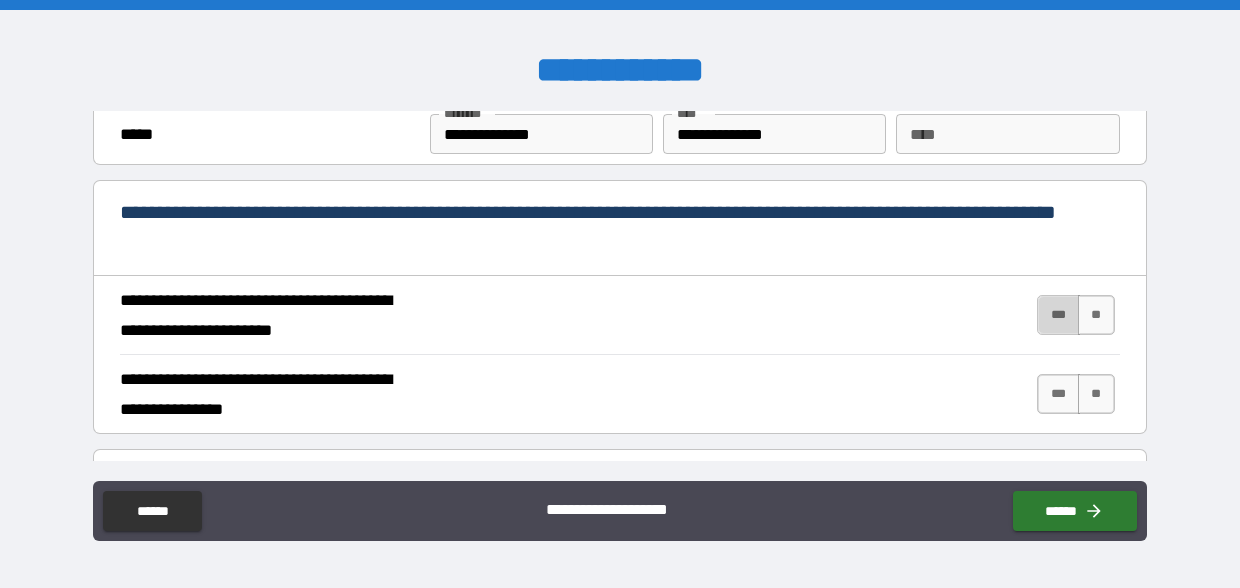click on "***" at bounding box center [1058, 315] 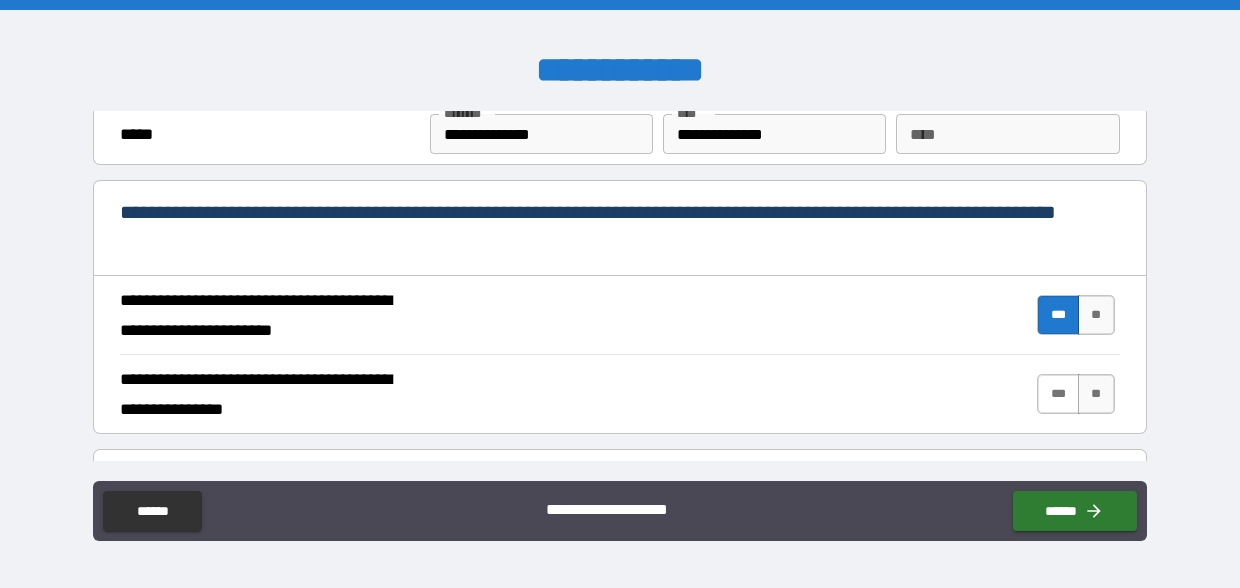 click on "***" at bounding box center (1058, 394) 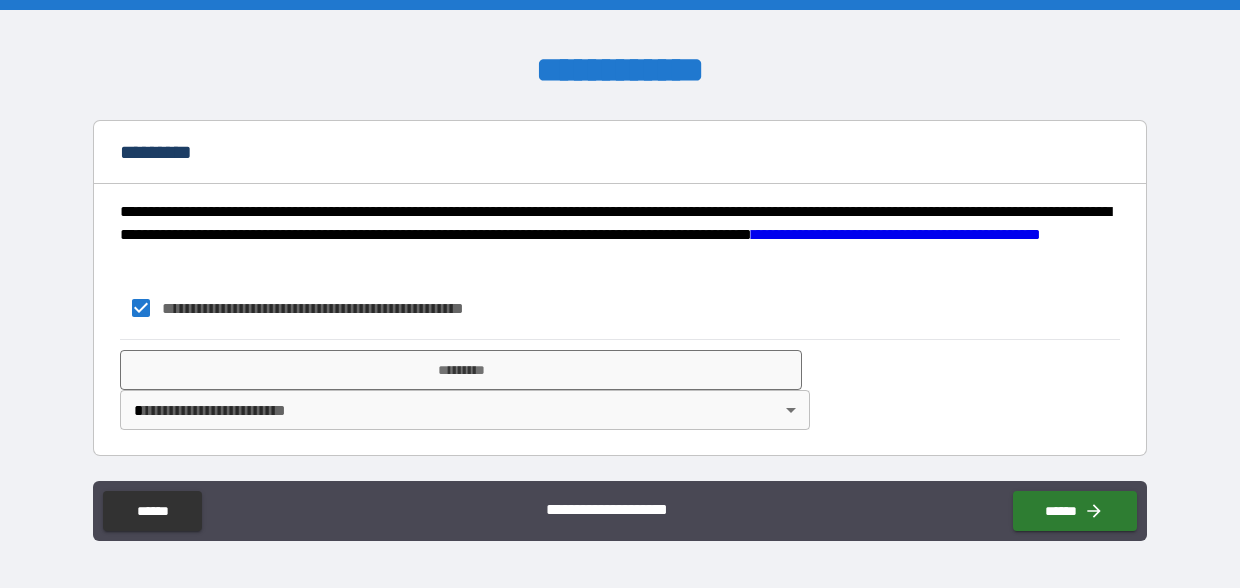 scroll, scrollTop: 2086, scrollLeft: 0, axis: vertical 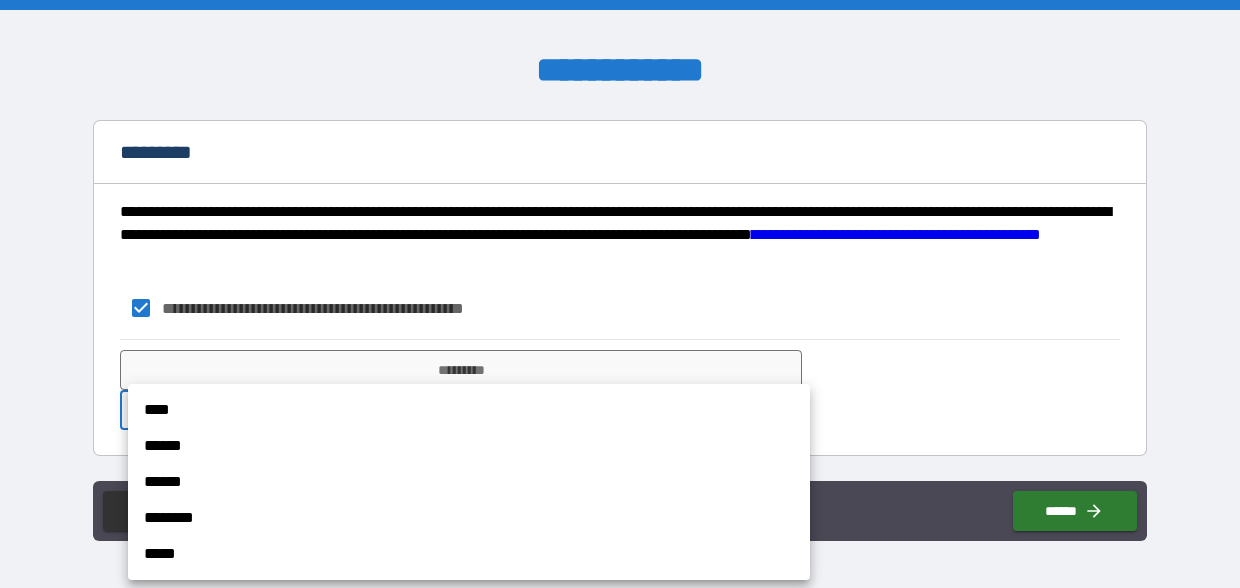 click on "**********" at bounding box center (620, 294) 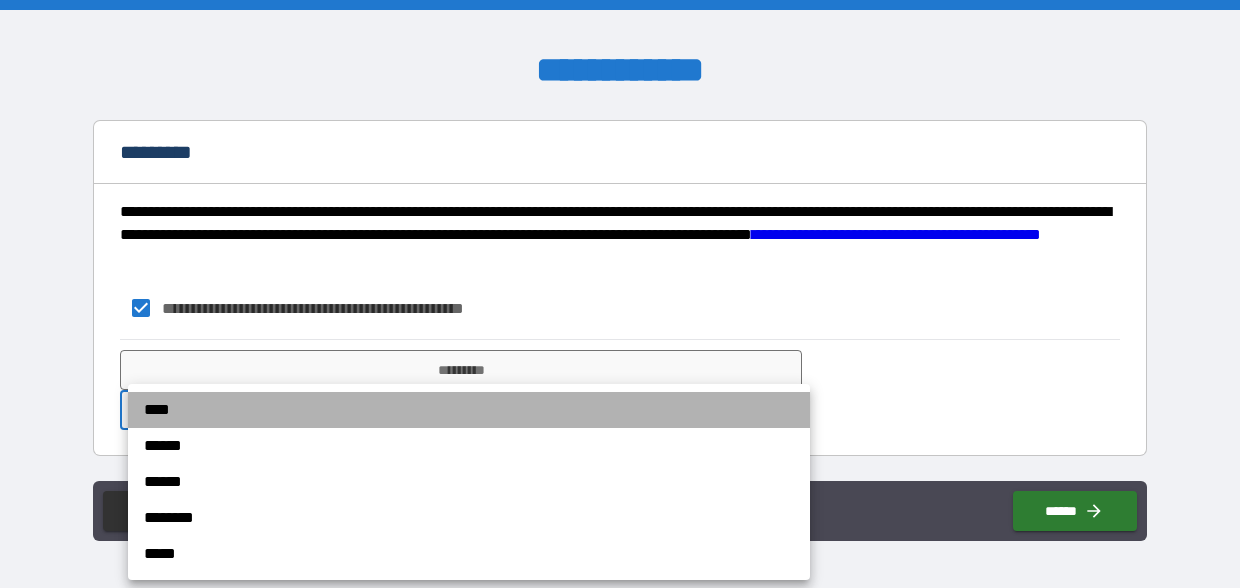 click on "****" at bounding box center [469, 410] 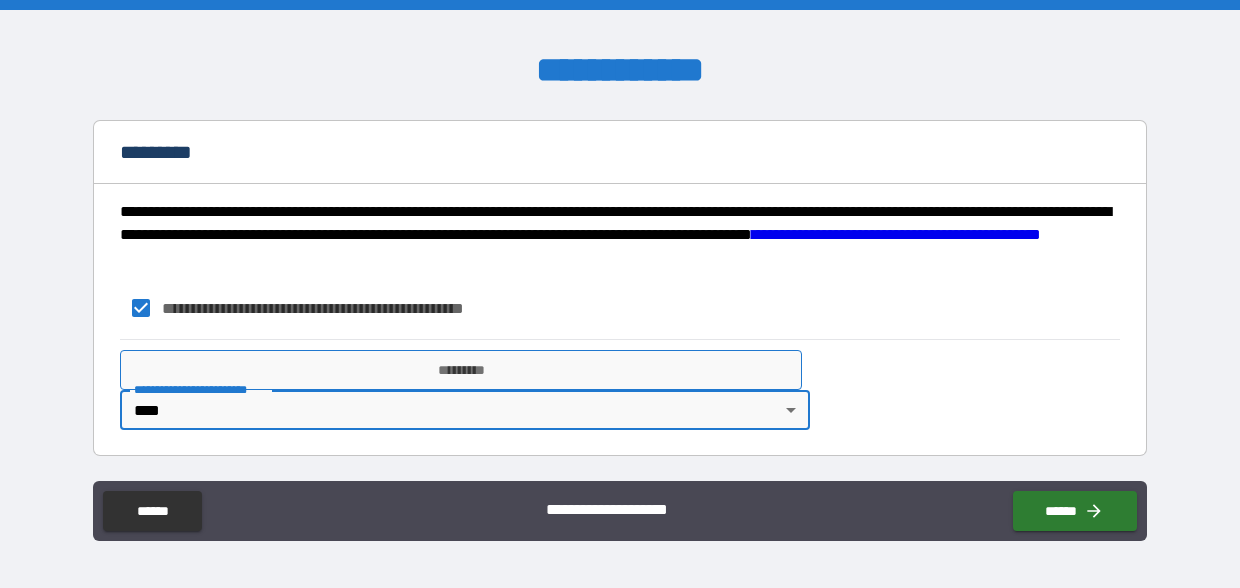 click on "*********" at bounding box center (461, 370) 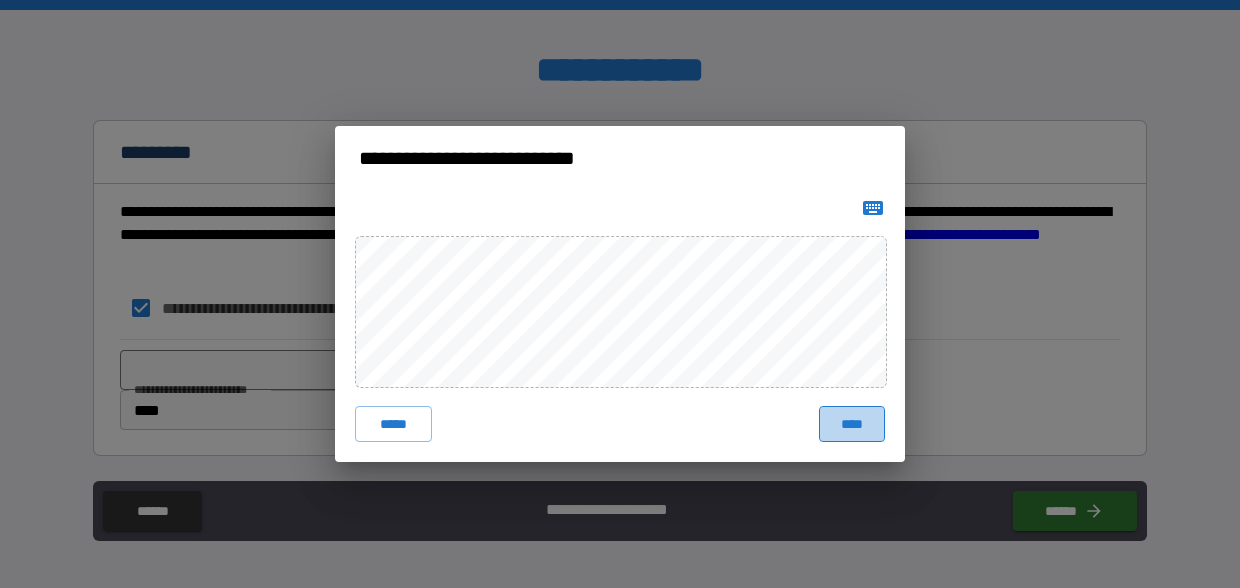 click on "****" at bounding box center [852, 424] 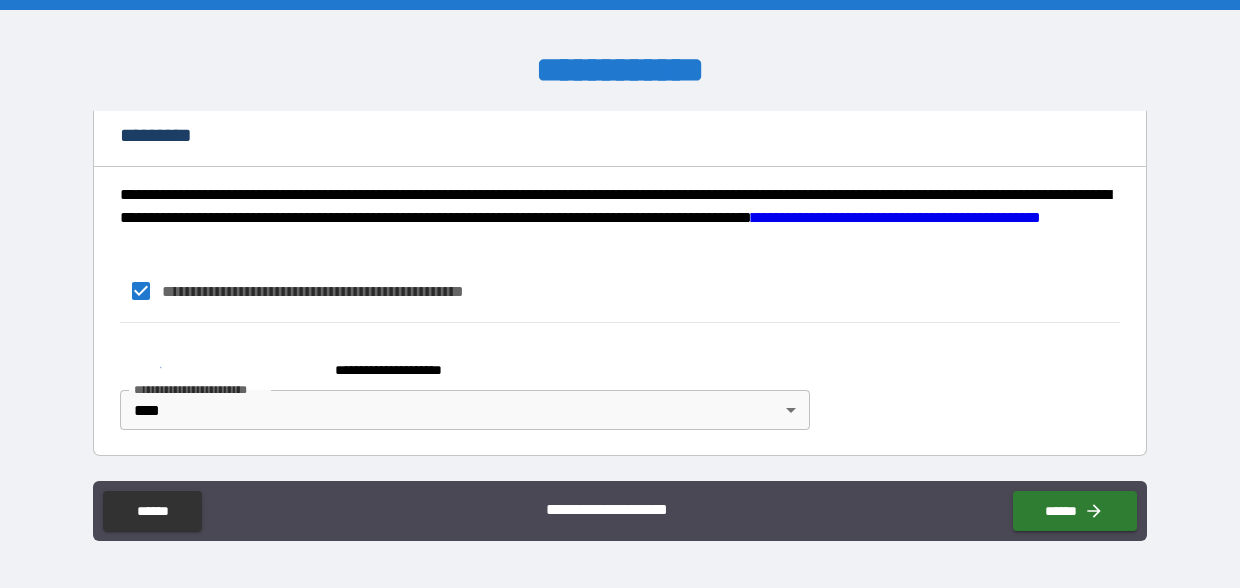 scroll, scrollTop: 2103, scrollLeft: 0, axis: vertical 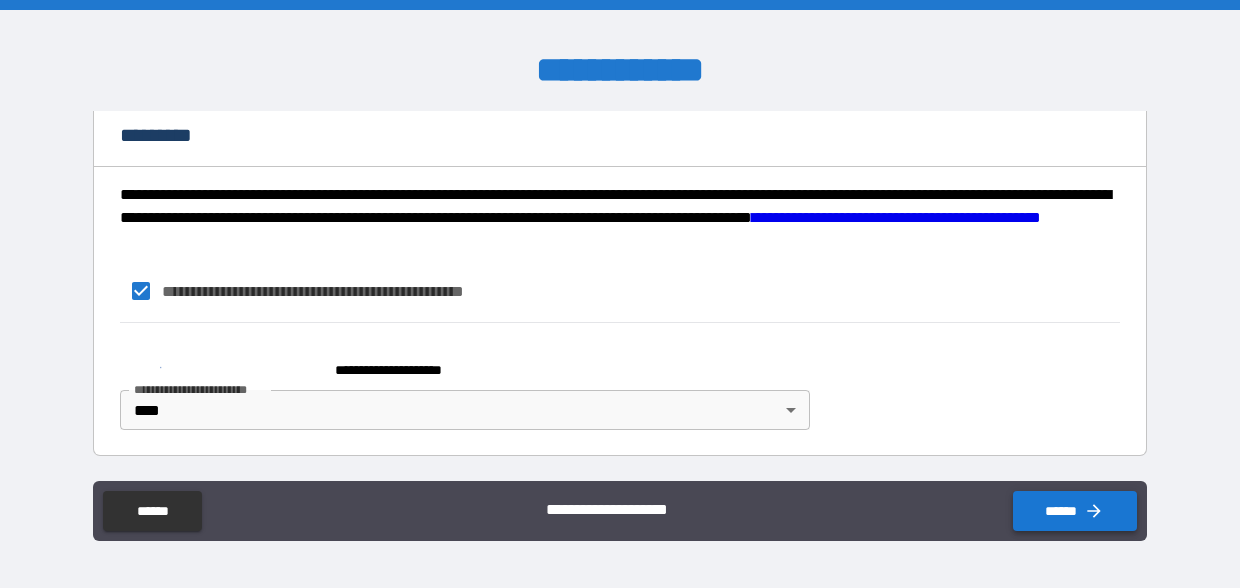 click on "******" at bounding box center (1075, 511) 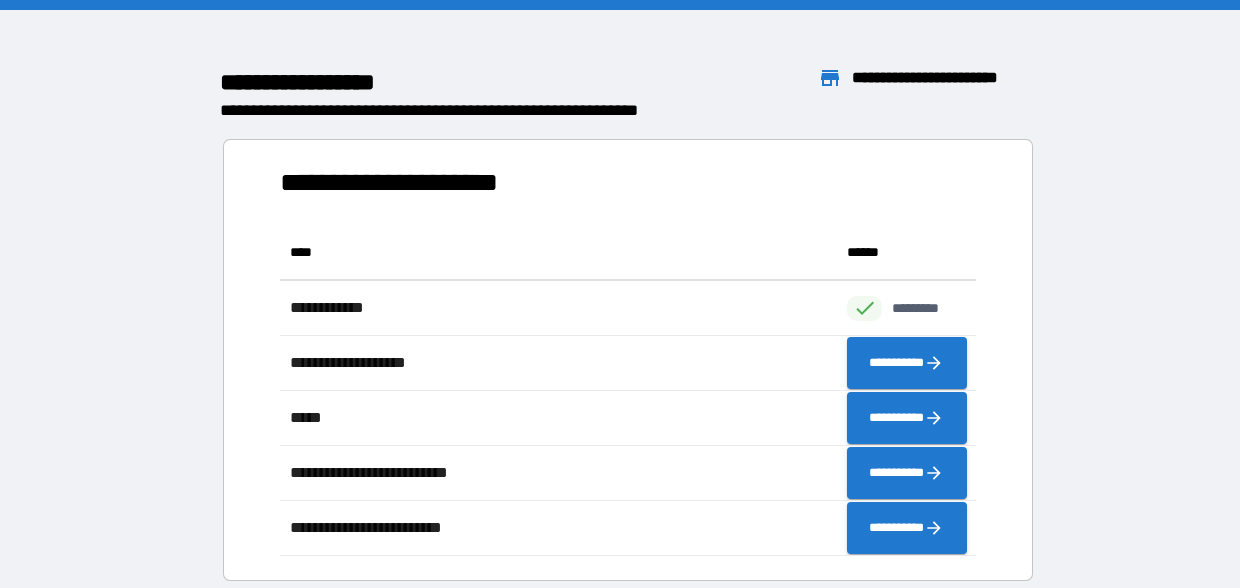 scroll, scrollTop: 1, scrollLeft: 1, axis: both 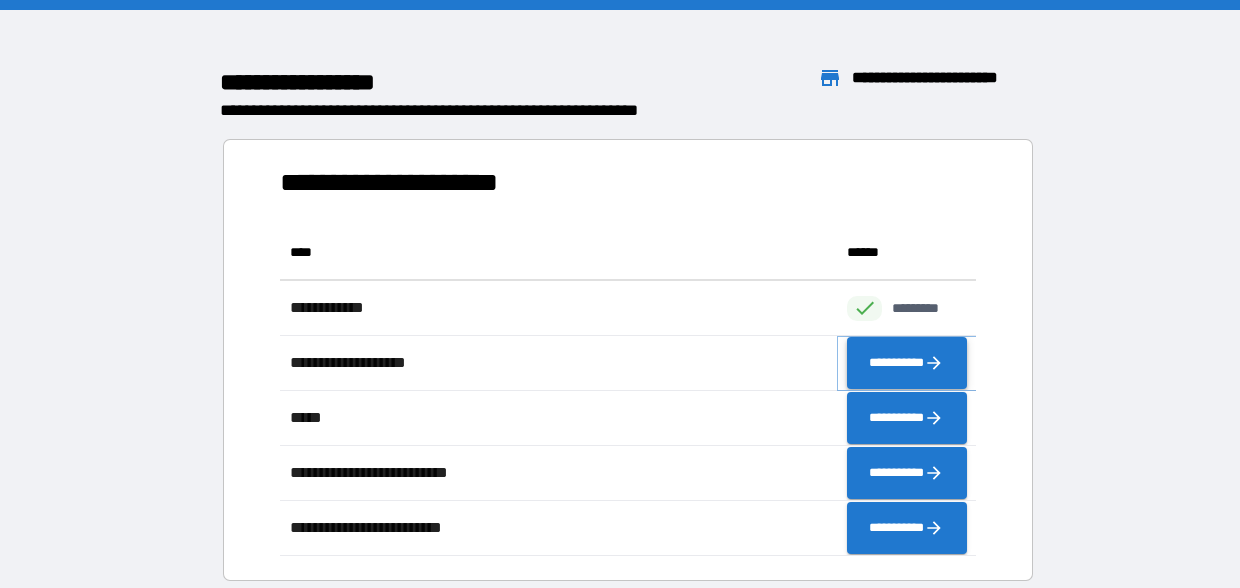 click on "**********" at bounding box center [906, 363] 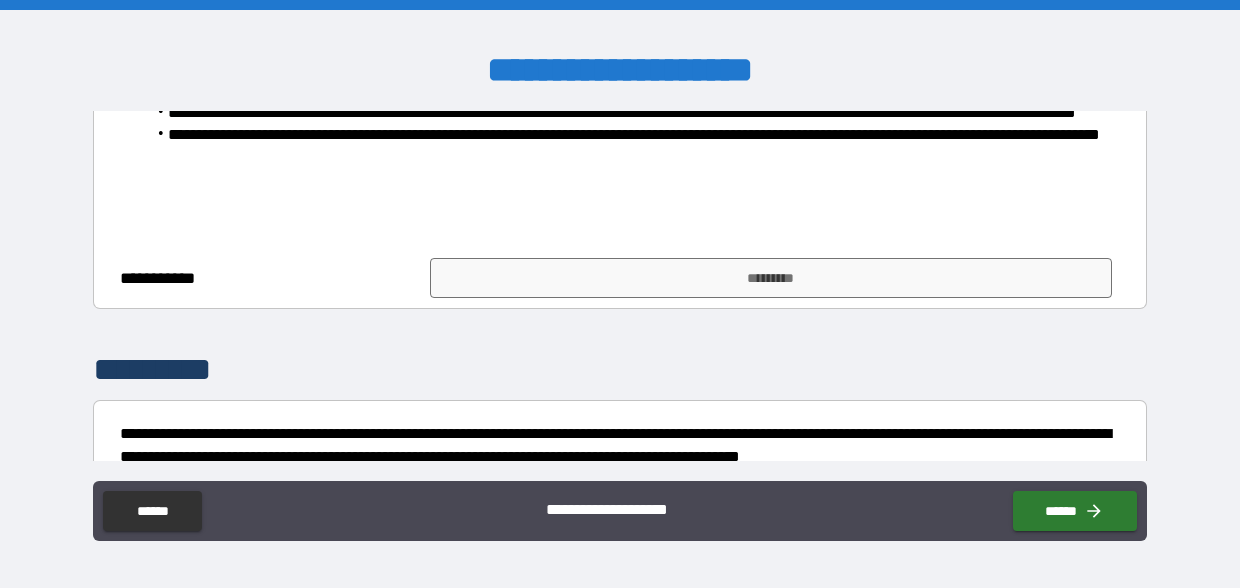 scroll, scrollTop: 759, scrollLeft: 0, axis: vertical 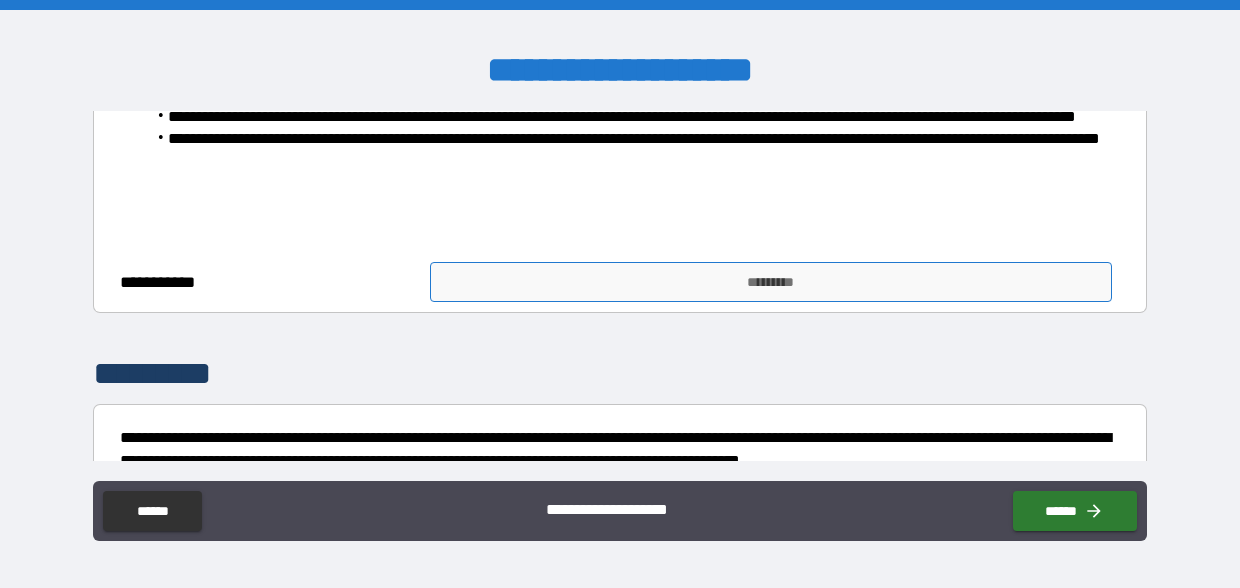 click on "*********" at bounding box center (771, 282) 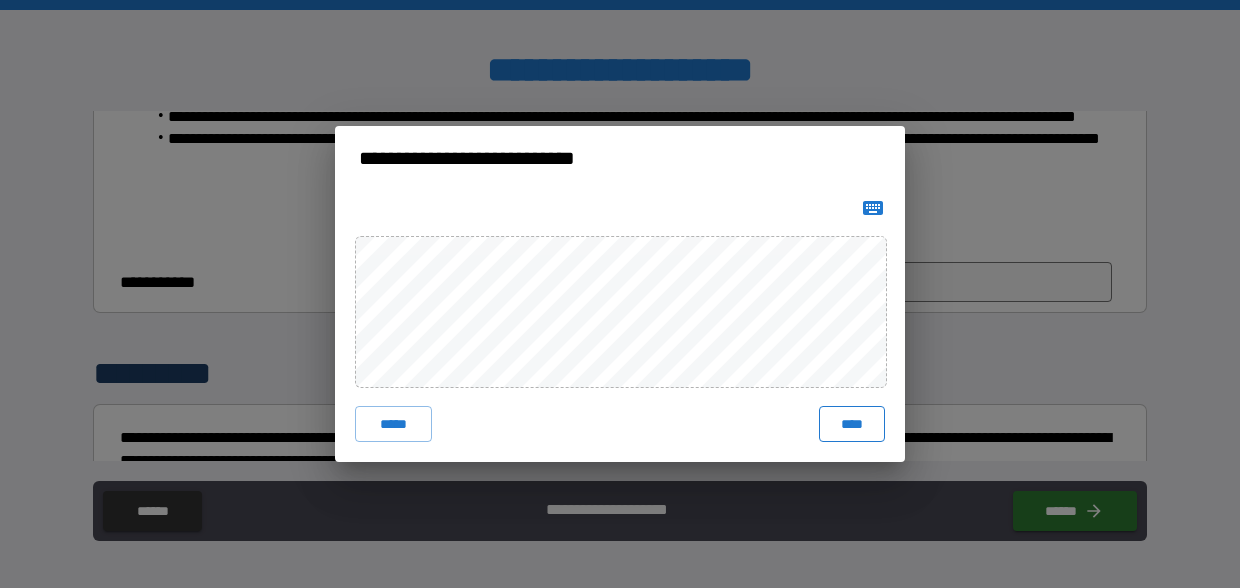 click on "****" at bounding box center [852, 424] 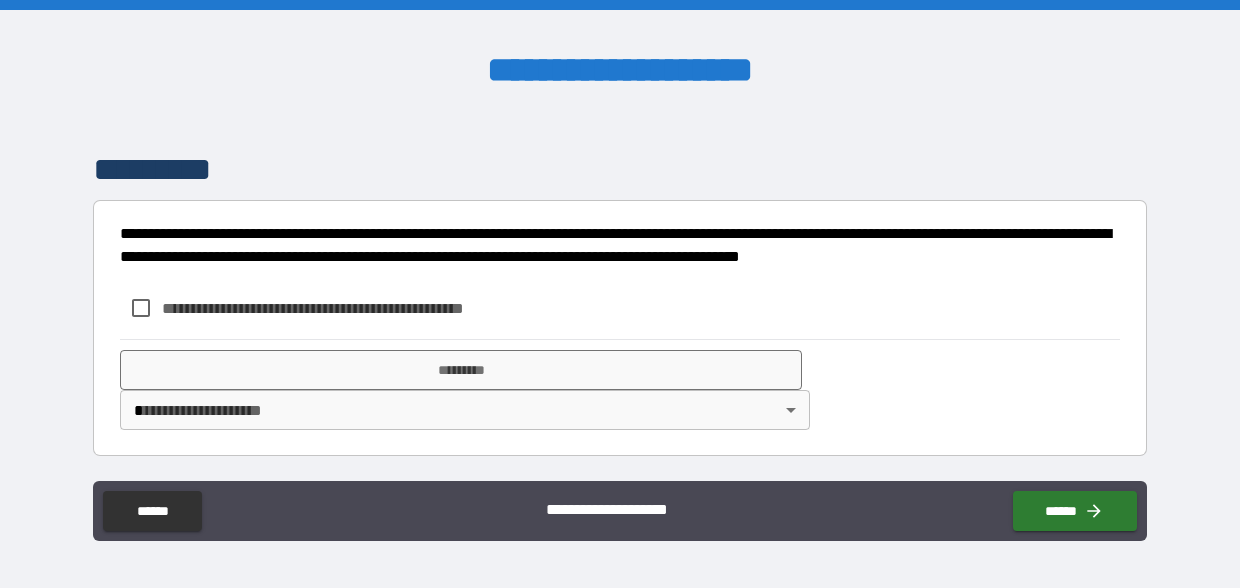 scroll, scrollTop: 1045, scrollLeft: 0, axis: vertical 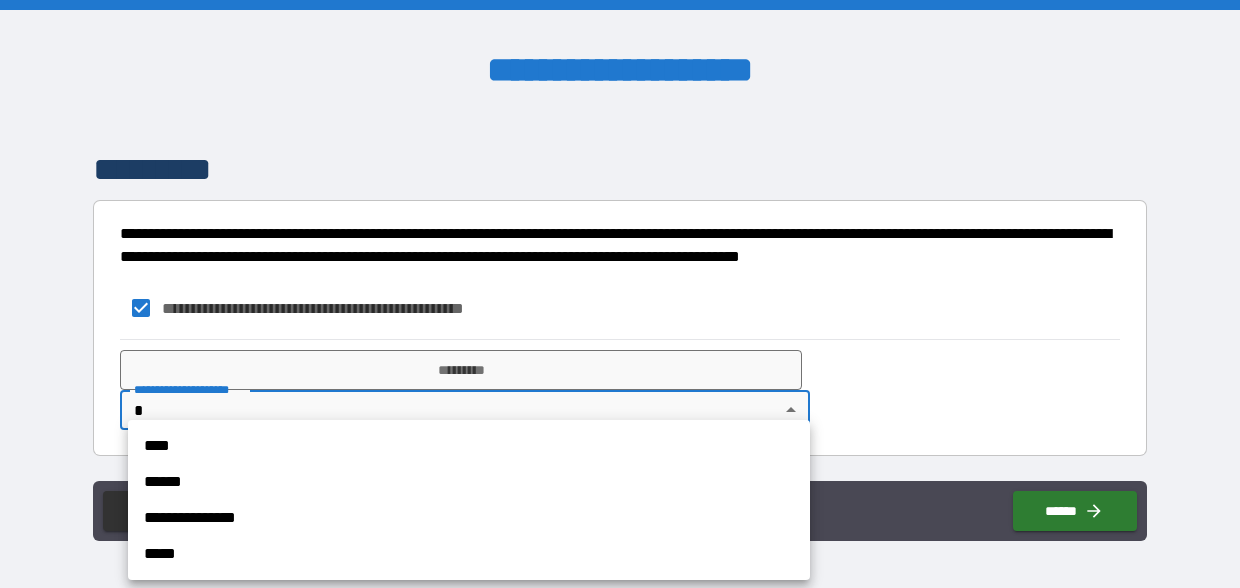 click on "**********" at bounding box center [620, 294] 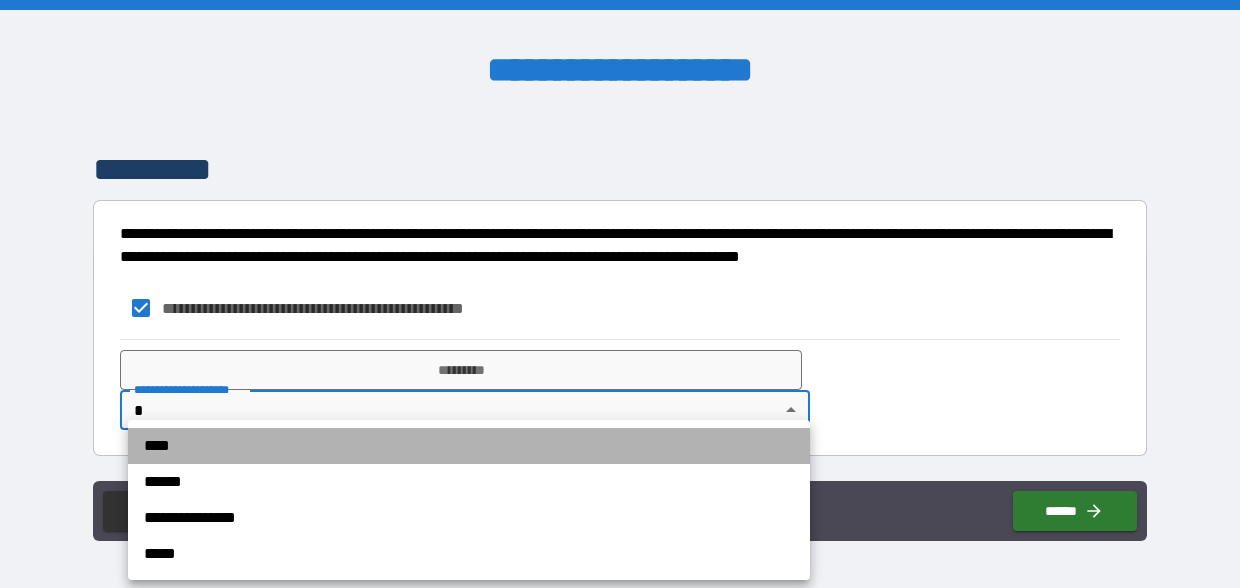 click on "****" at bounding box center (469, 446) 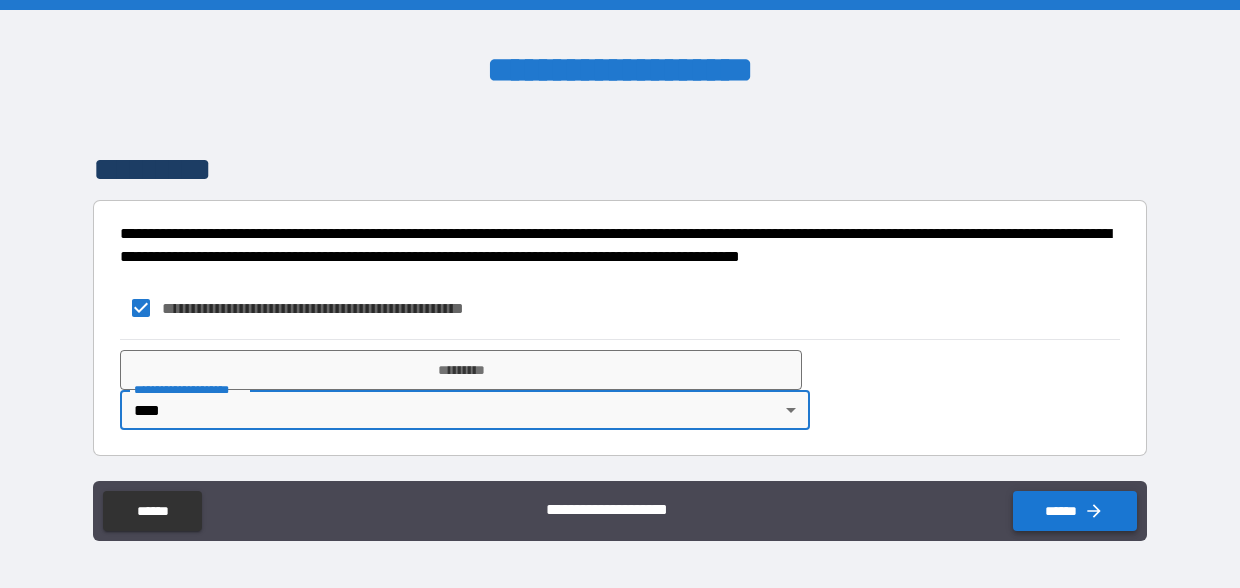 click on "******" at bounding box center [1075, 511] 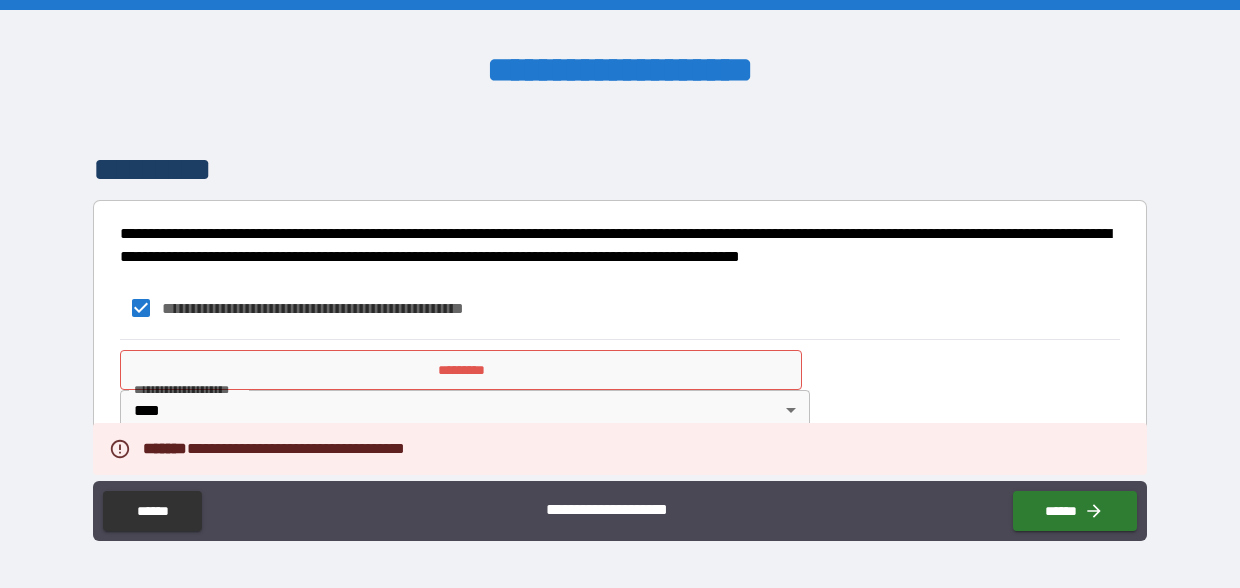 click on "*********" at bounding box center [461, 370] 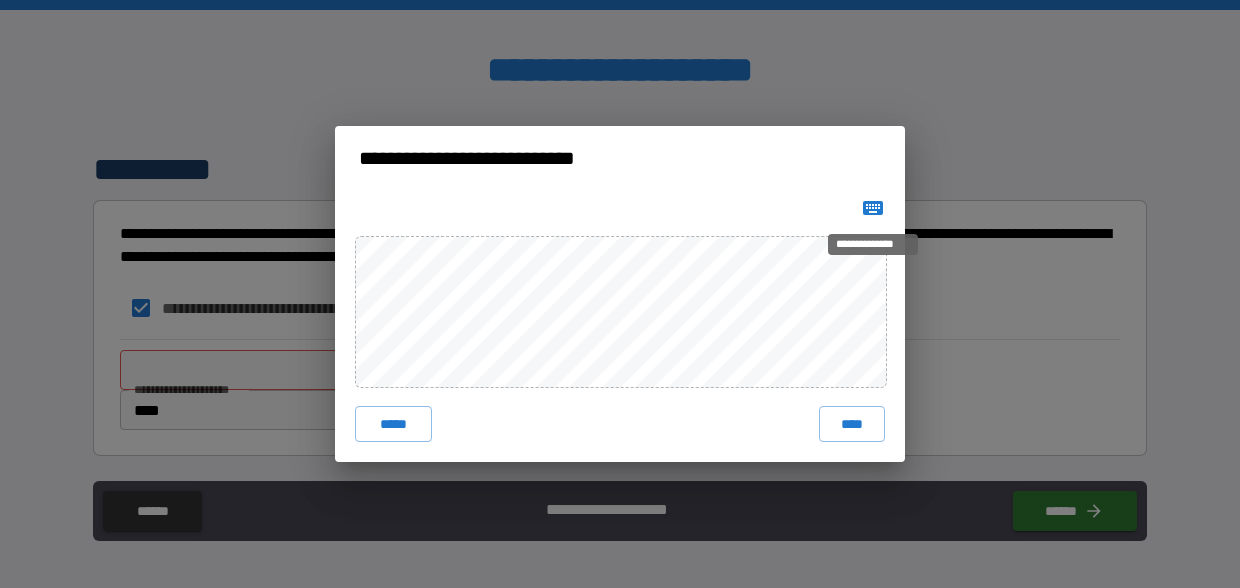 click 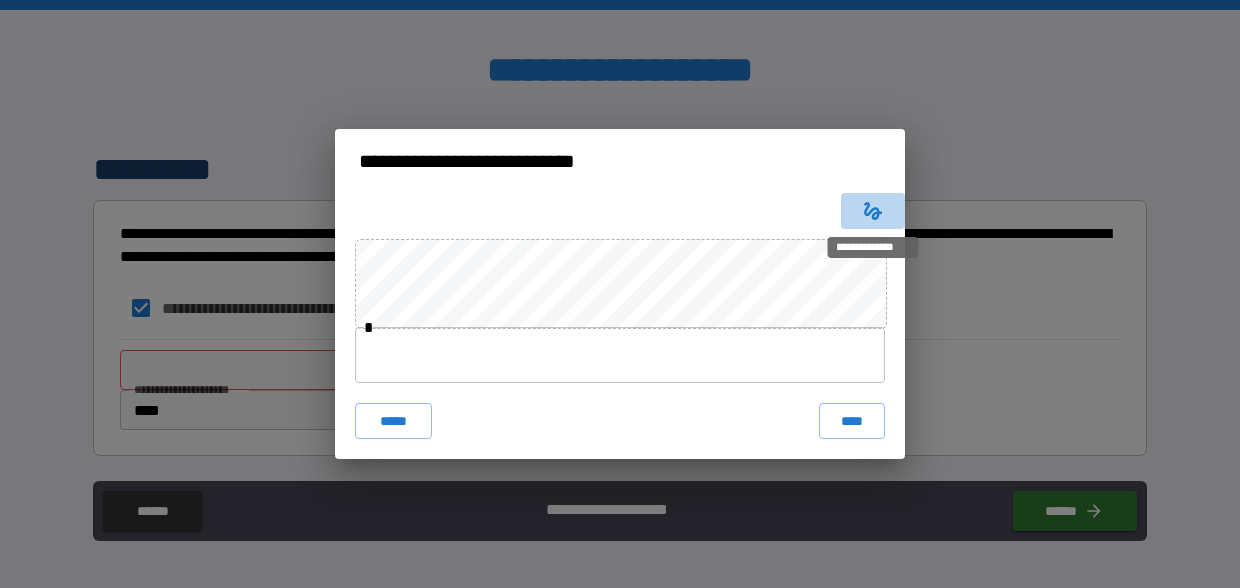 click 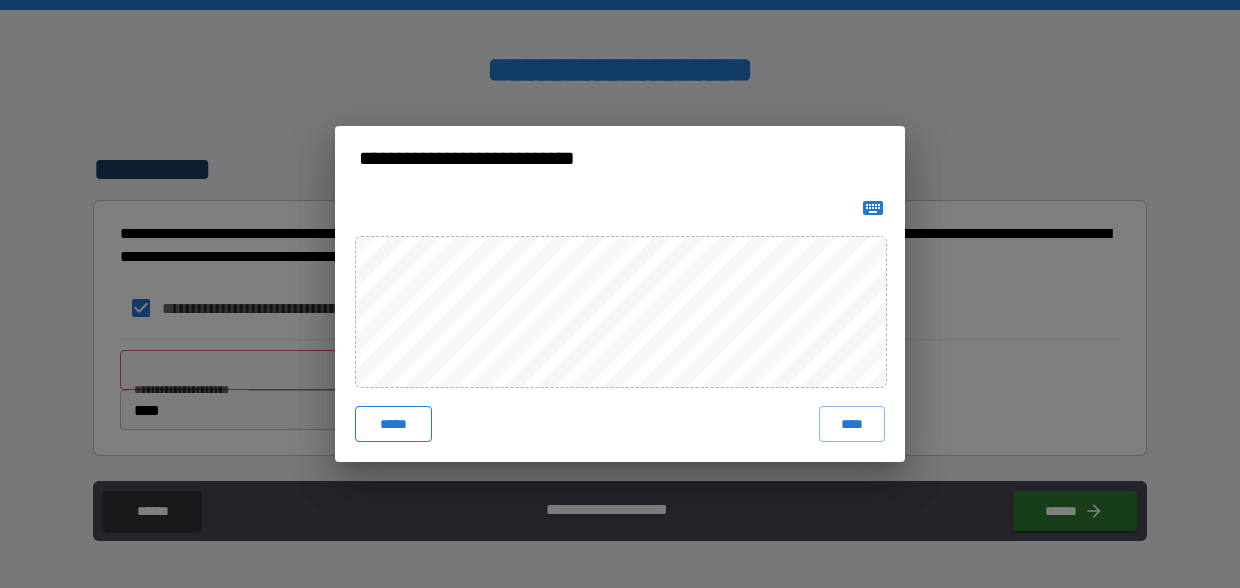 click on "*****" at bounding box center [393, 424] 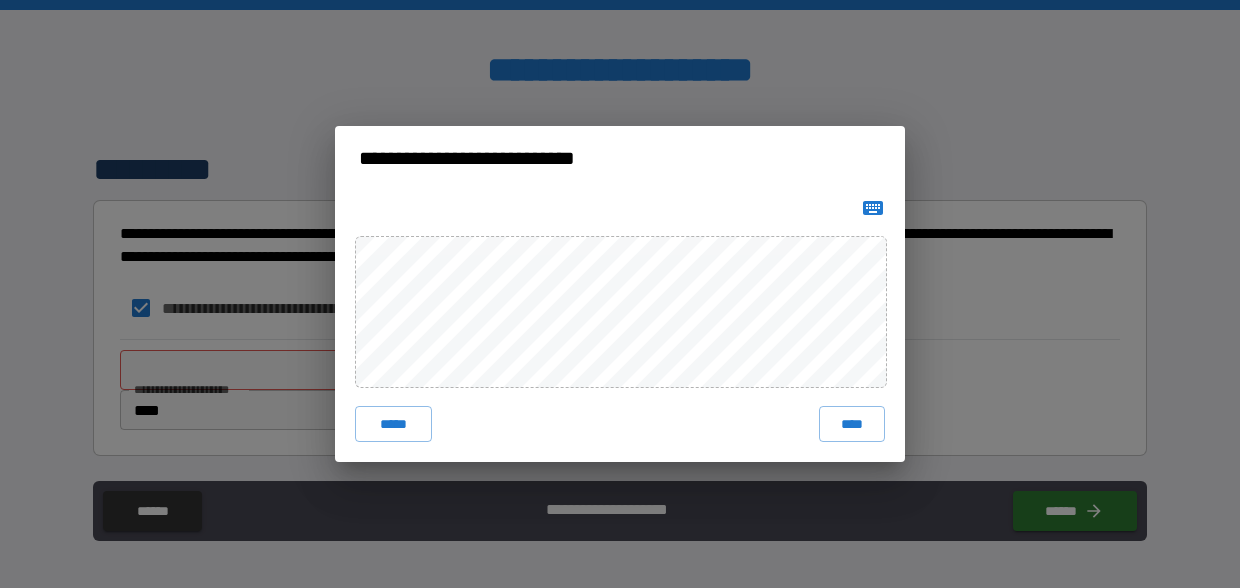 type 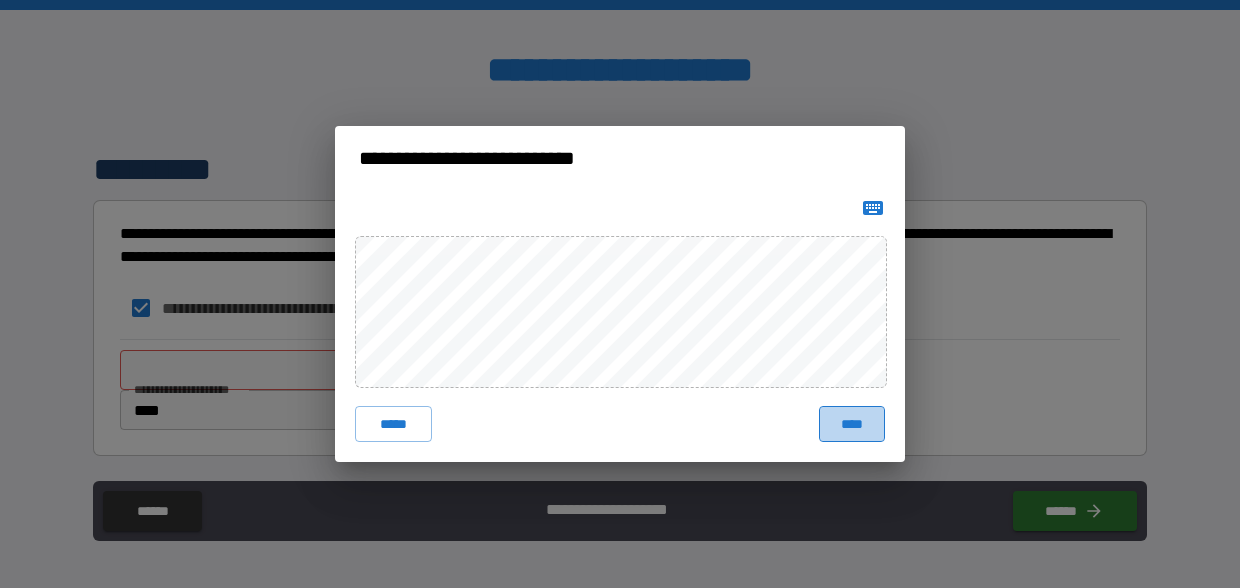 click on "****" at bounding box center [852, 424] 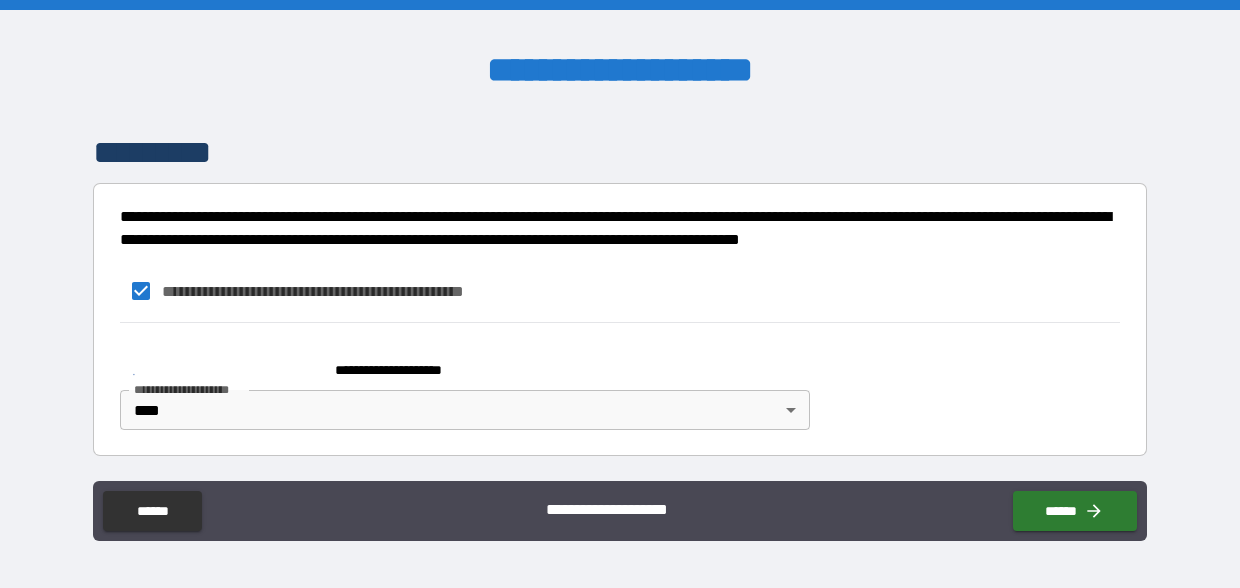 scroll, scrollTop: 1062, scrollLeft: 0, axis: vertical 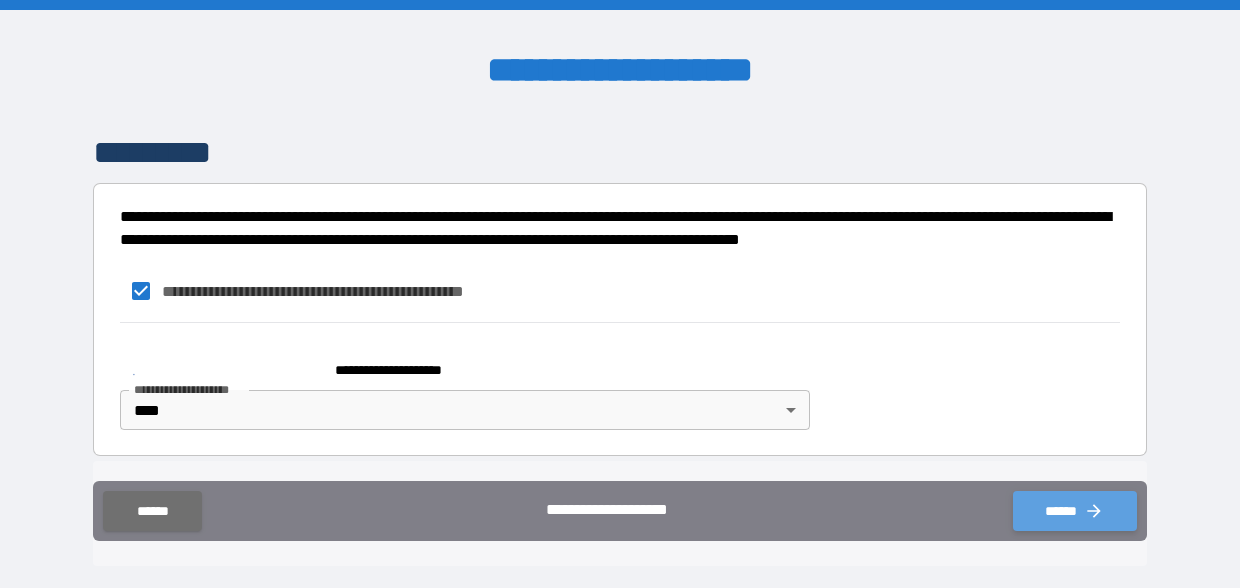 click on "******" at bounding box center [1075, 511] 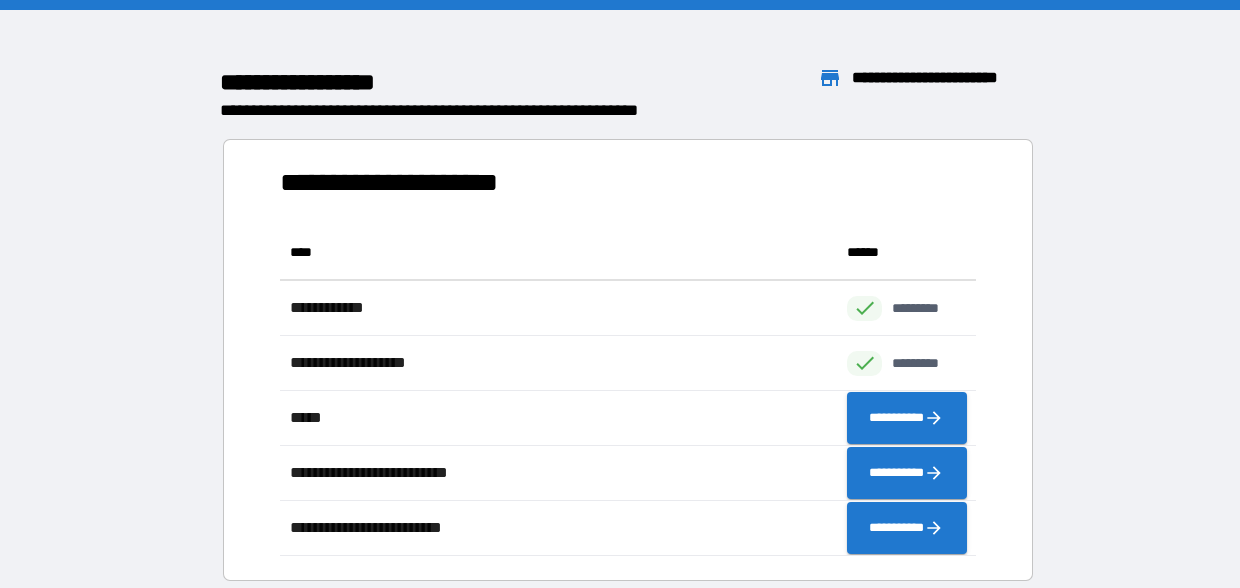 scroll, scrollTop: 1, scrollLeft: 1, axis: both 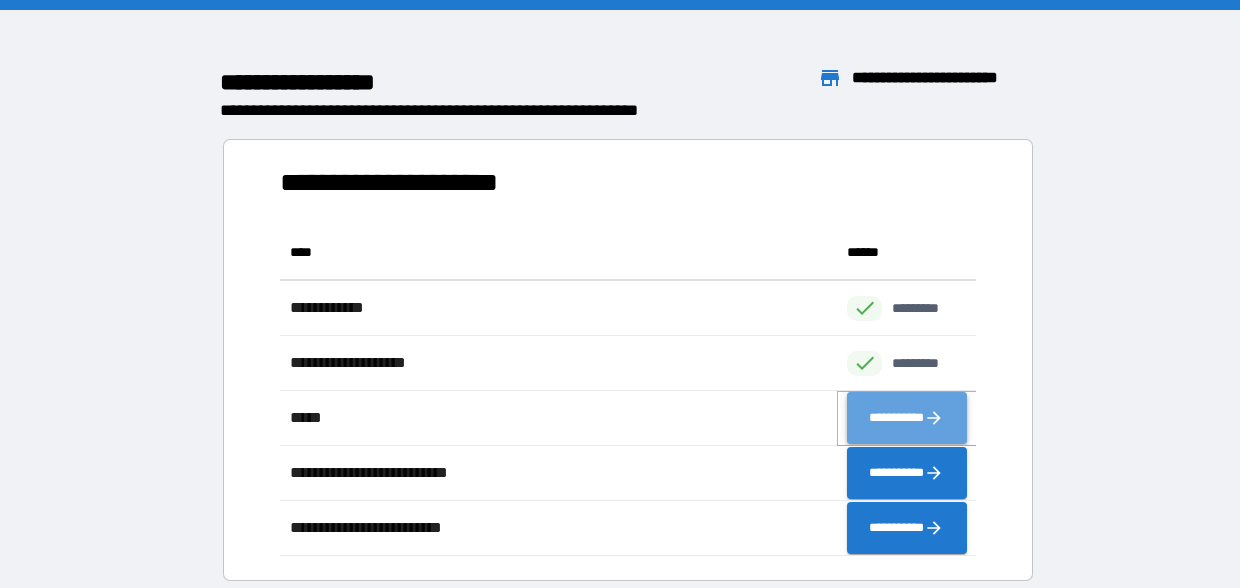 click on "**********" at bounding box center (906, 418) 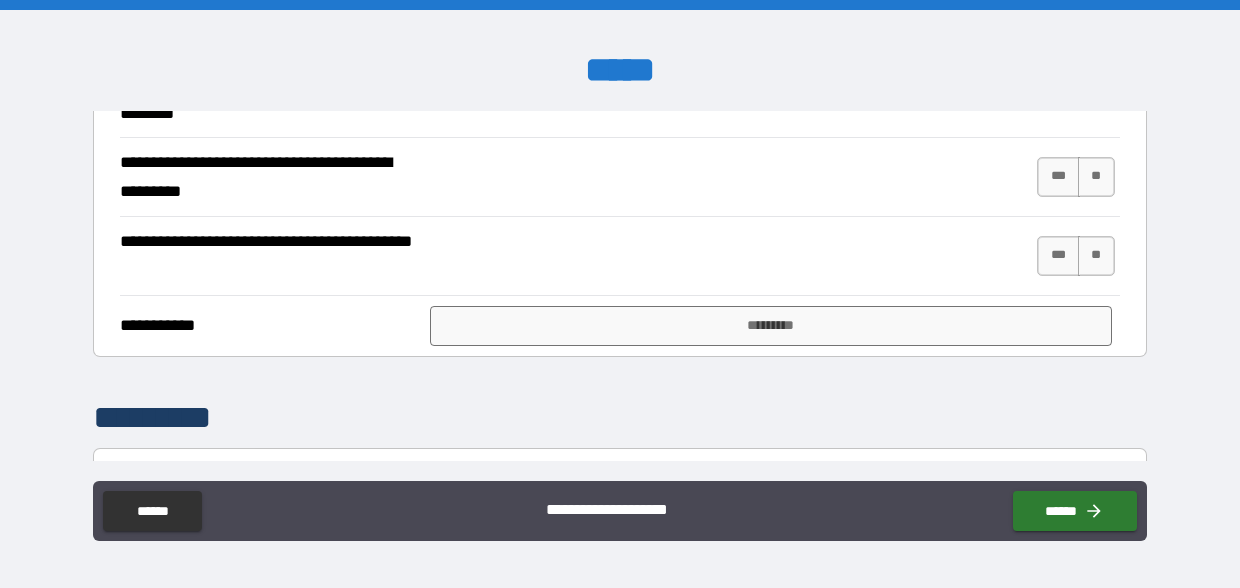 scroll, scrollTop: 2465, scrollLeft: 0, axis: vertical 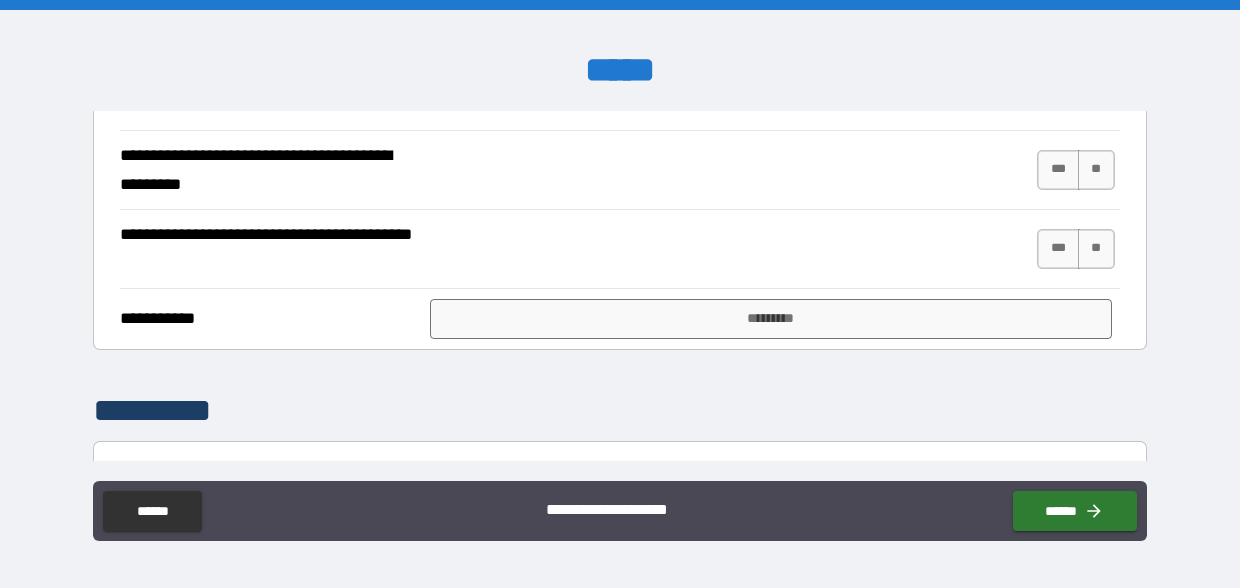 click on "**" at bounding box center [1096, 76] 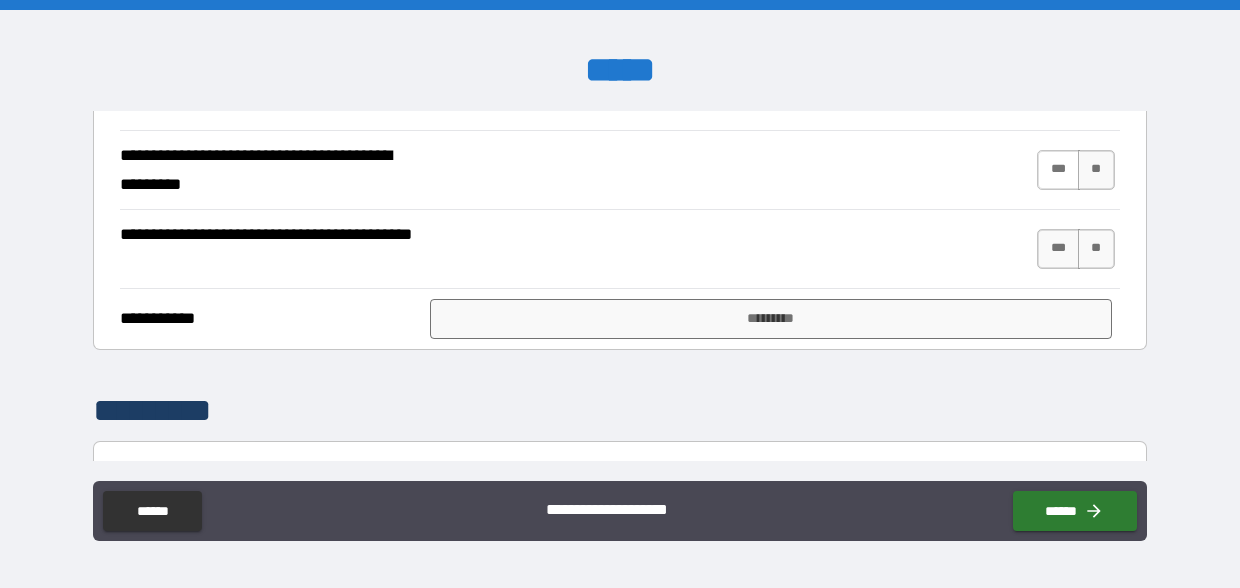 click on "***" at bounding box center (1058, 170) 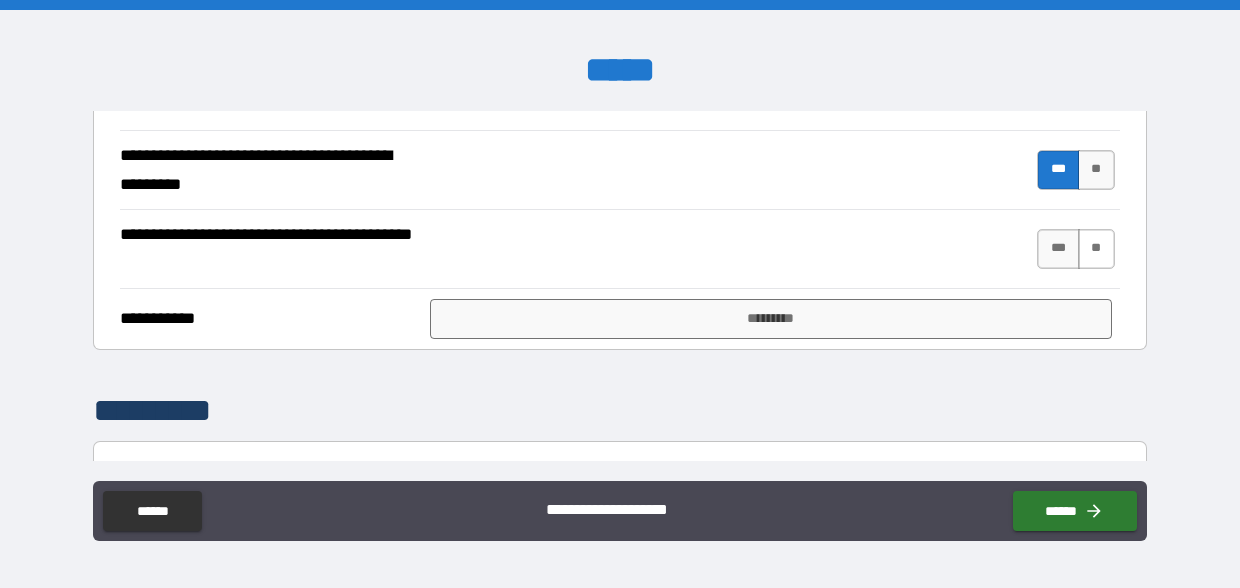 click on "**" at bounding box center (1096, 249) 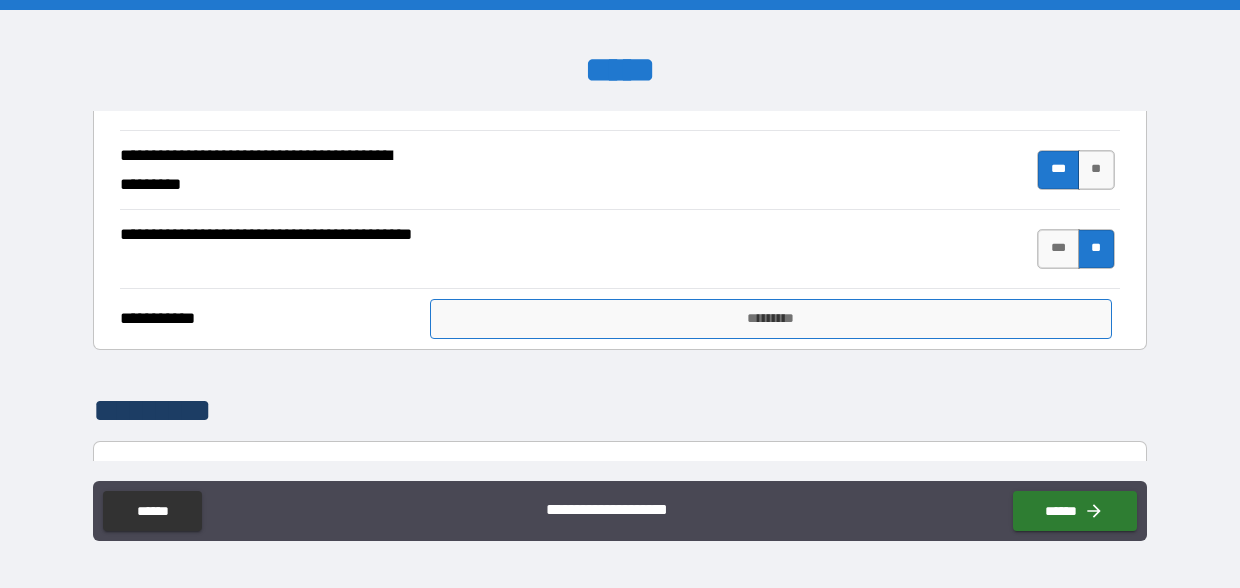 click on "*********" at bounding box center (771, 319) 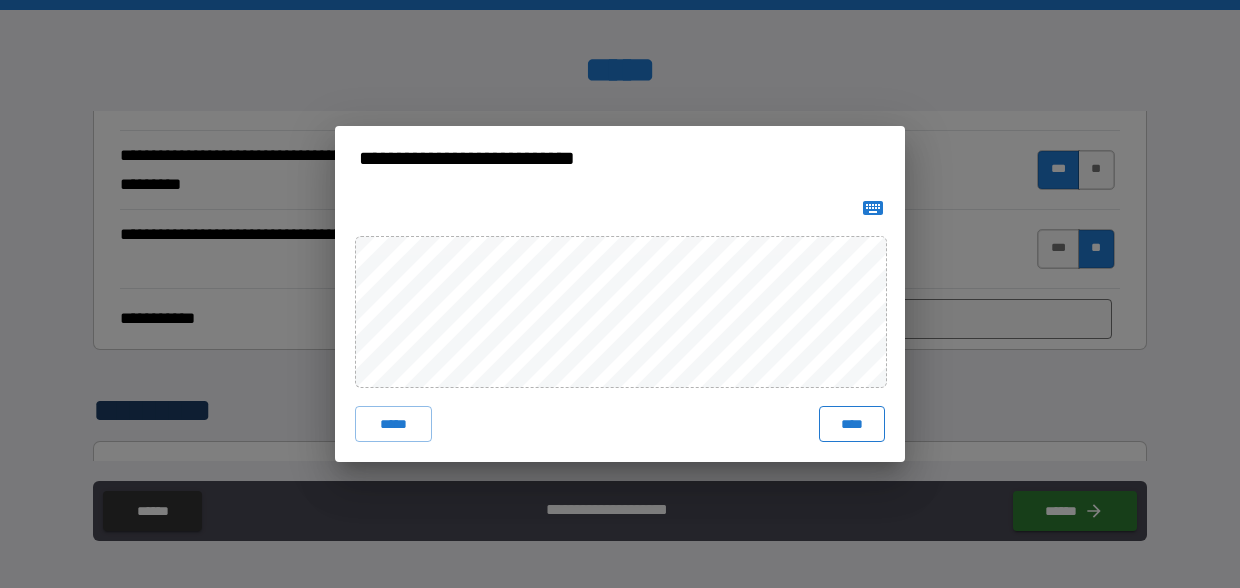 click on "****" at bounding box center [852, 424] 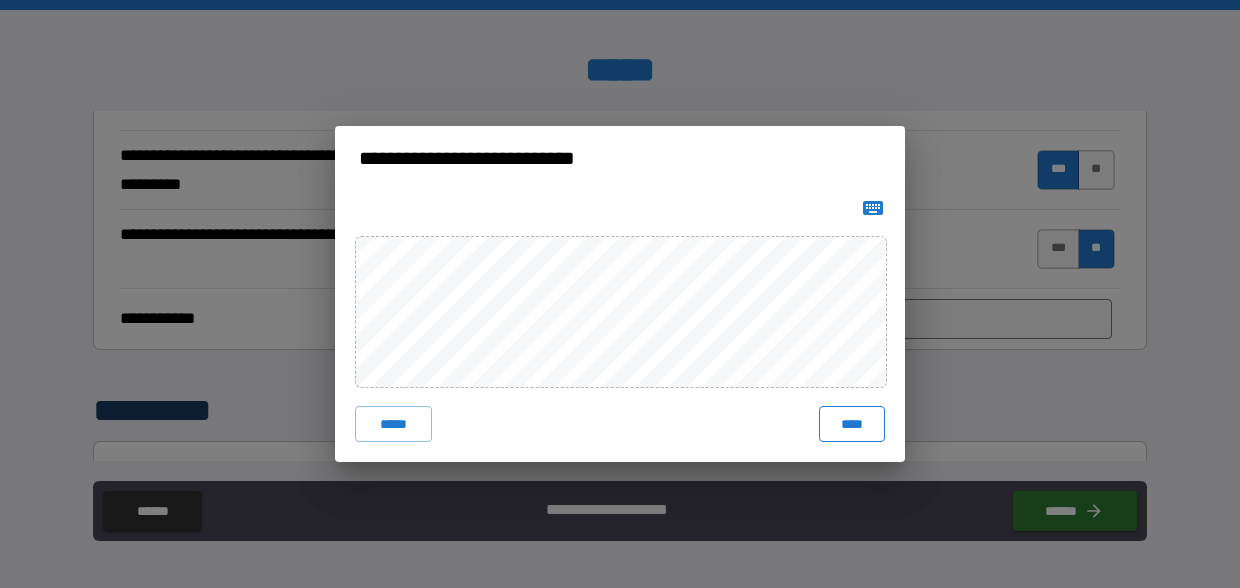 click on "****" at bounding box center (852, 424) 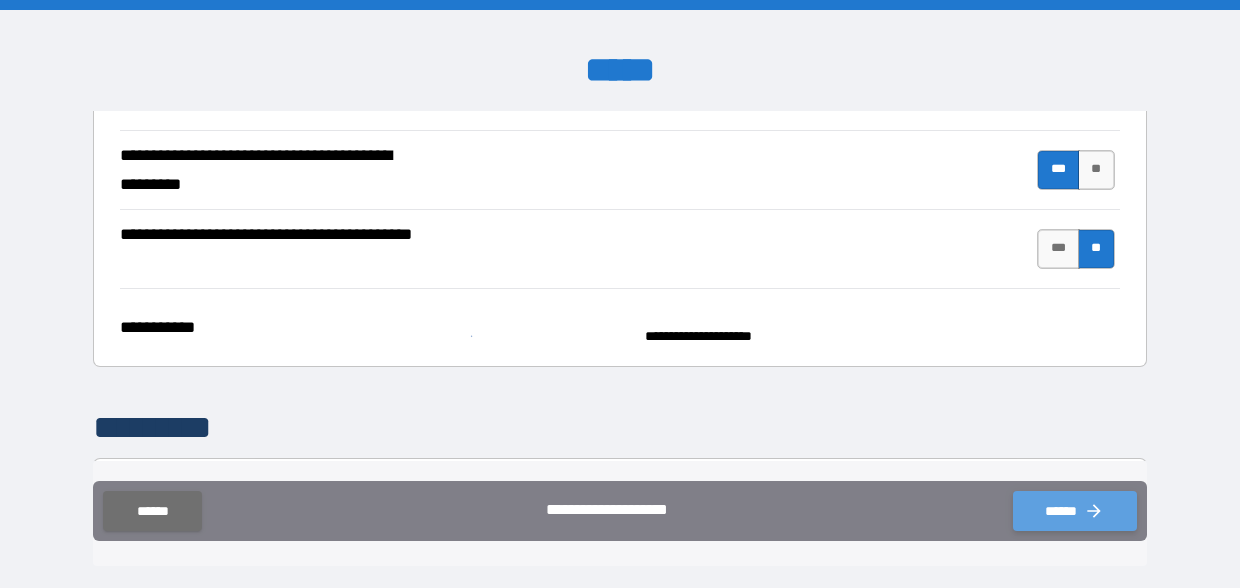 click on "******" at bounding box center [1075, 511] 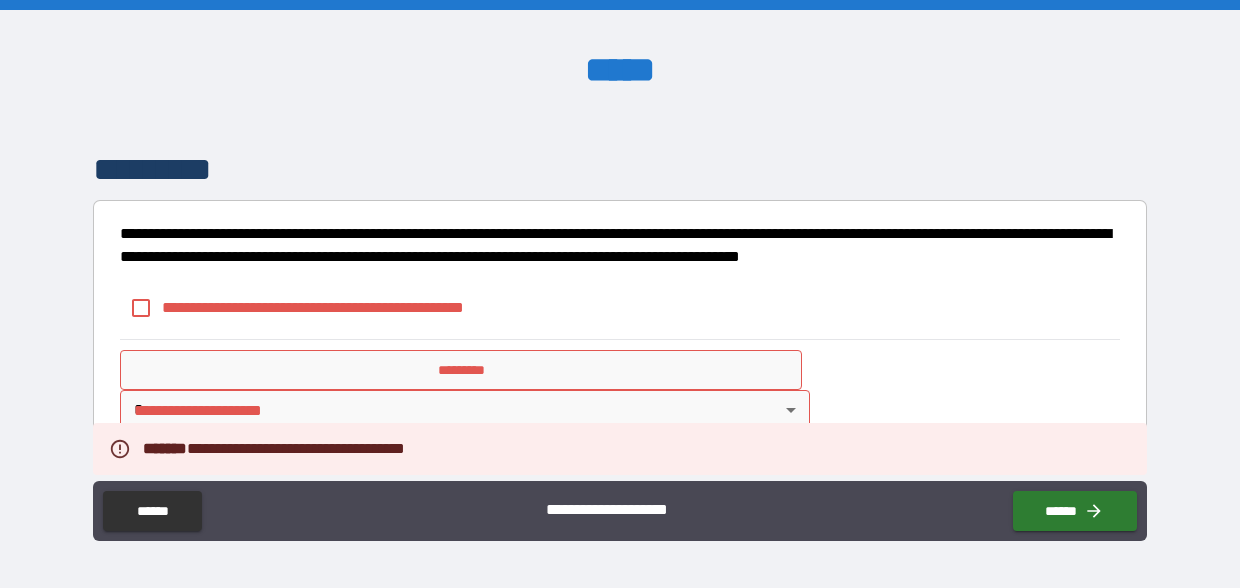 scroll, scrollTop: 2811, scrollLeft: 0, axis: vertical 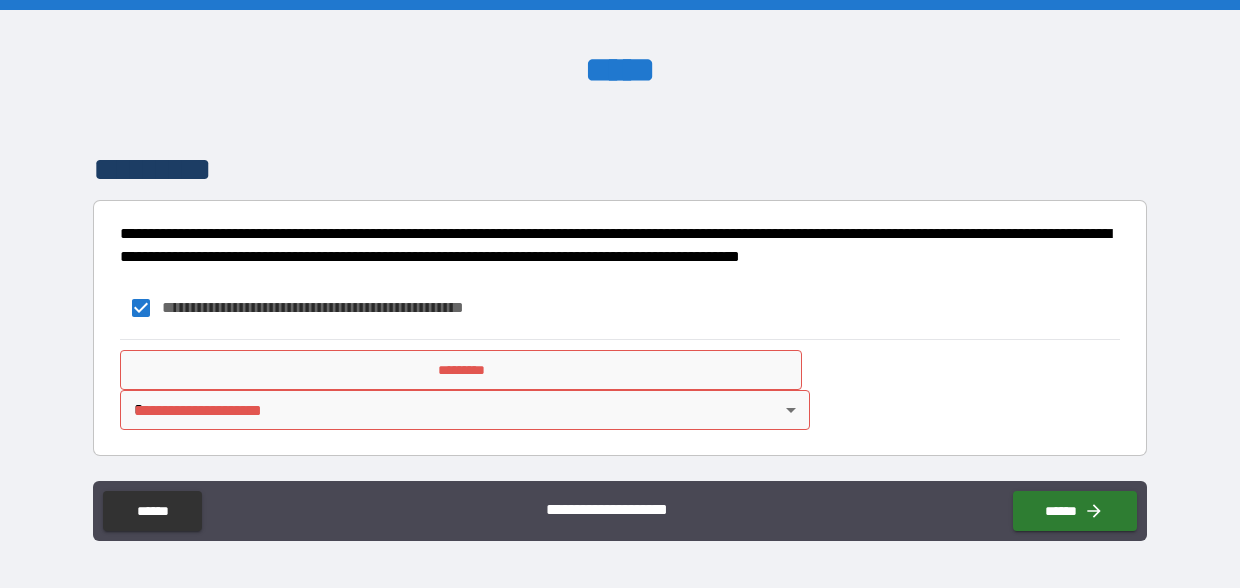 click on "*********" at bounding box center (461, 370) 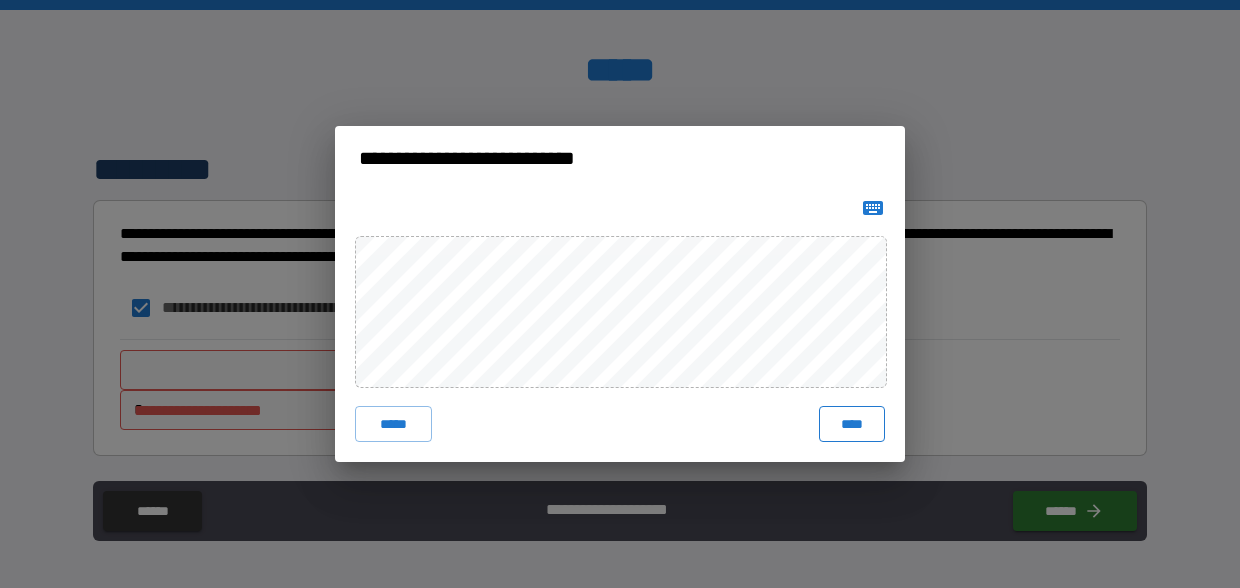 click on "****" at bounding box center (852, 424) 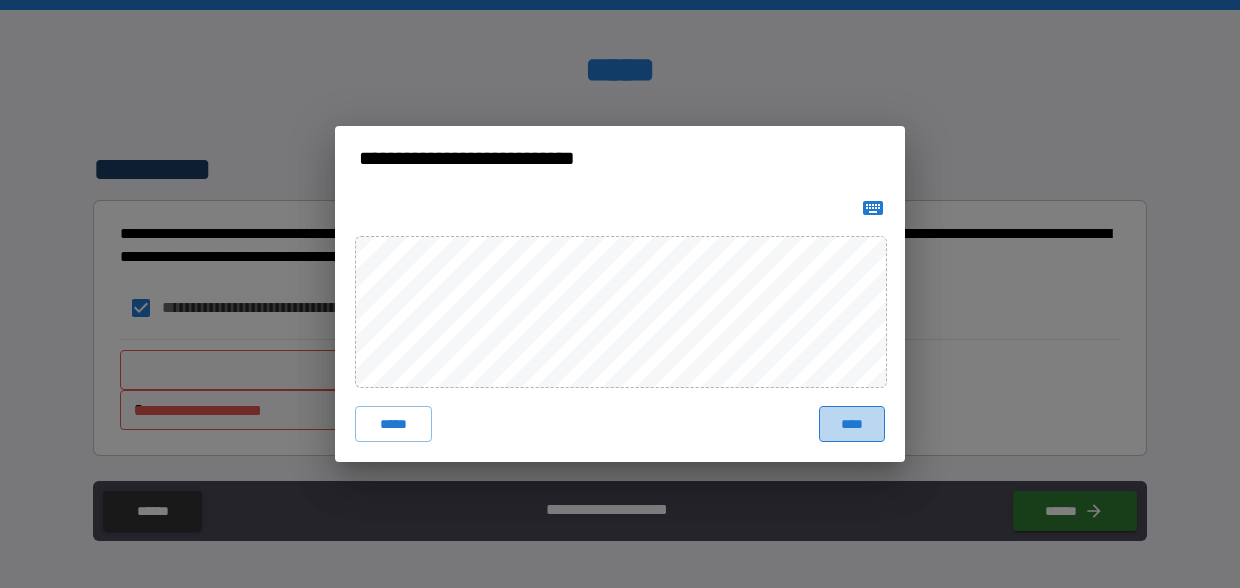 click on "****" at bounding box center [852, 424] 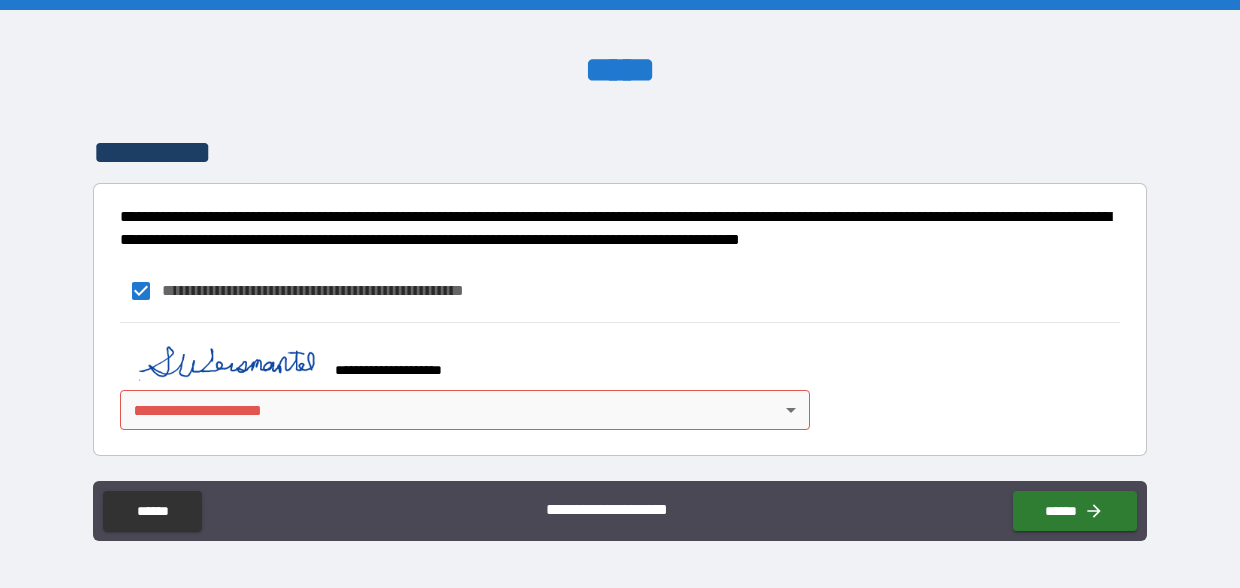 click on "**********" at bounding box center (620, 294) 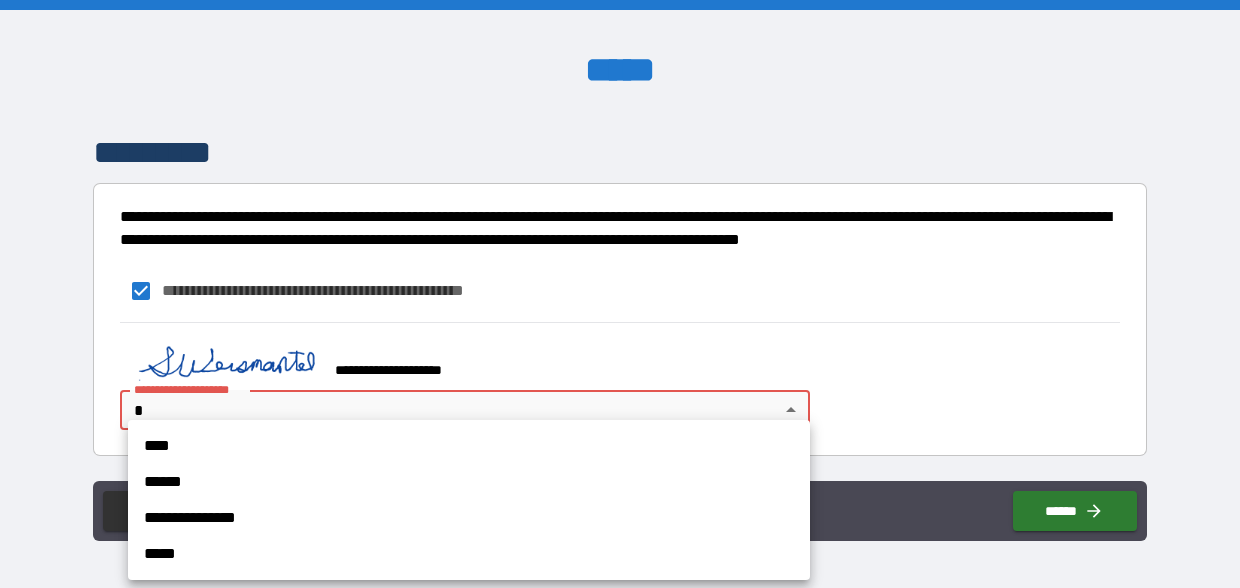 click on "****" at bounding box center [469, 446] 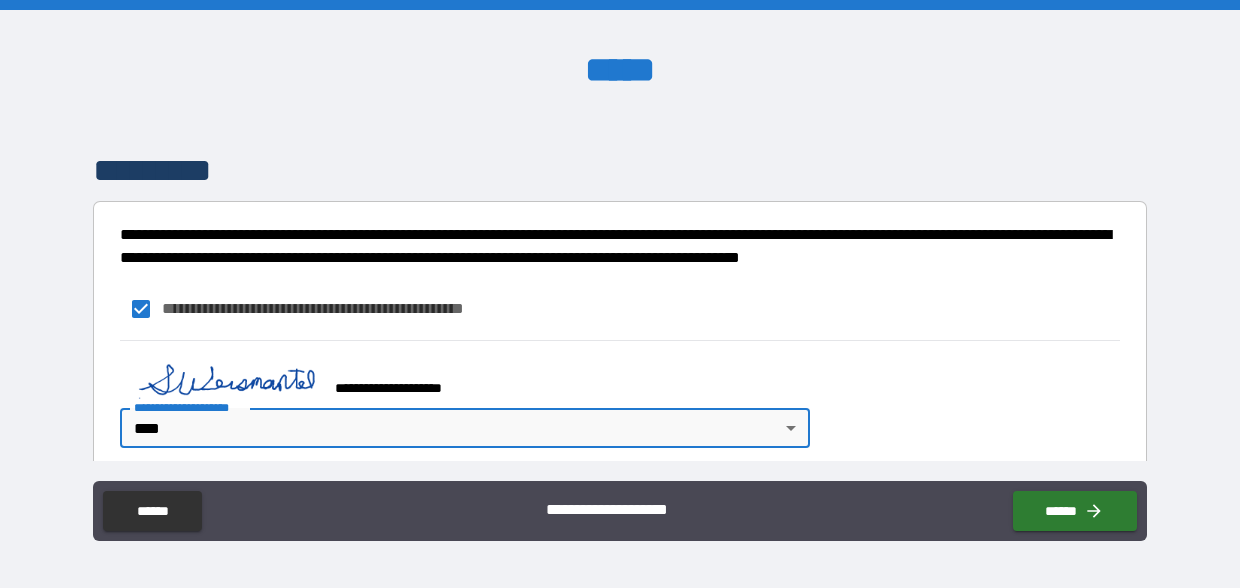 scroll, scrollTop: 2750, scrollLeft: 0, axis: vertical 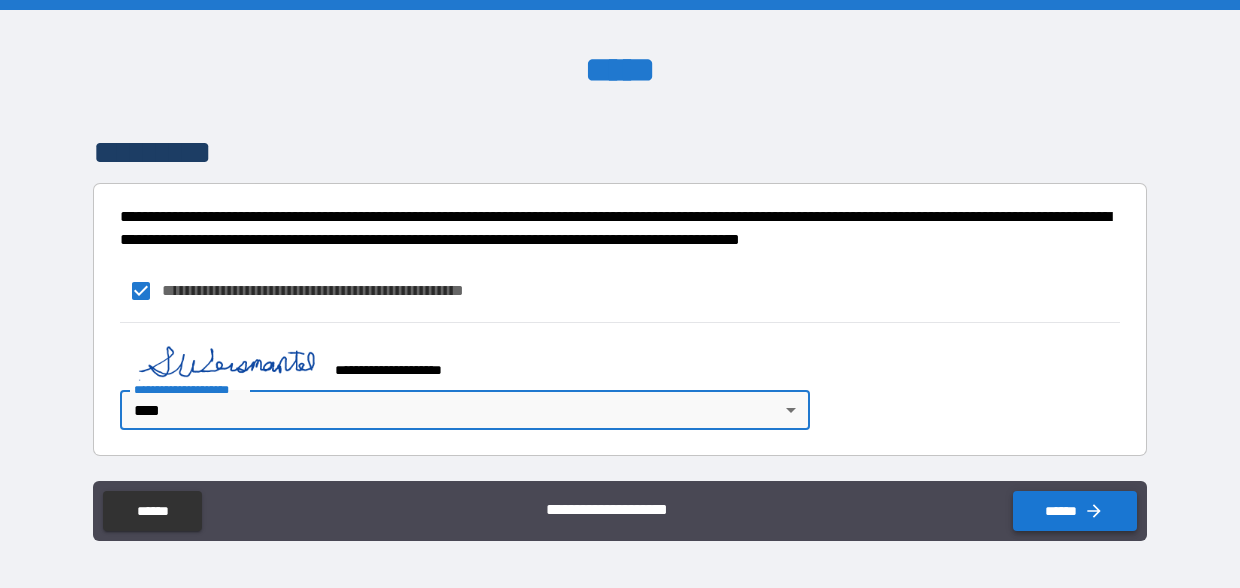 click on "******" at bounding box center [1075, 511] 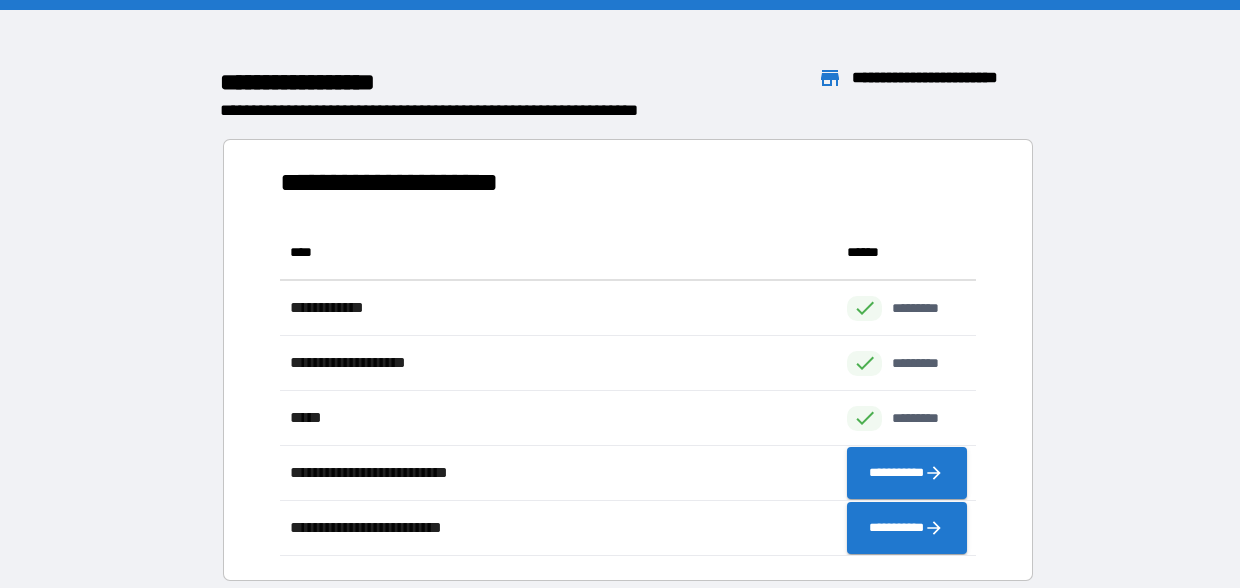 scroll, scrollTop: 1, scrollLeft: 1, axis: both 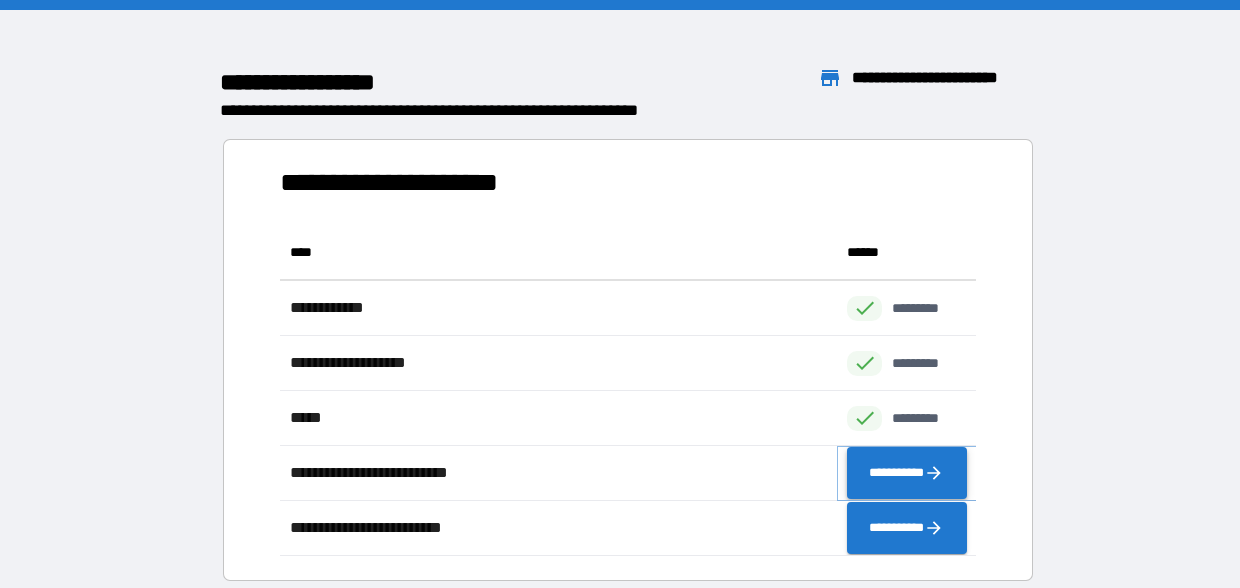 click on "**********" at bounding box center [906, 473] 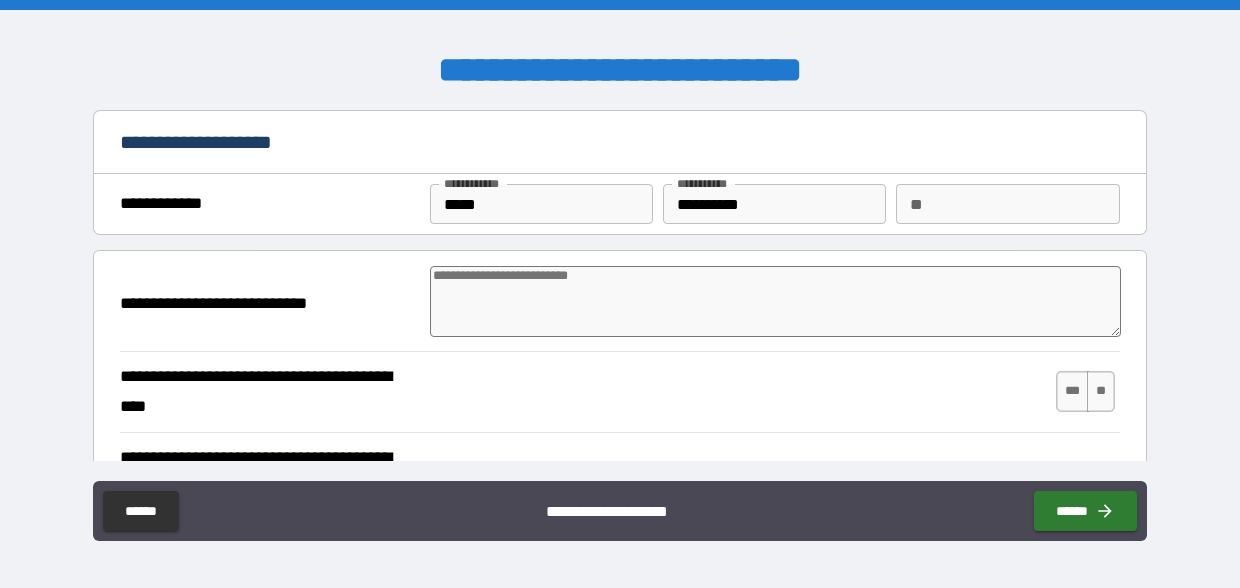 type on "*" 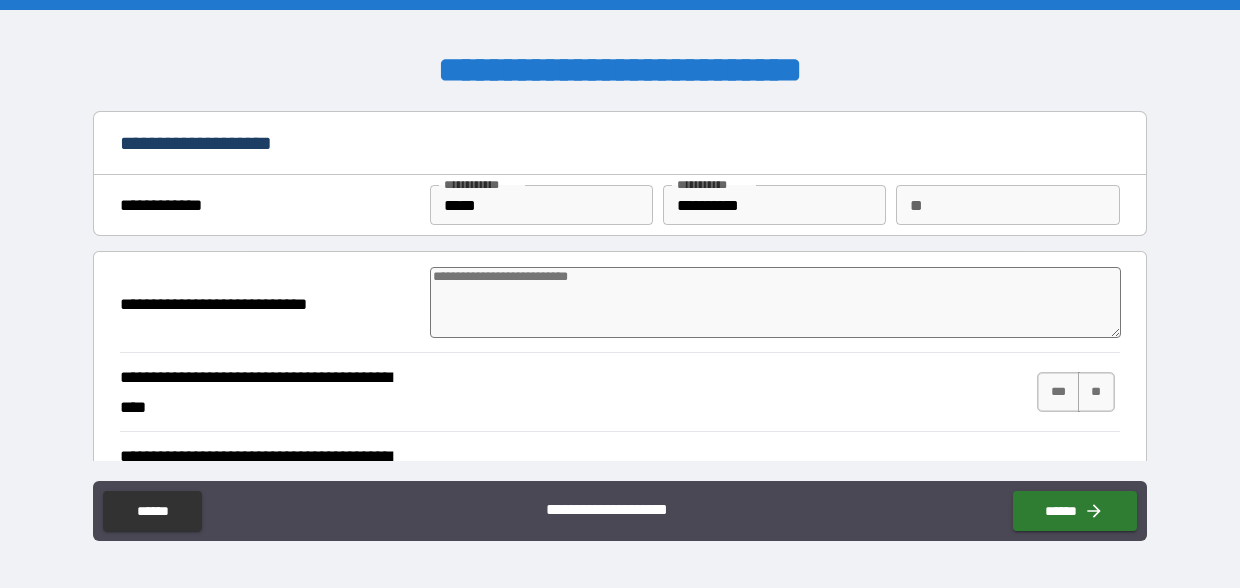 click at bounding box center [775, 302] 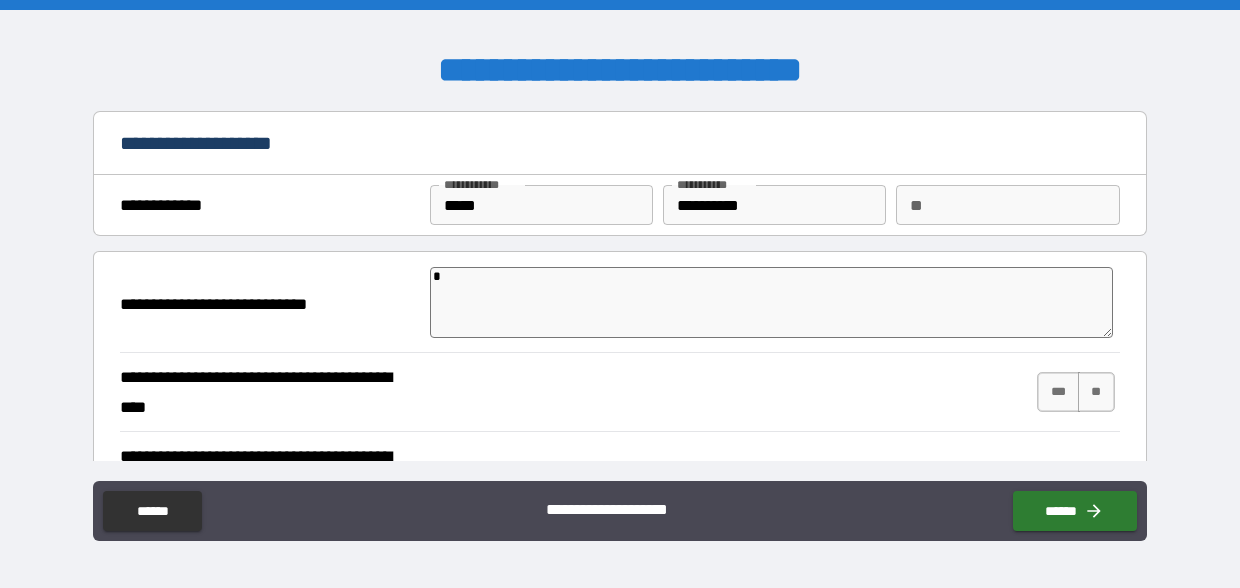 type on "*" 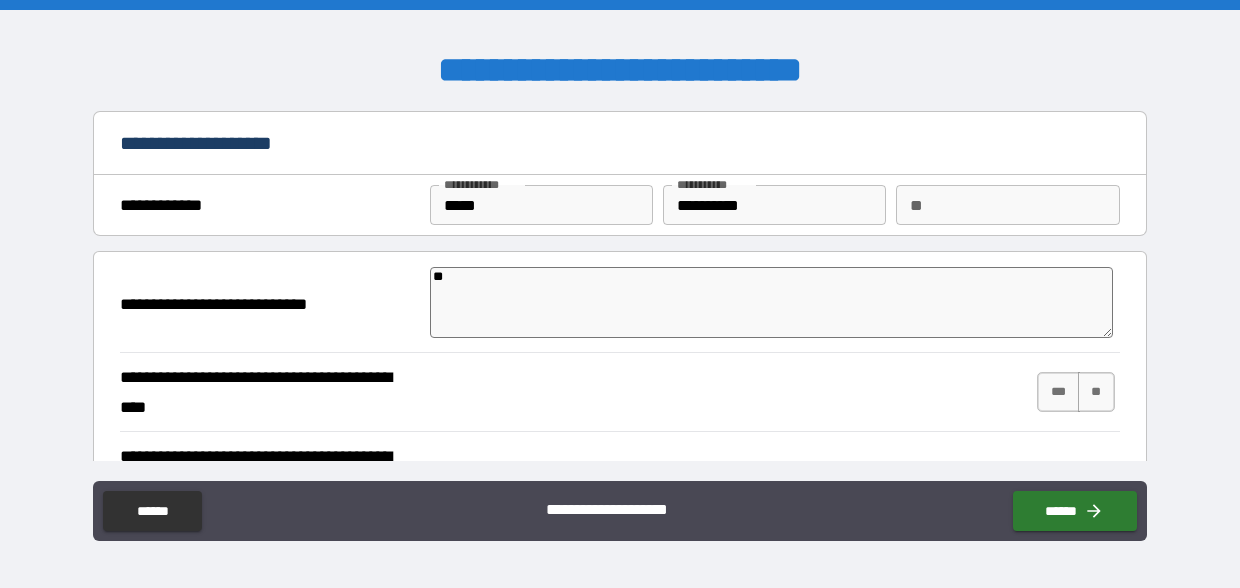 type on "*" 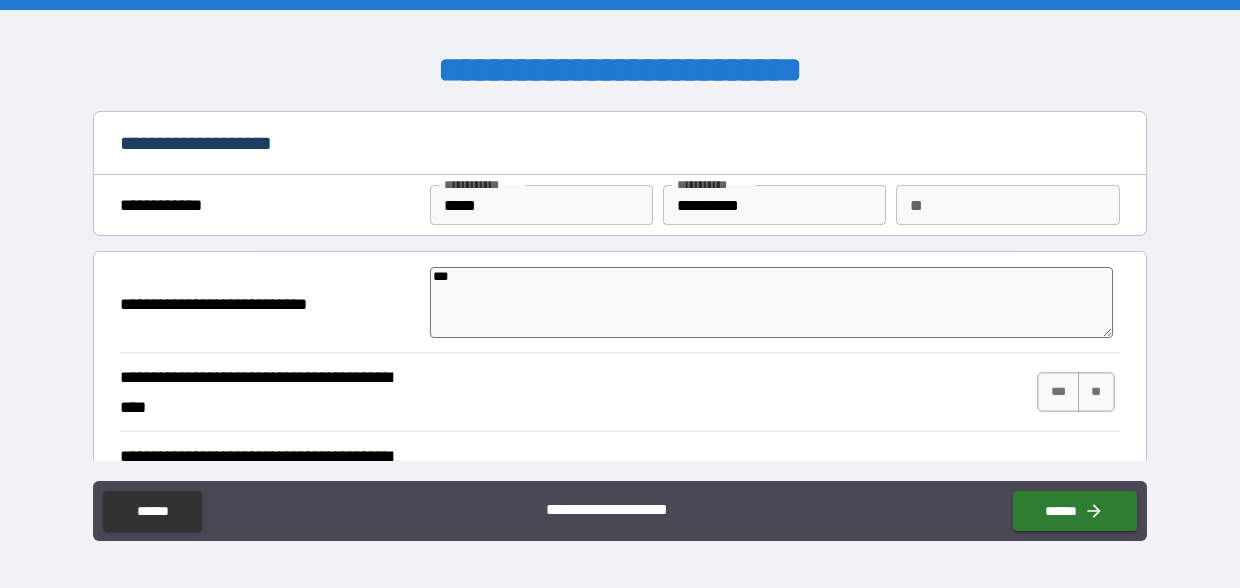 type on "****" 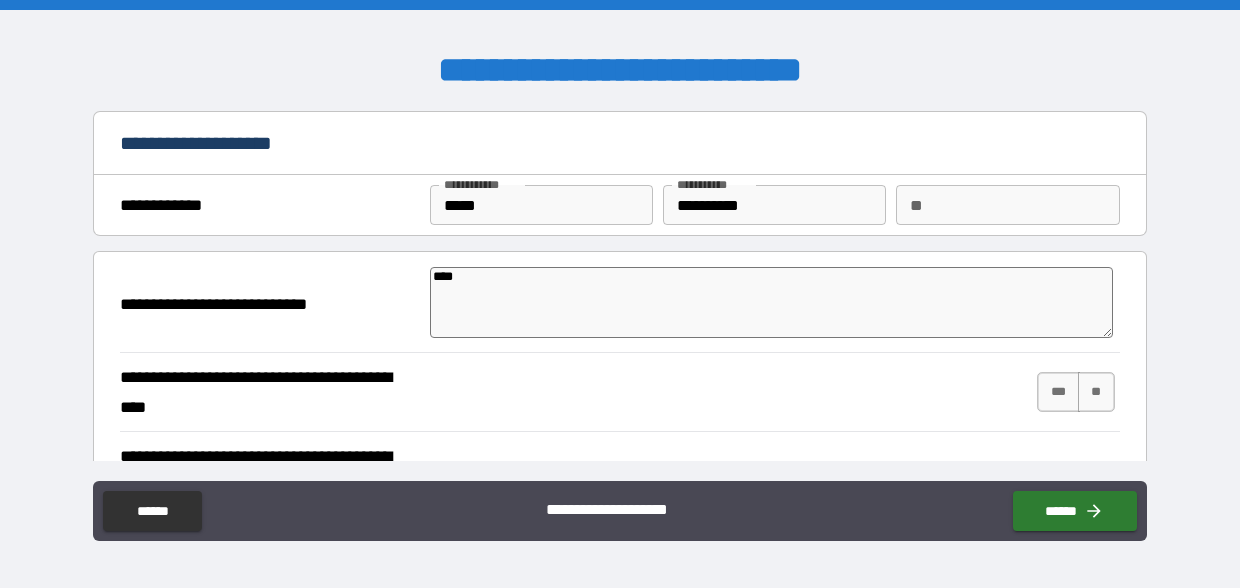 type on "*" 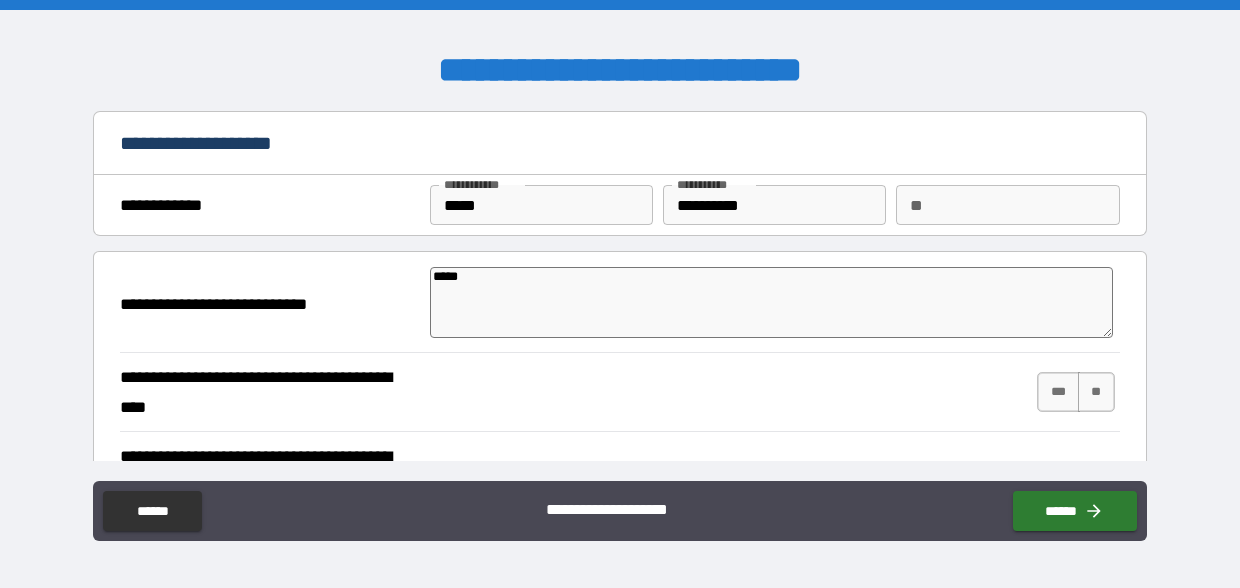 type on "*" 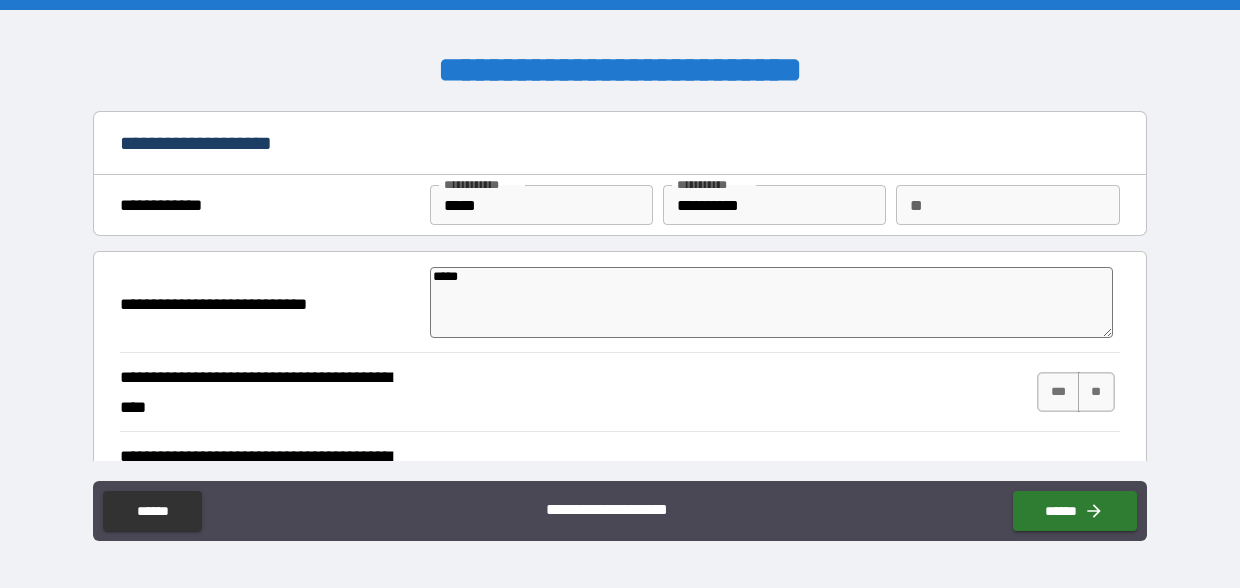 type on "******" 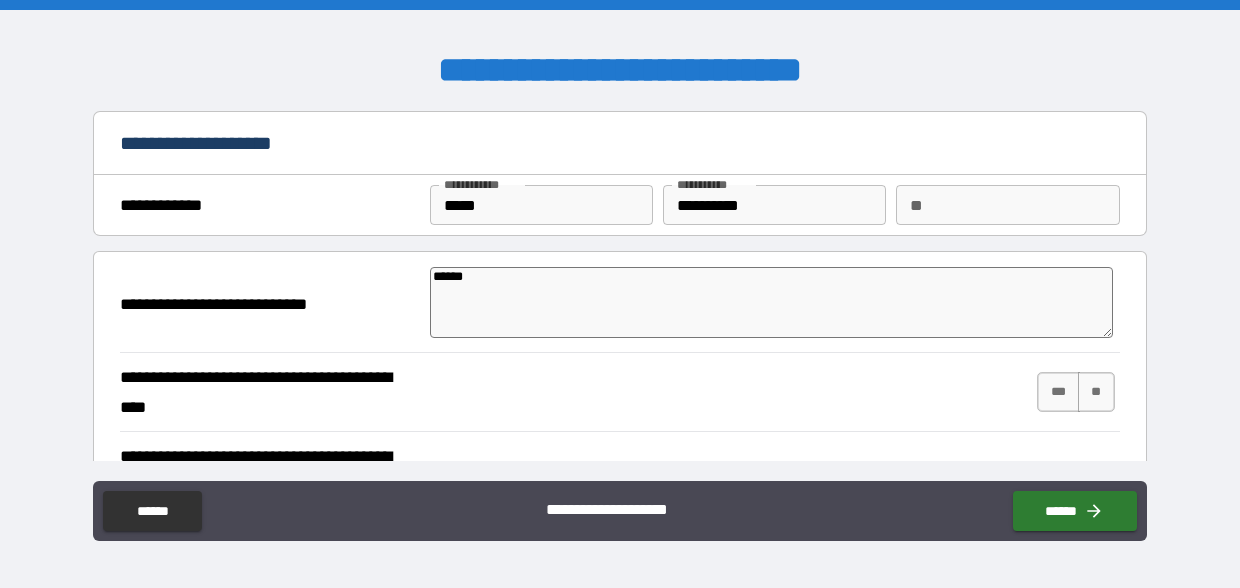 type on "*" 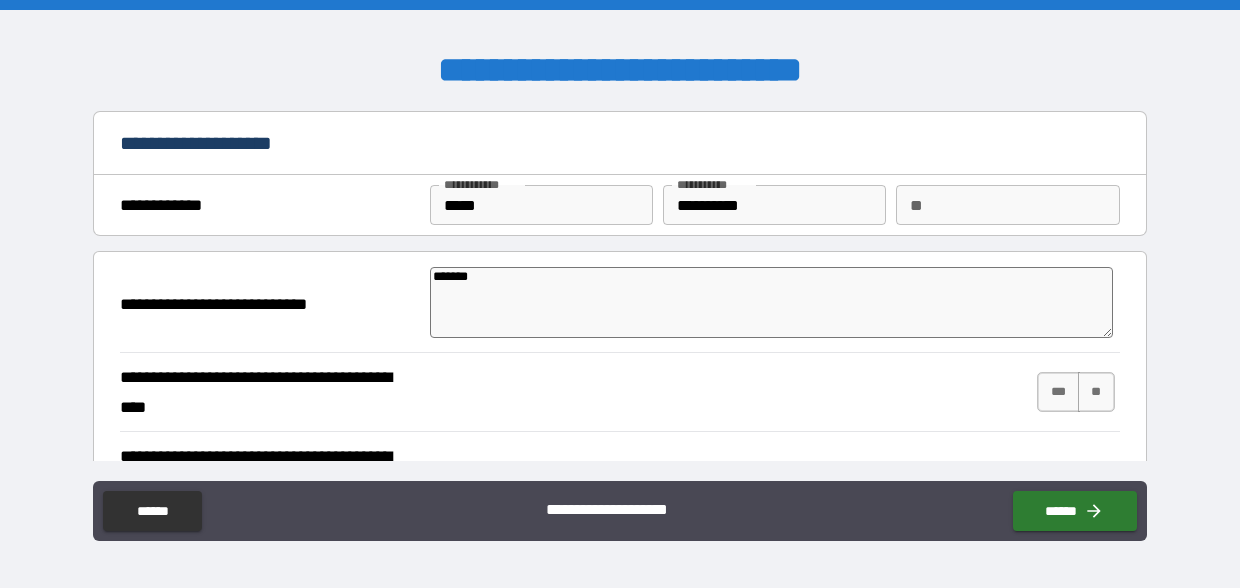 type on "*" 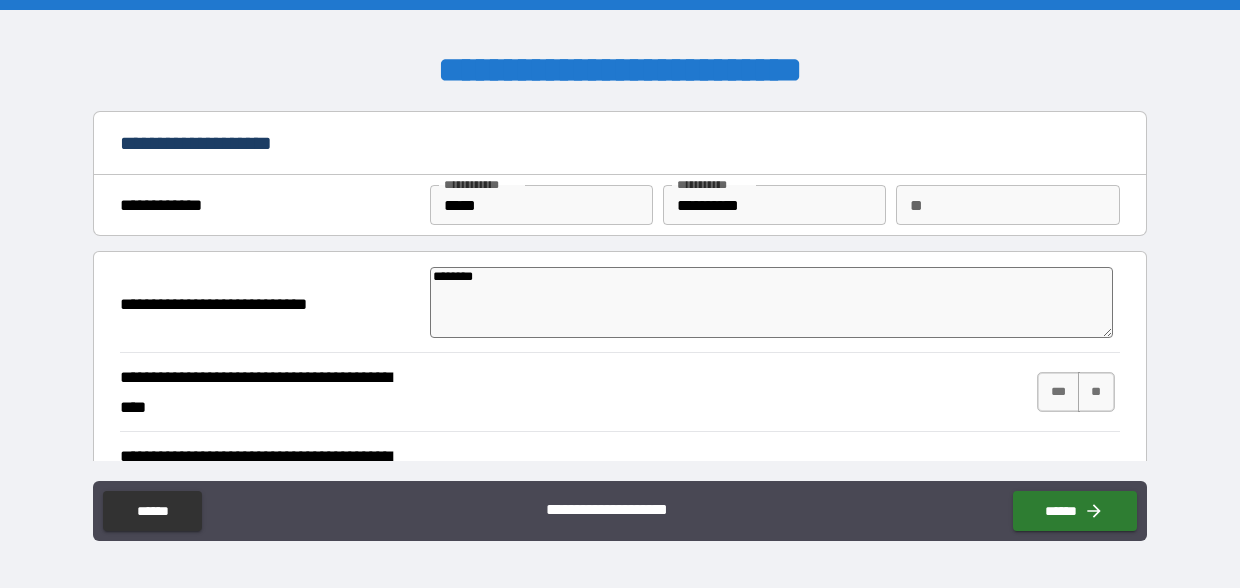 type on "*********" 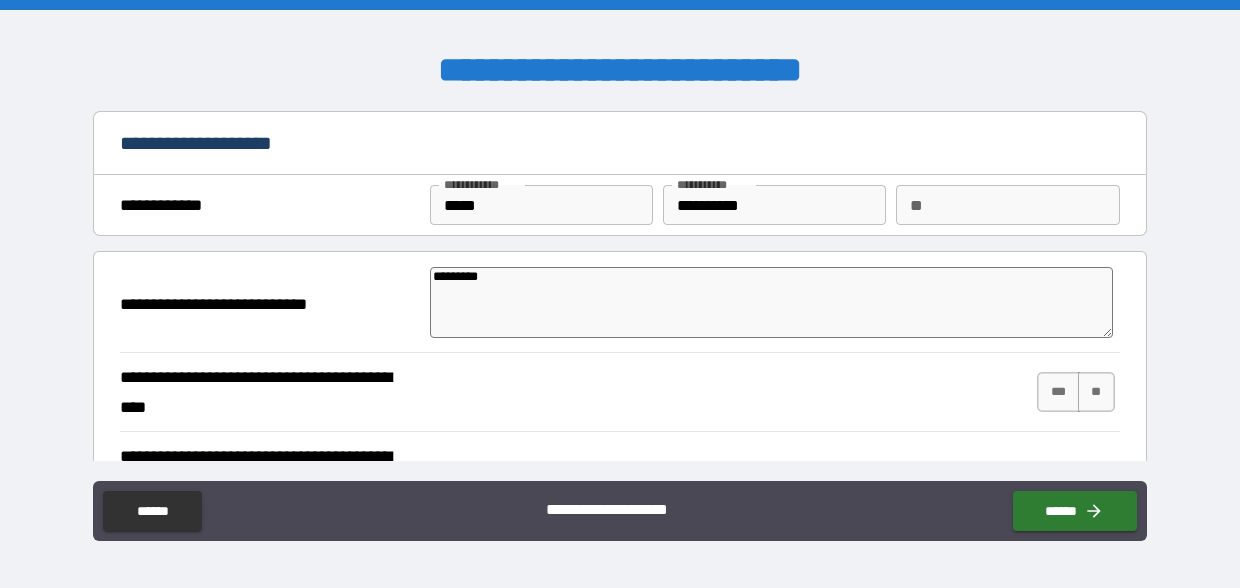 type on "*" 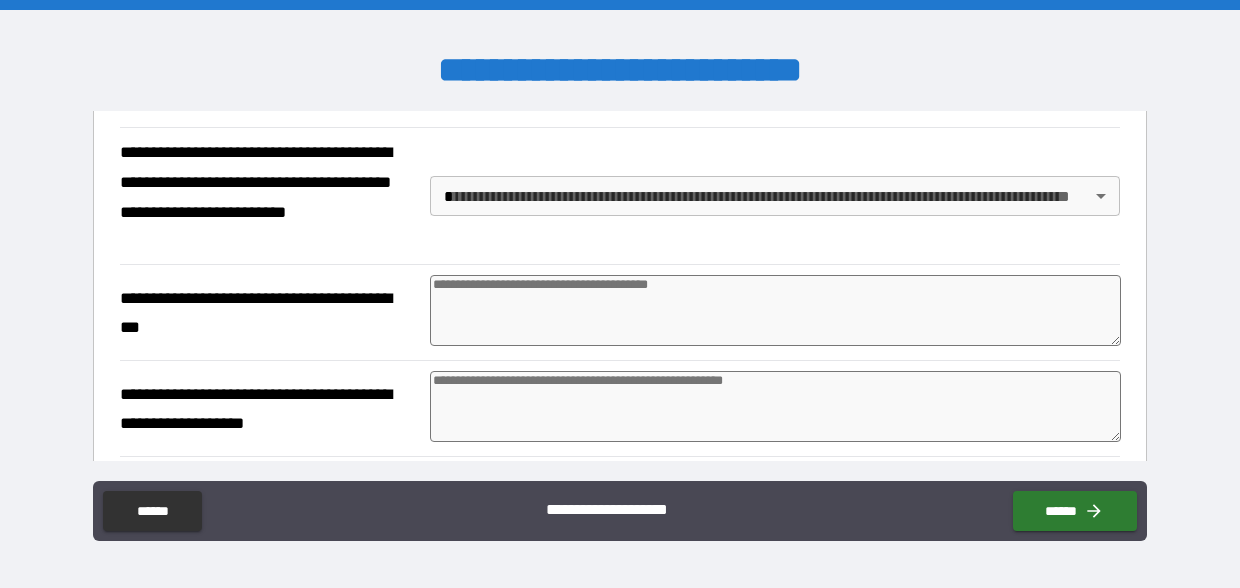 scroll, scrollTop: 310, scrollLeft: 0, axis: vertical 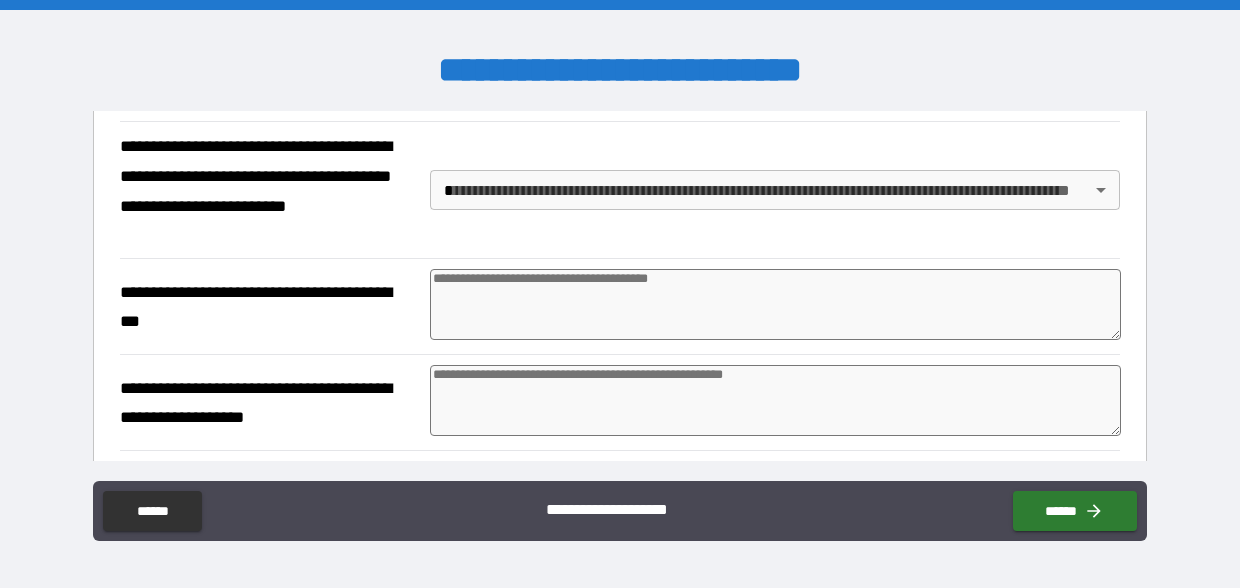 click at bounding box center [775, 304] 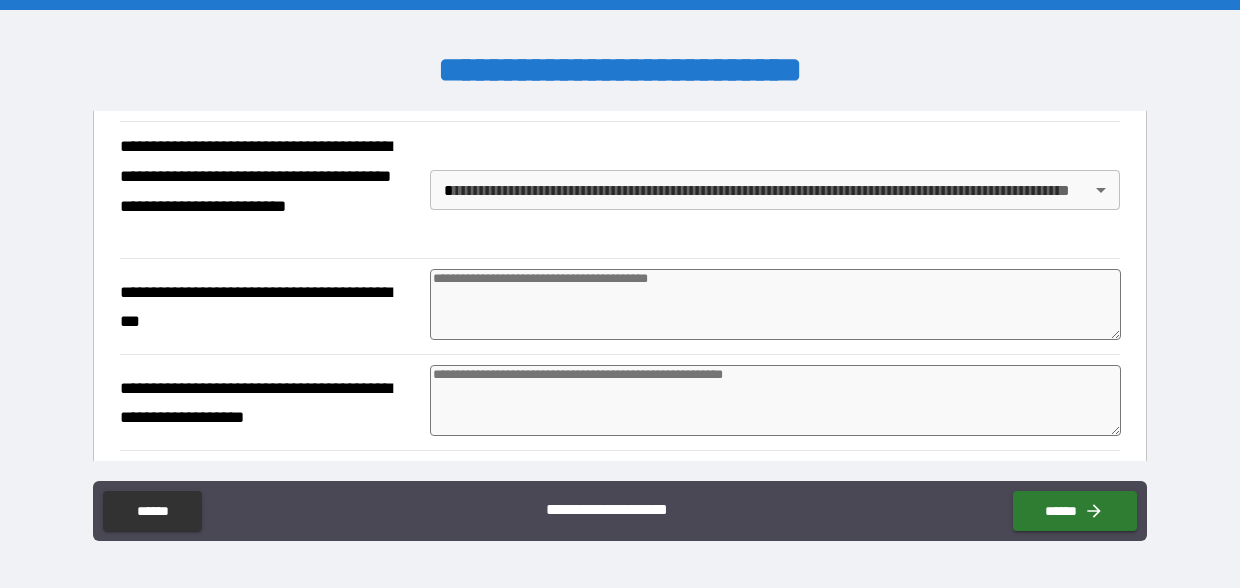 type on "*" 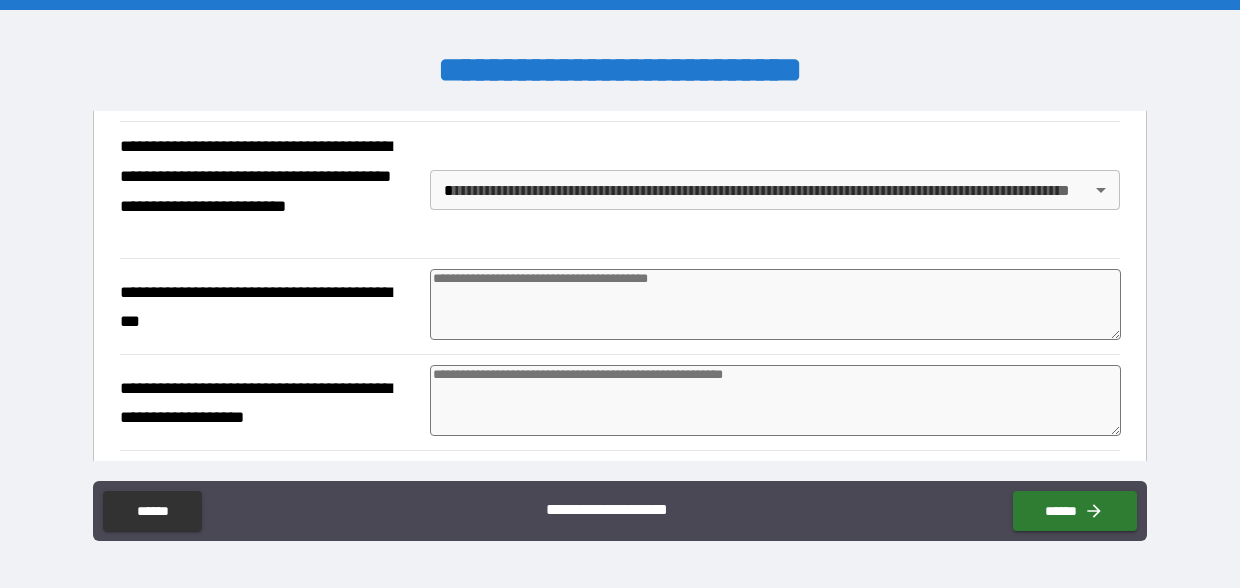 type on "*" 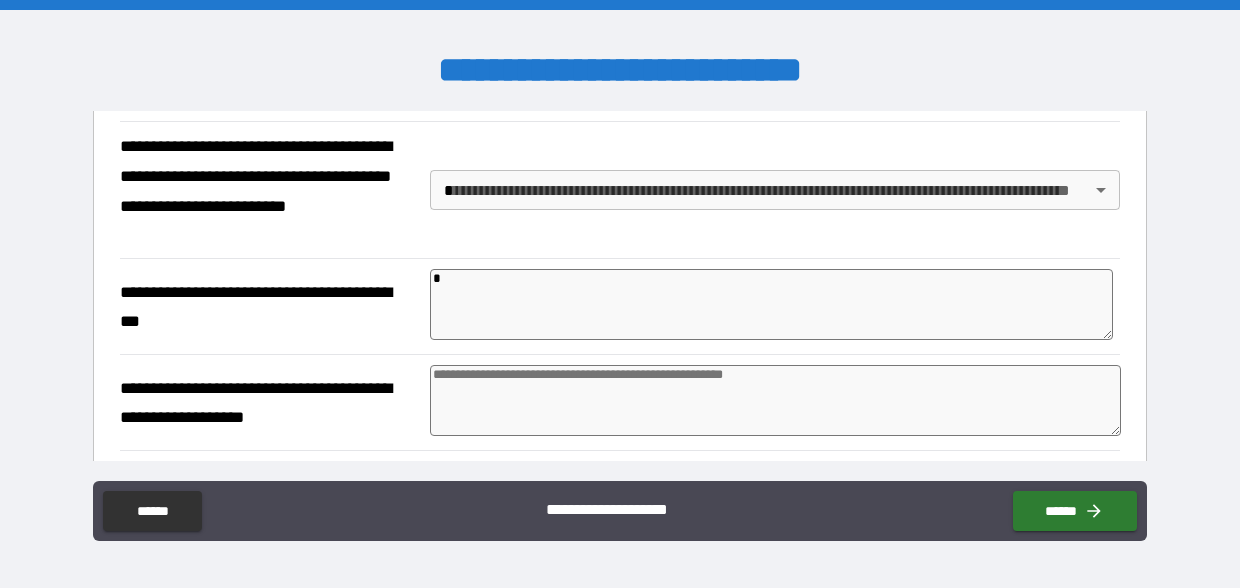 type on "*" 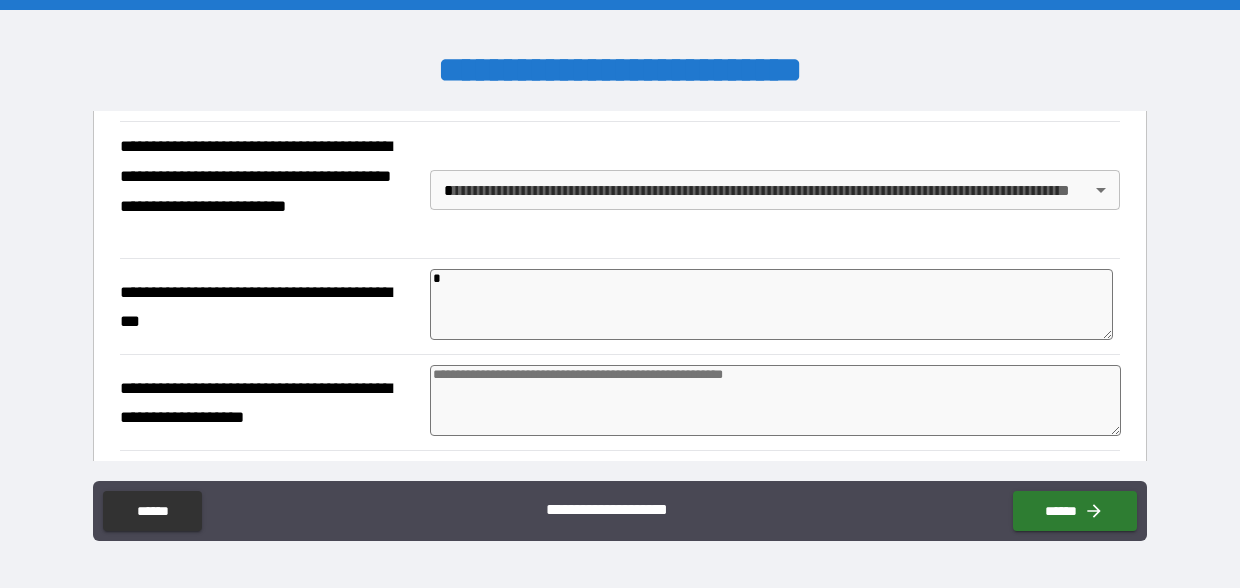 type on "*" 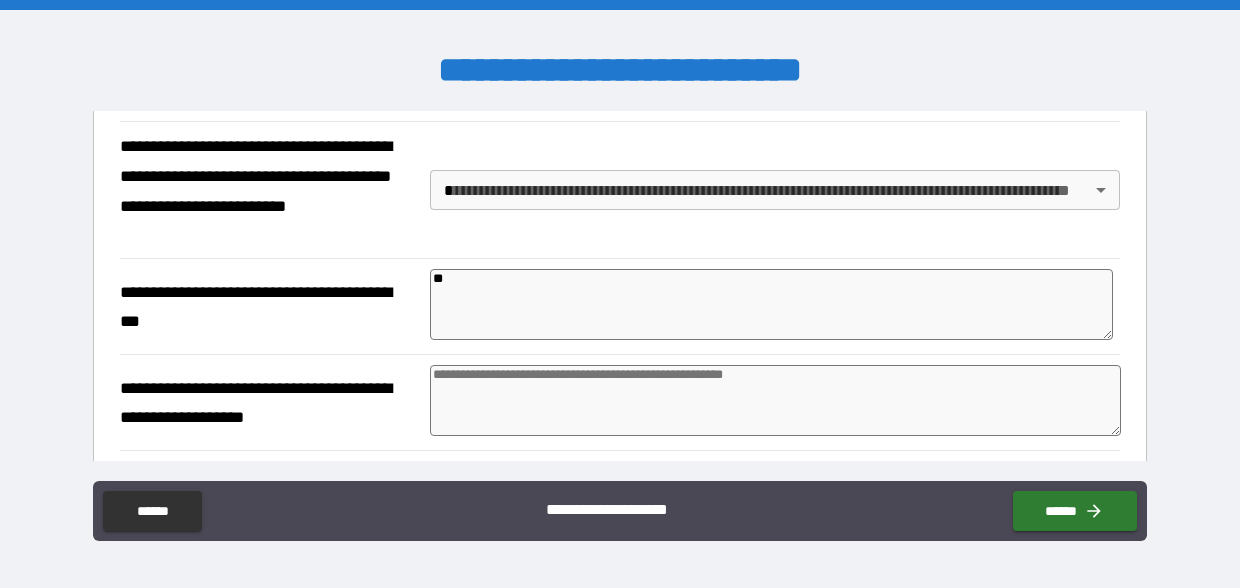 type on "*" 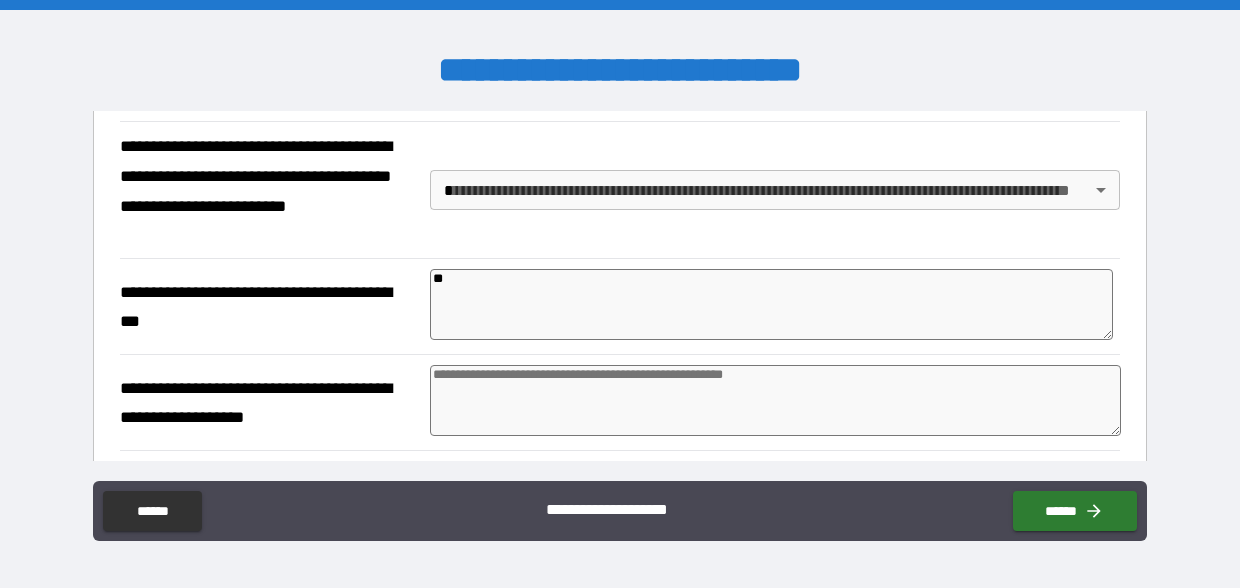 type on "*" 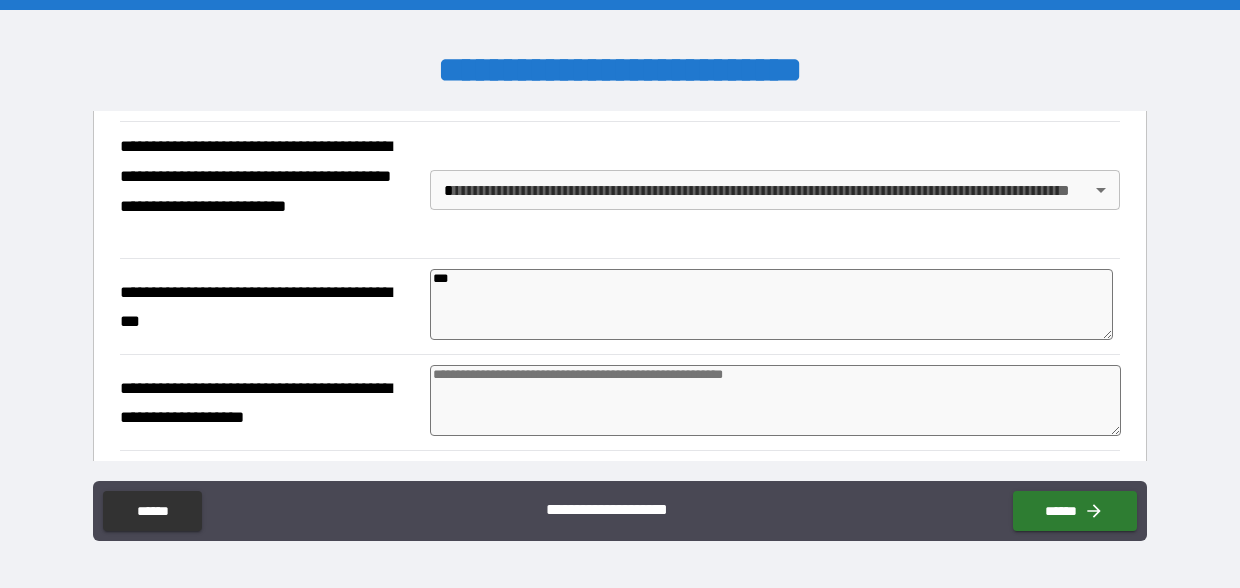 type on "*" 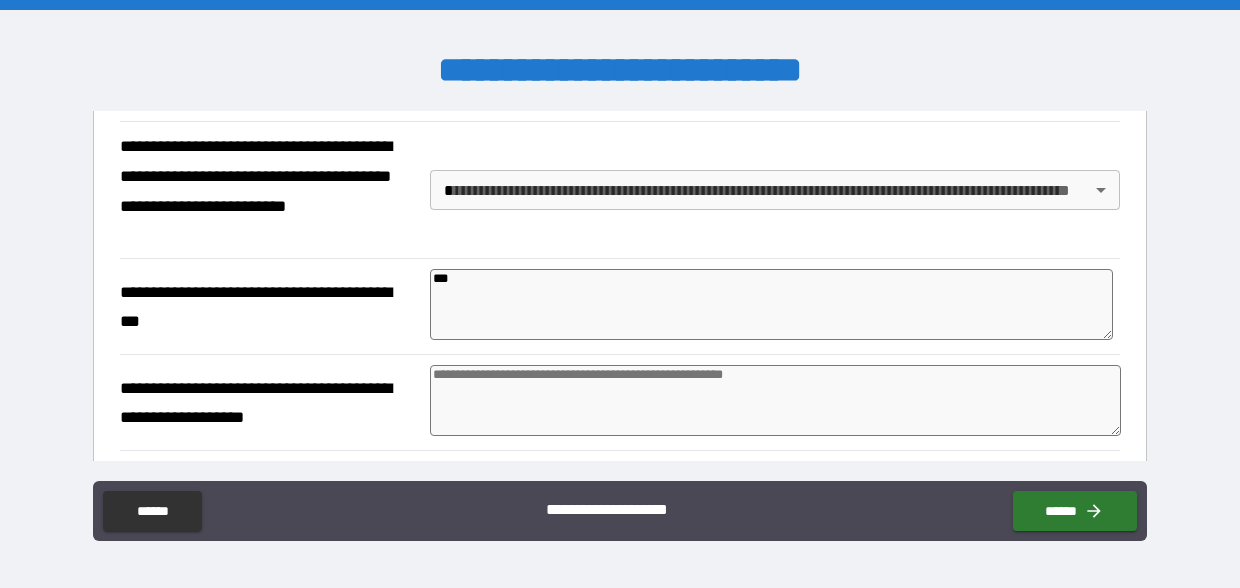 type on "*" 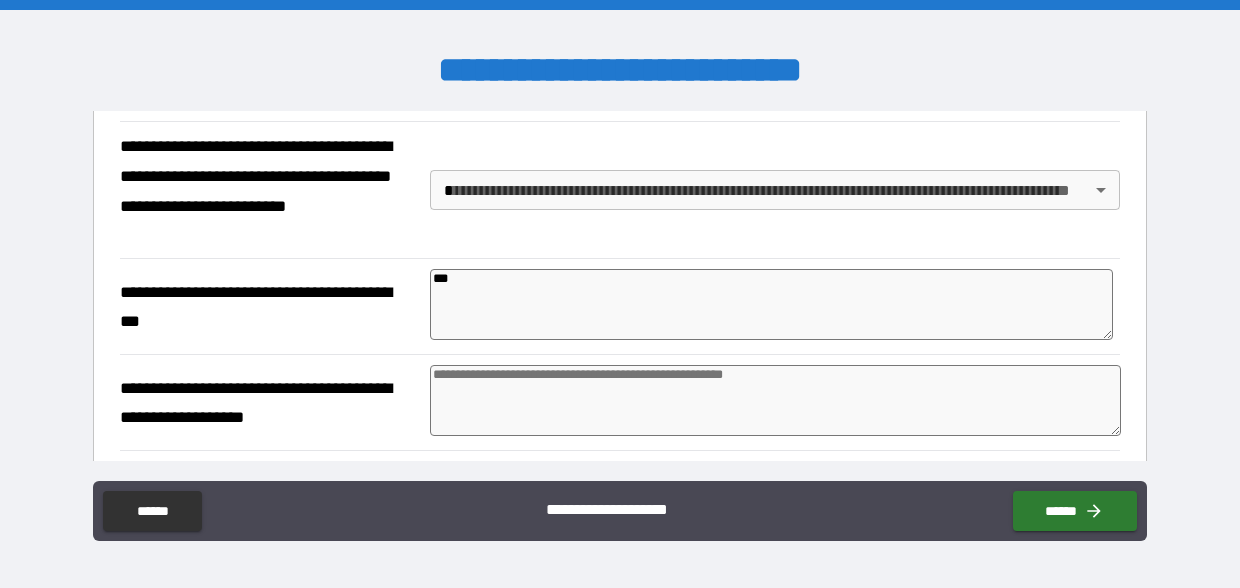 type on "***" 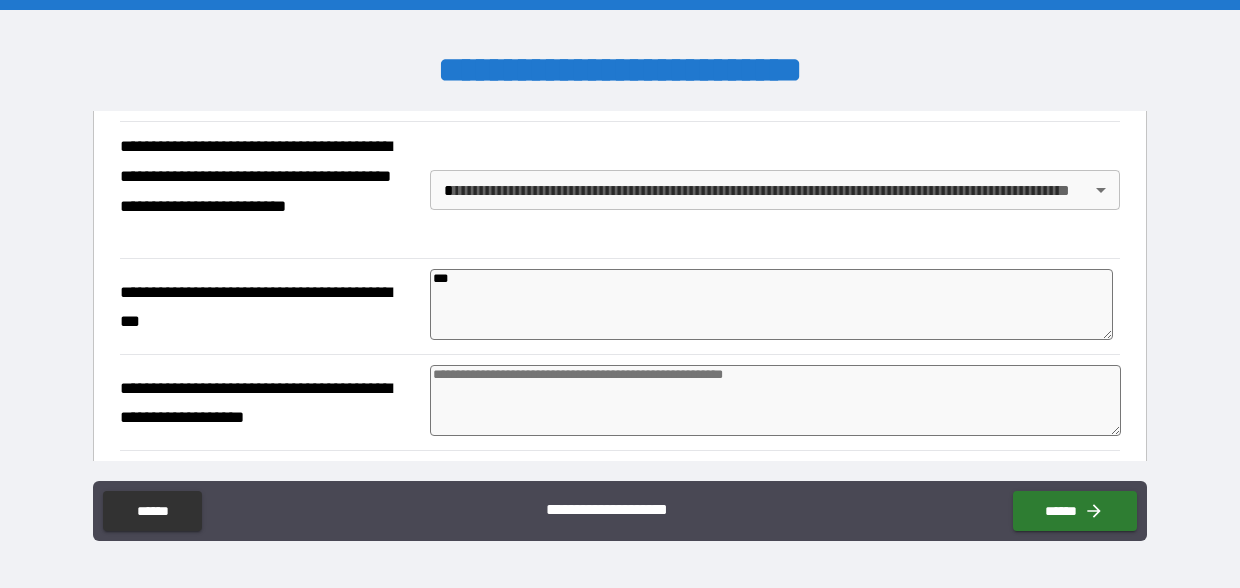 type on "*" 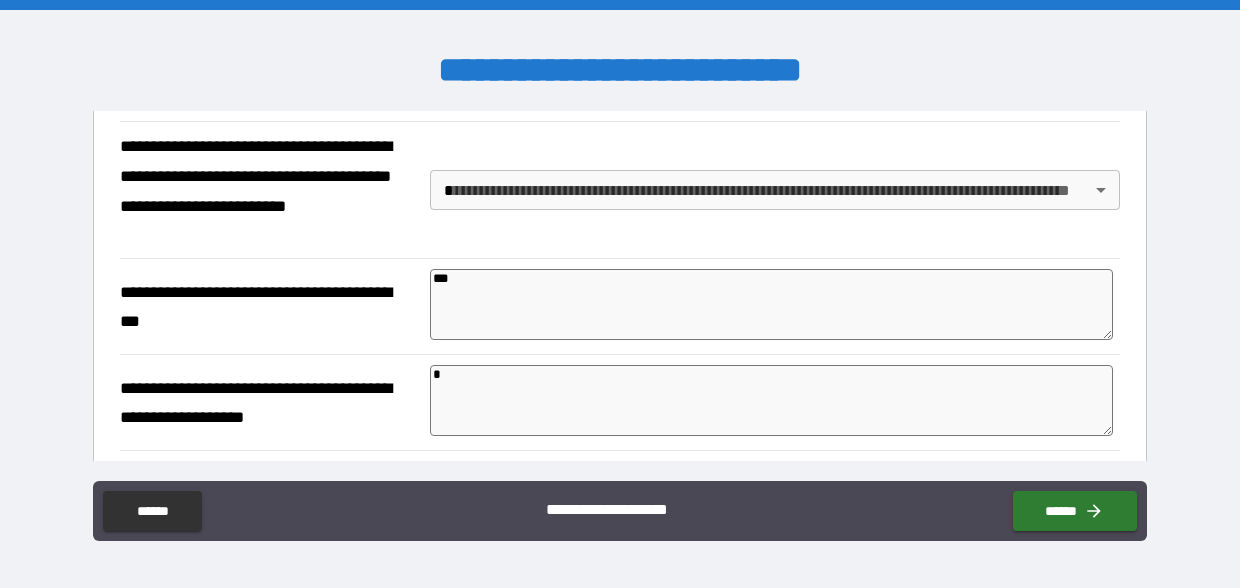 type on "*" 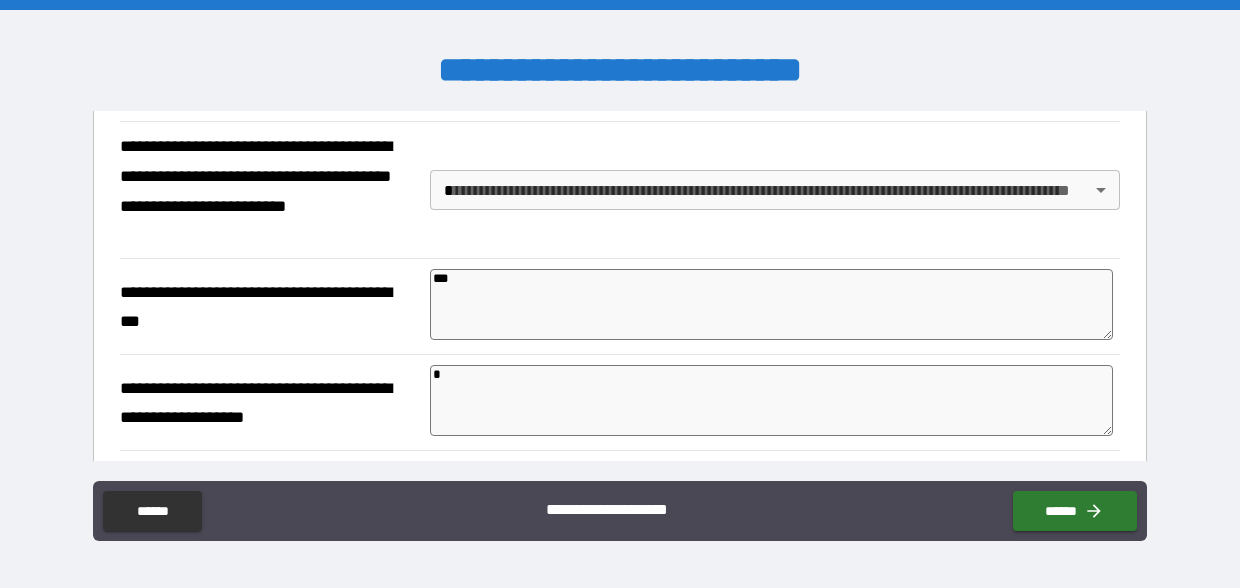 type on "*" 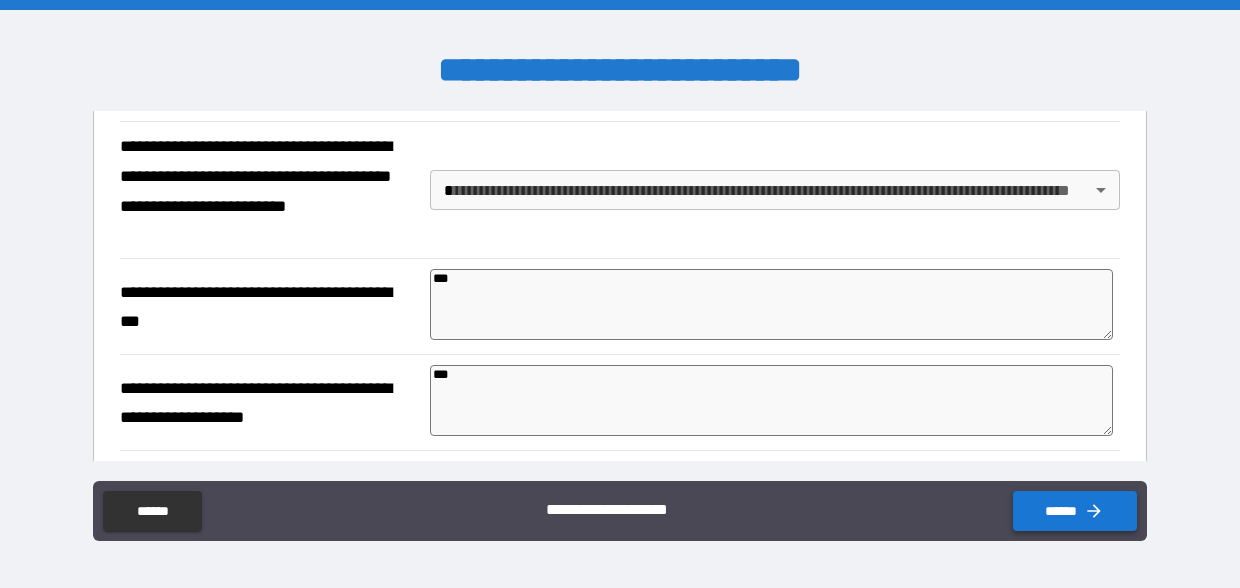click on "******" at bounding box center (1075, 511) 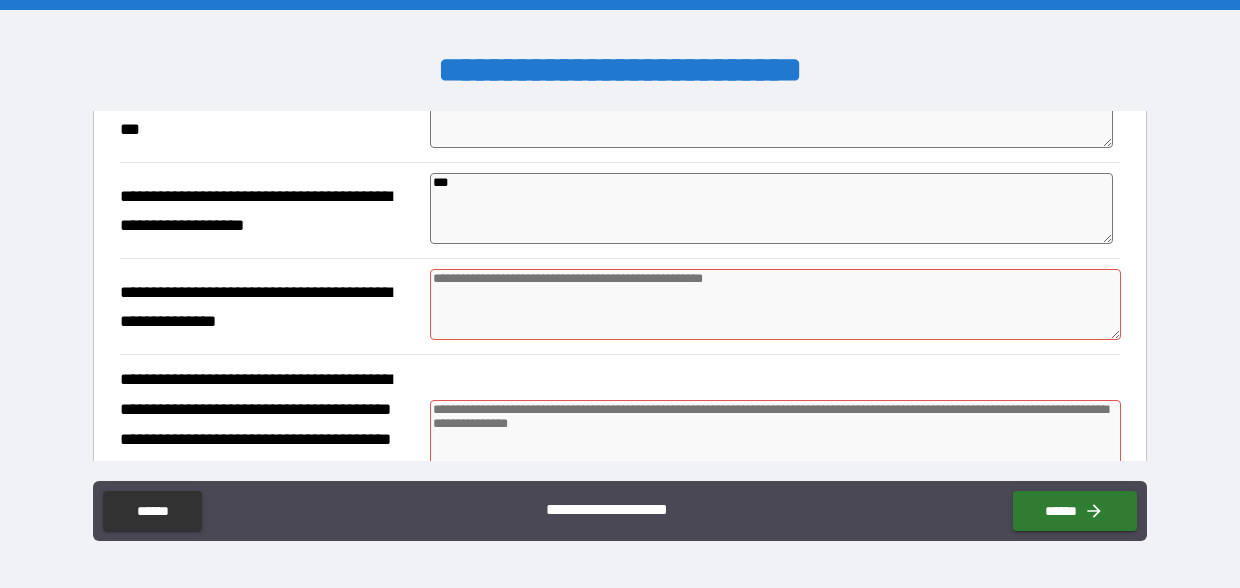 scroll, scrollTop: 517, scrollLeft: 0, axis: vertical 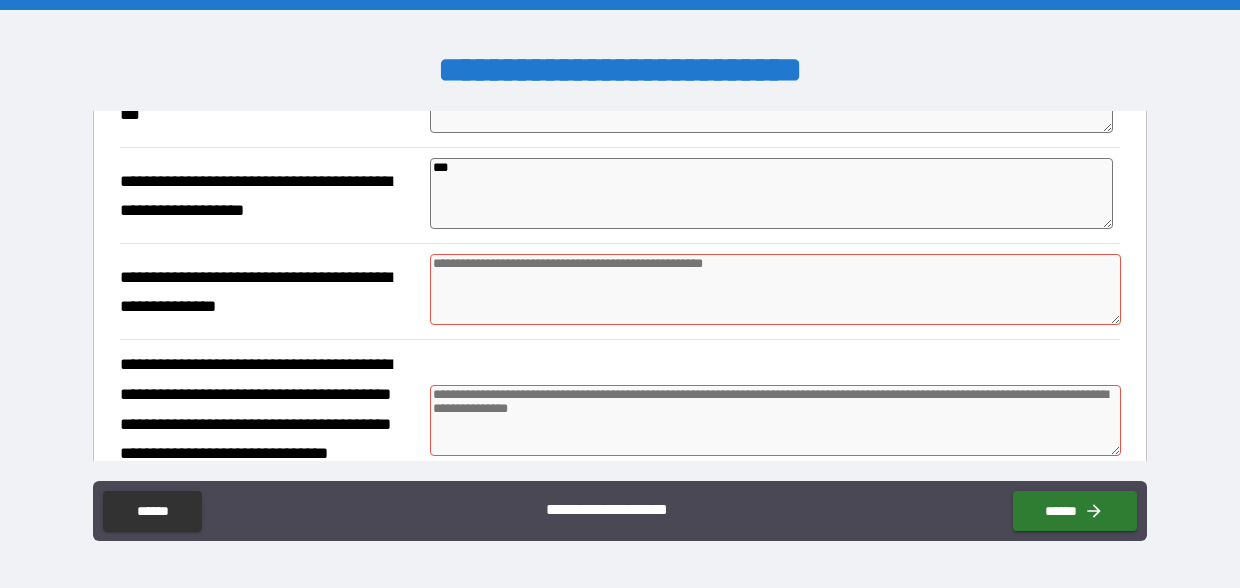 click at bounding box center (775, 289) 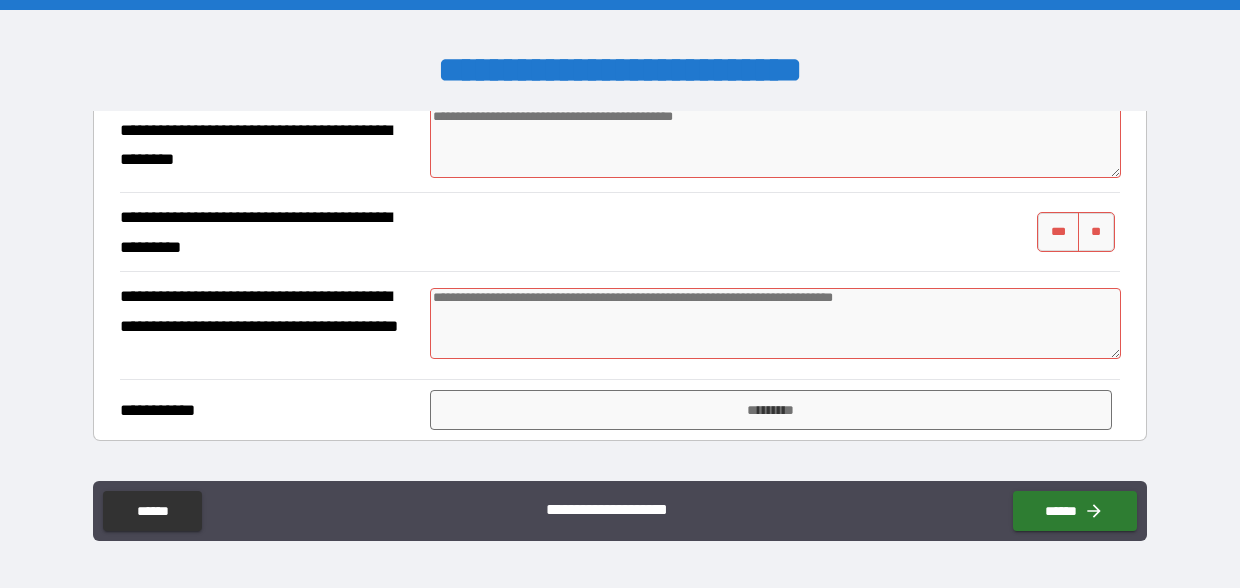 scroll, scrollTop: 928, scrollLeft: 0, axis: vertical 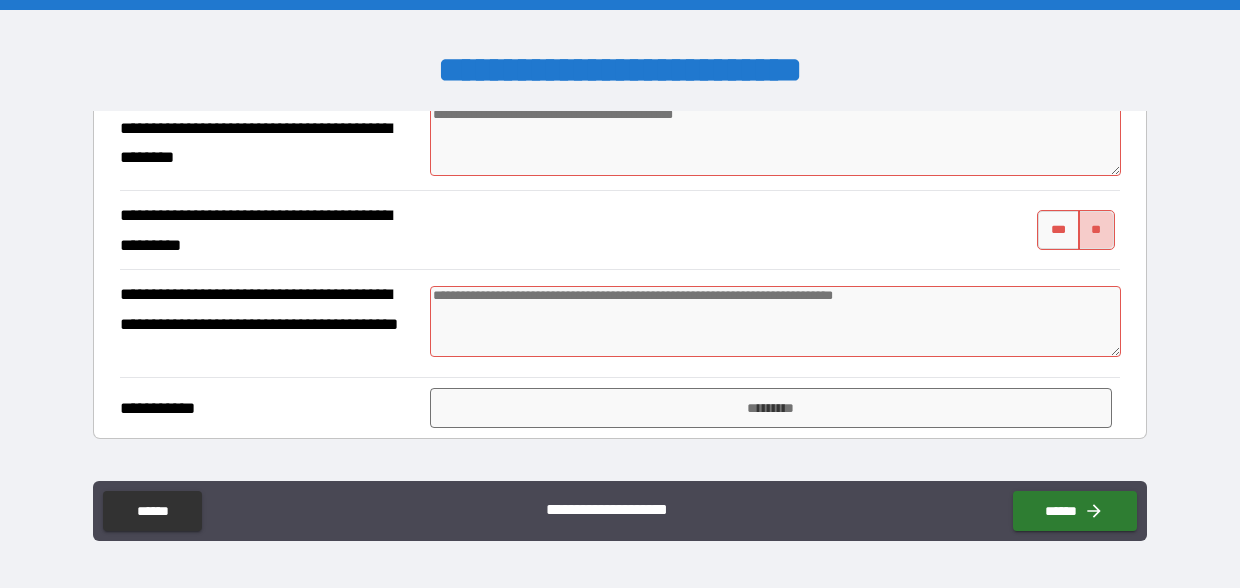click on "**" at bounding box center (1096, 230) 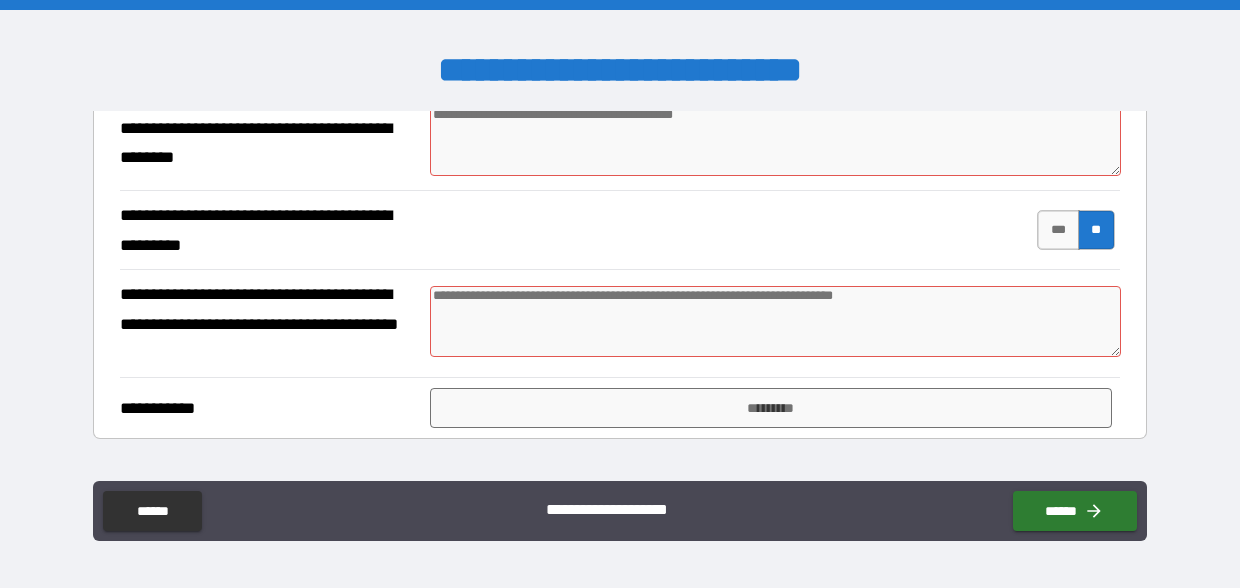 click at bounding box center (775, 321) 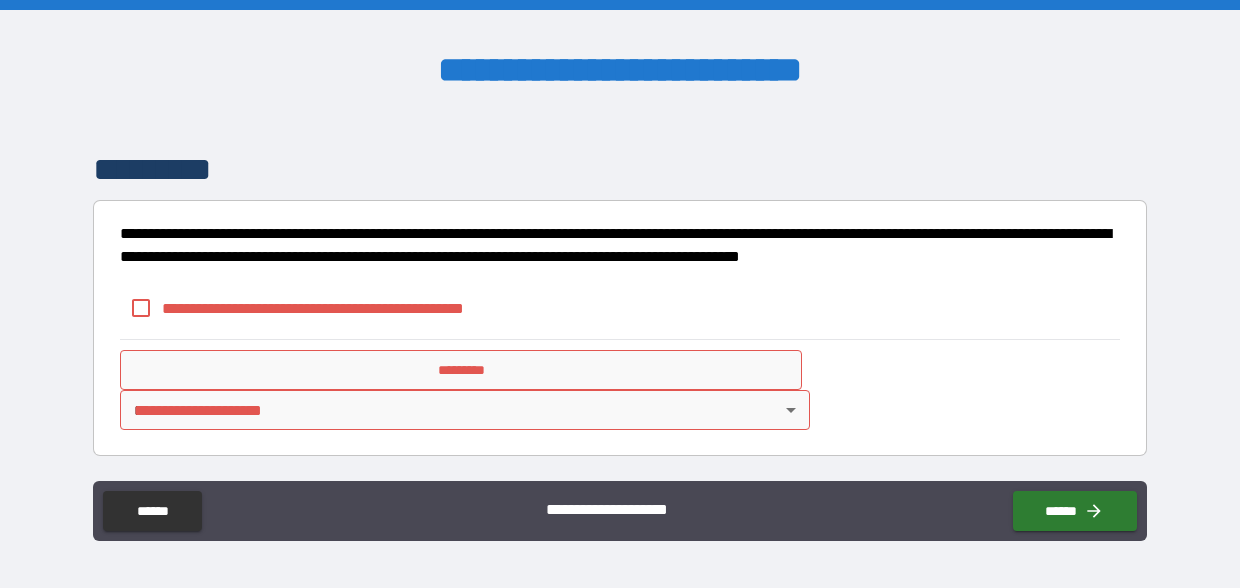 scroll, scrollTop: 1258, scrollLeft: 0, axis: vertical 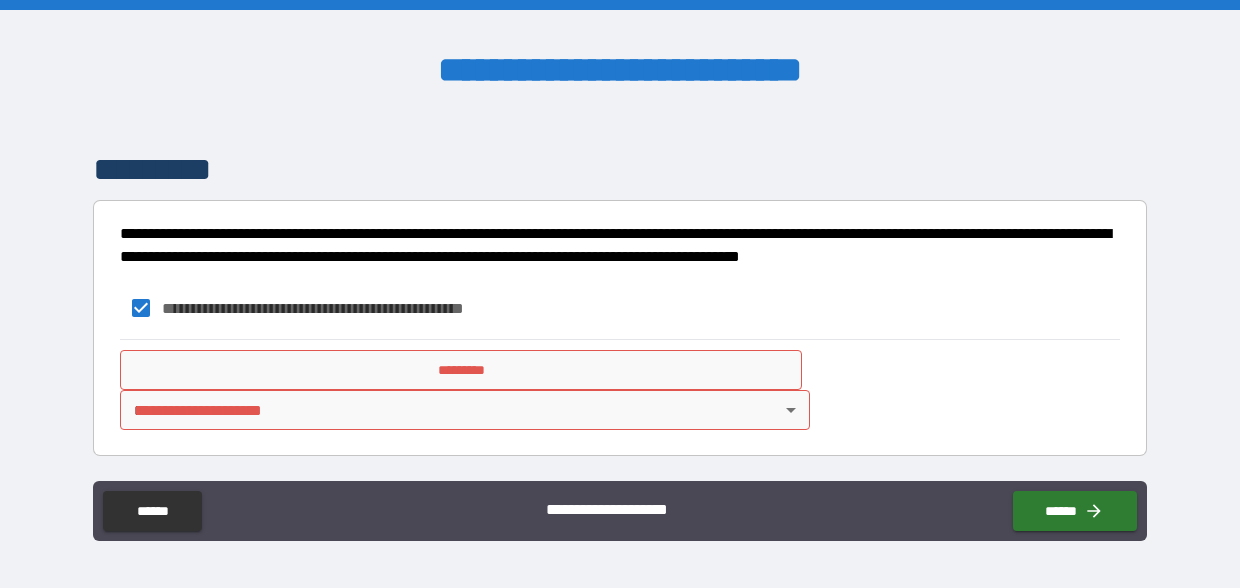 click on "*********" at bounding box center (461, 370) 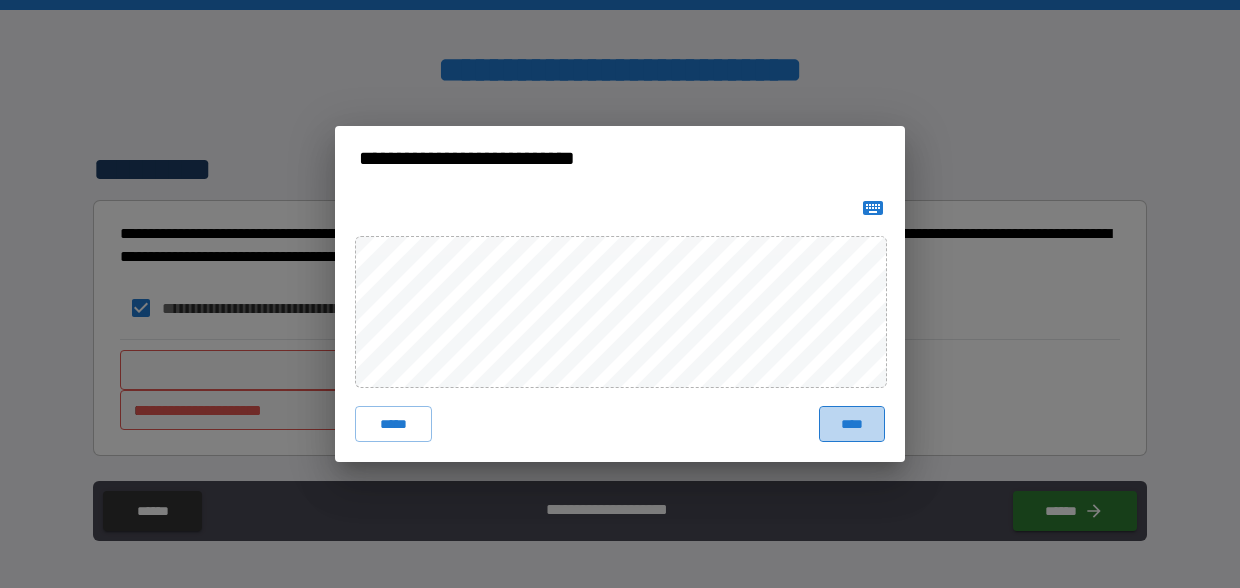 click on "****" at bounding box center (852, 424) 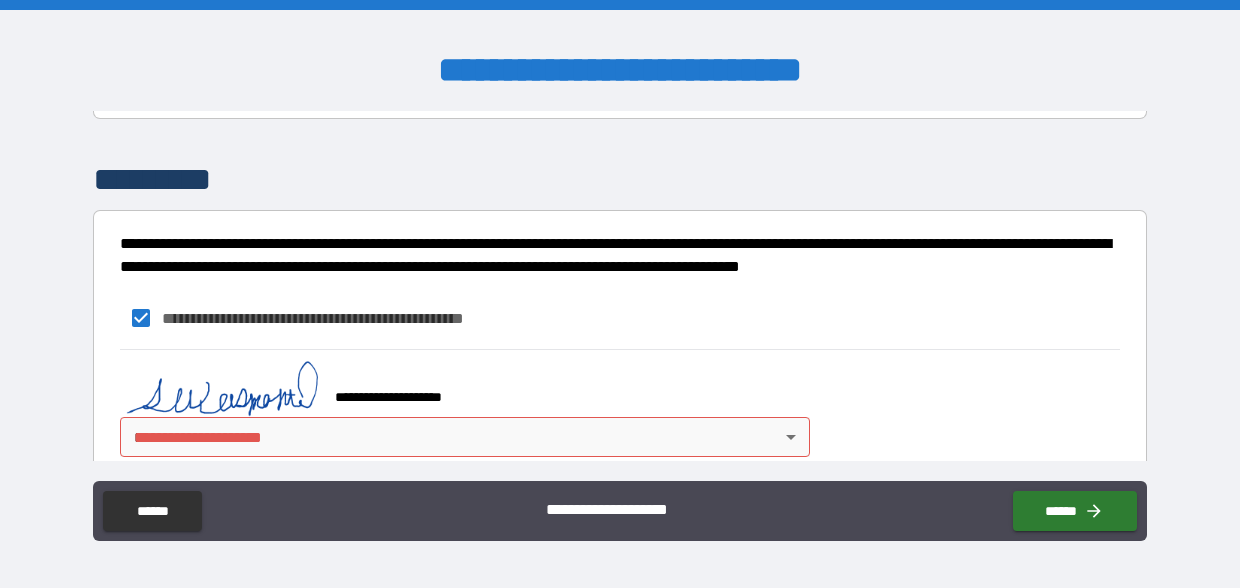 click on "**********" at bounding box center (620, 294) 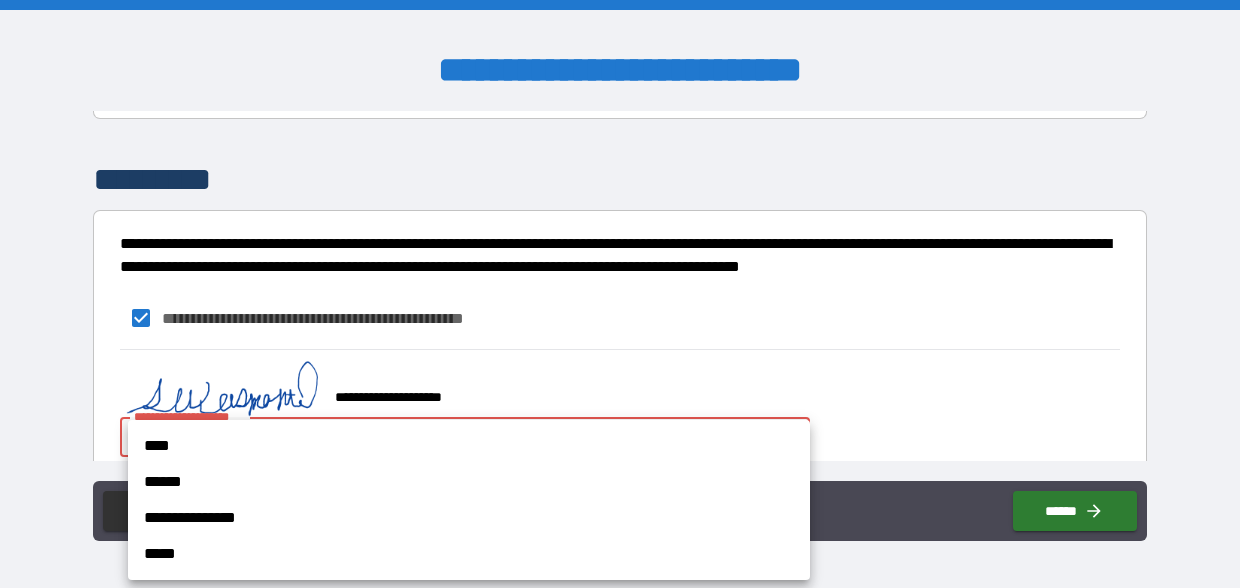 click on "****" at bounding box center [469, 446] 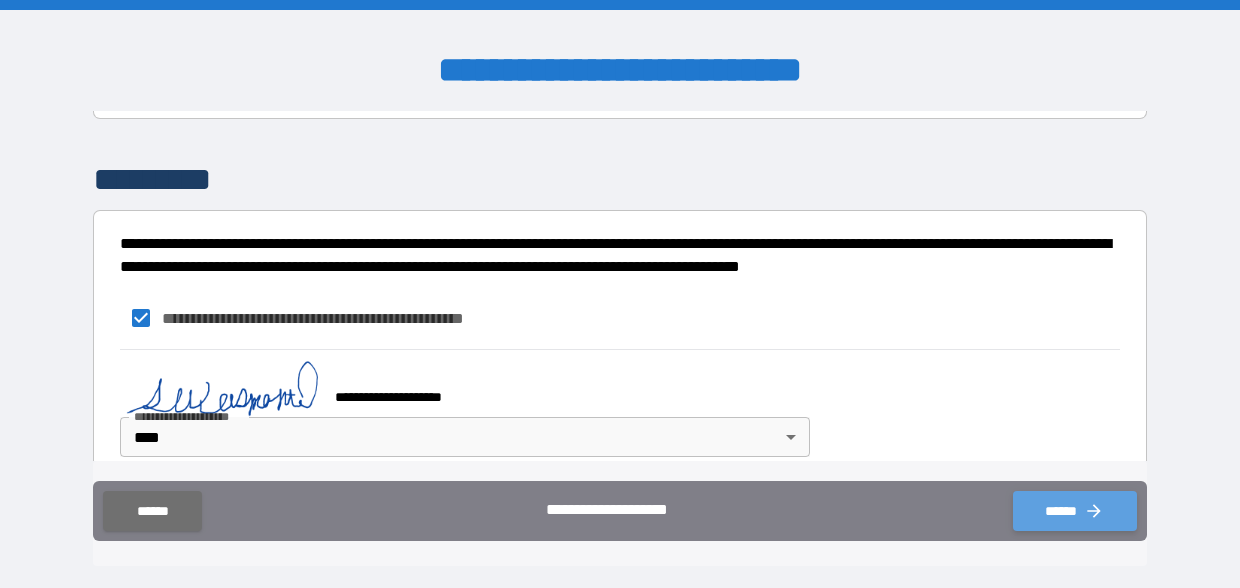 click on "******" at bounding box center (1075, 511) 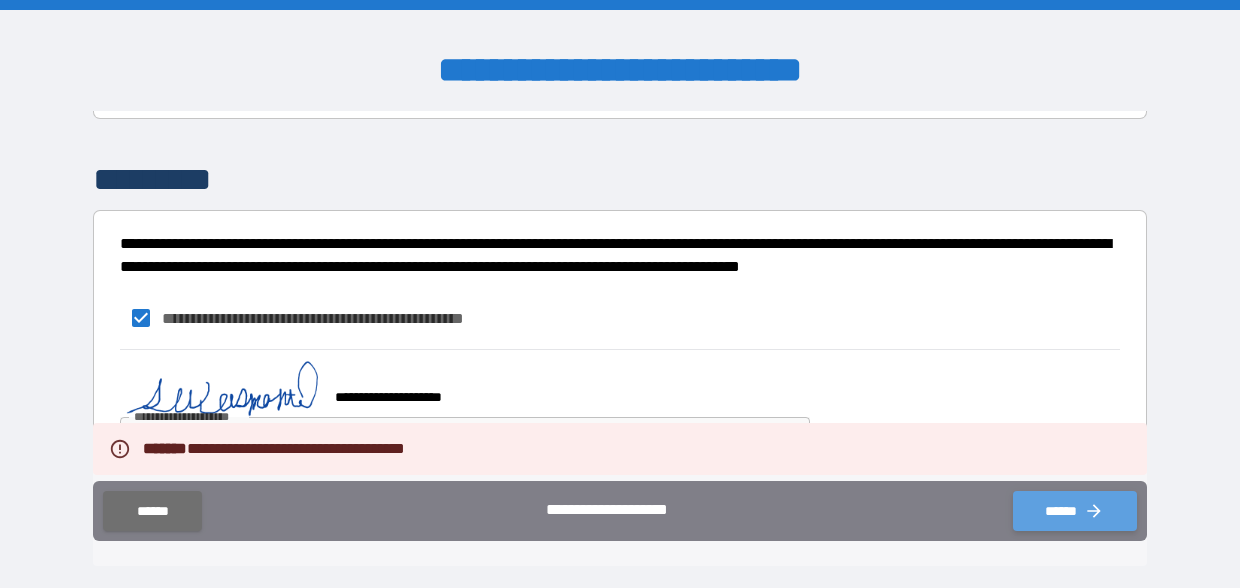click on "******" at bounding box center [1075, 511] 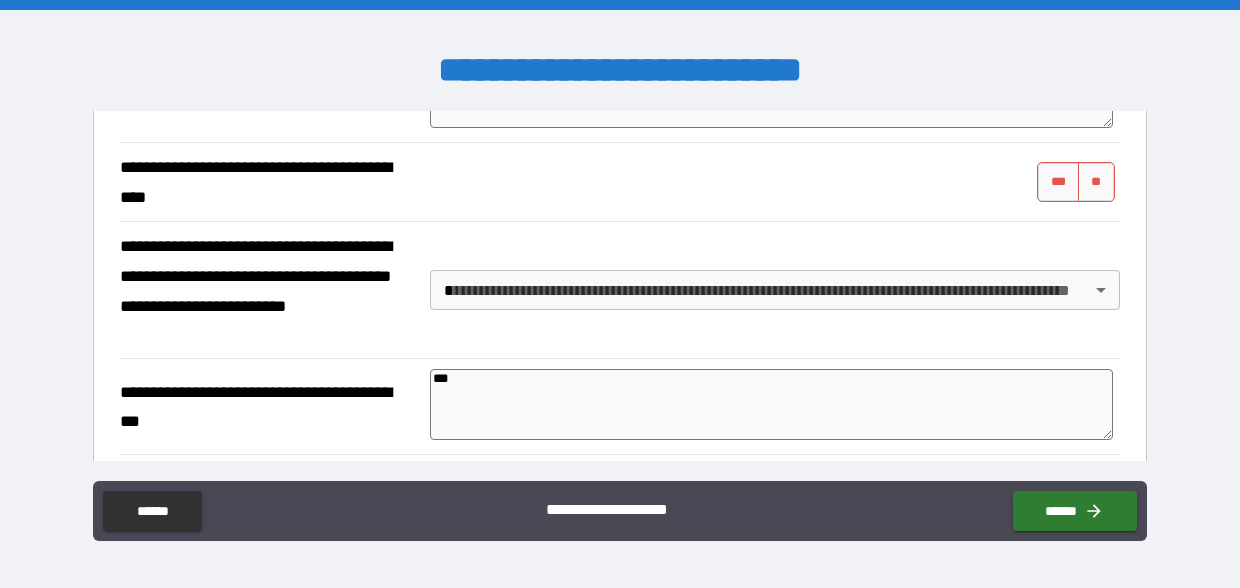 scroll, scrollTop: 211, scrollLeft: 0, axis: vertical 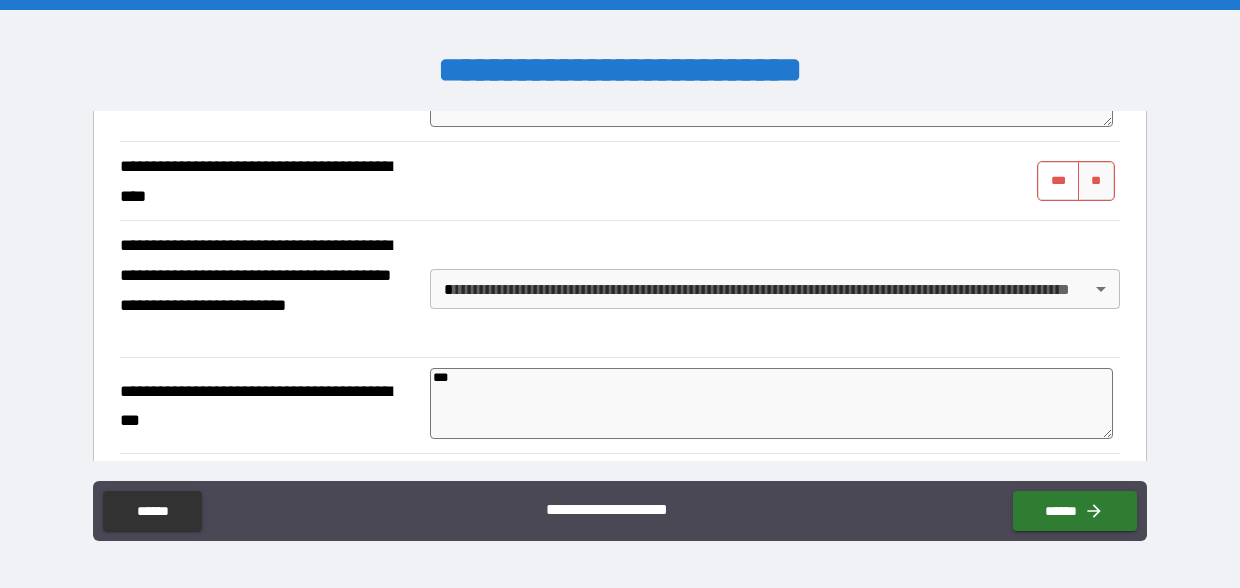 click on "***" at bounding box center [1058, 181] 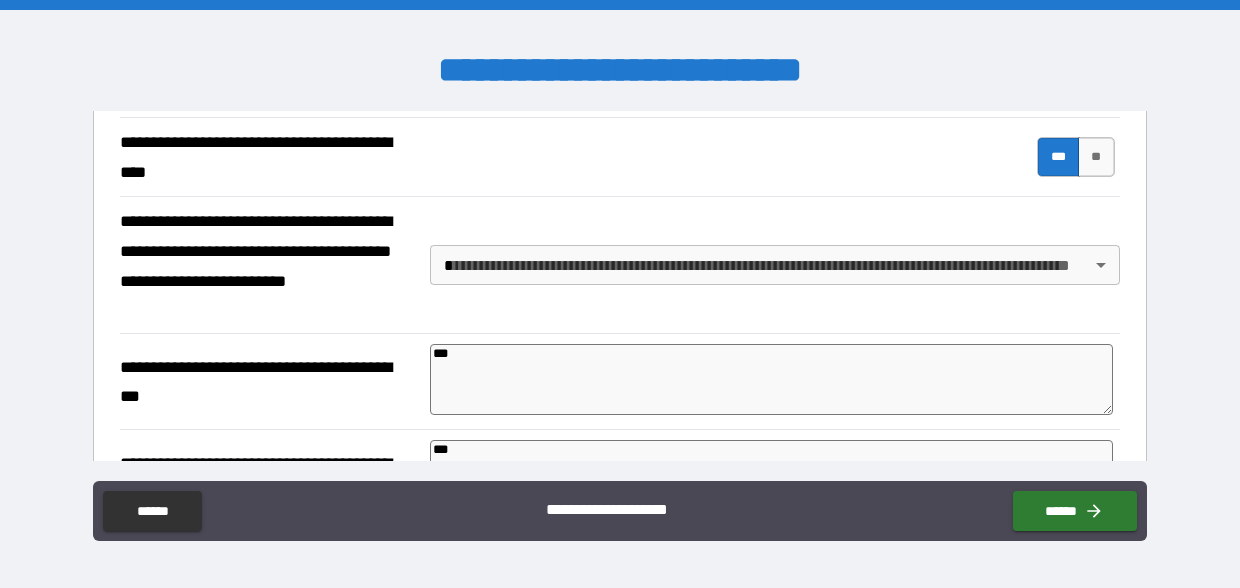 scroll, scrollTop: 238, scrollLeft: 0, axis: vertical 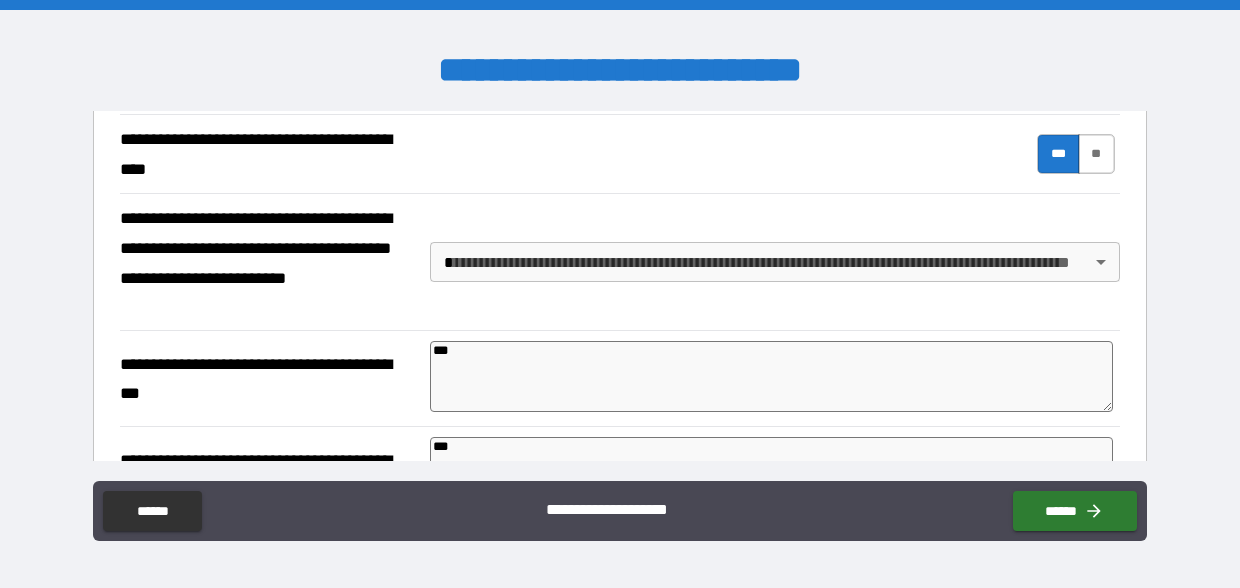 click on "**" at bounding box center (1096, 154) 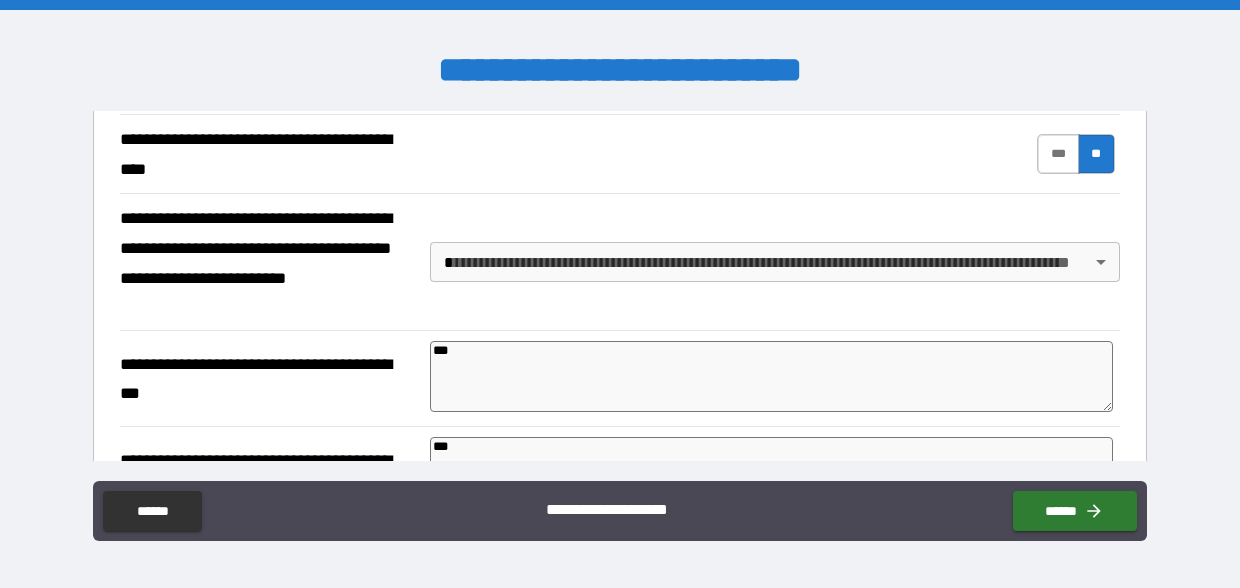 click on "***" at bounding box center (1058, 154) 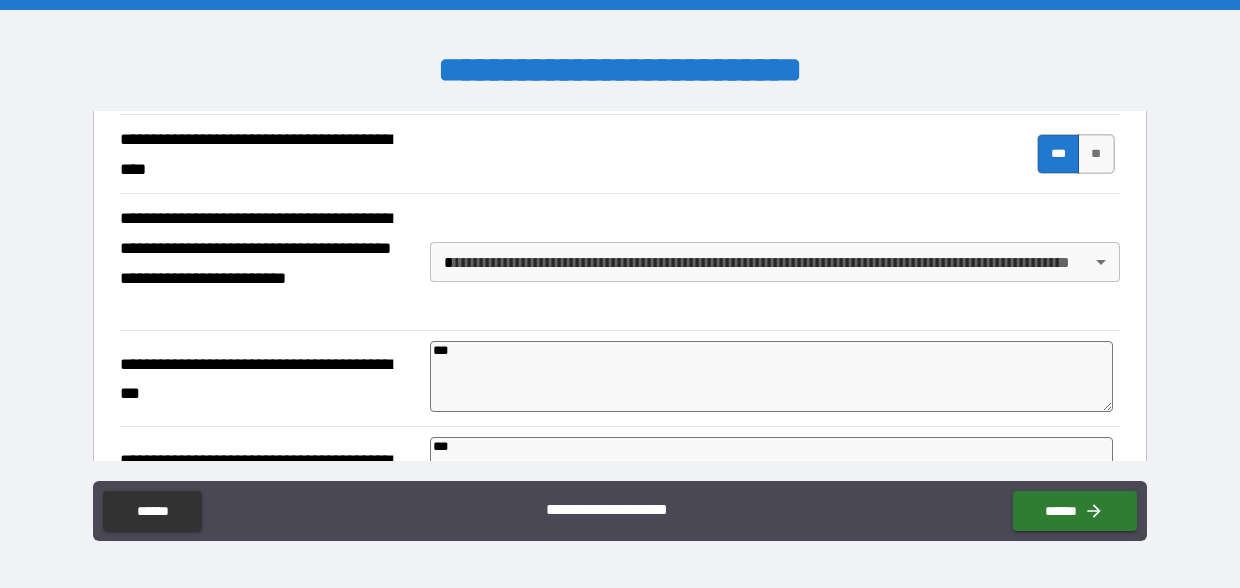 click on "**********" at bounding box center (620, 294) 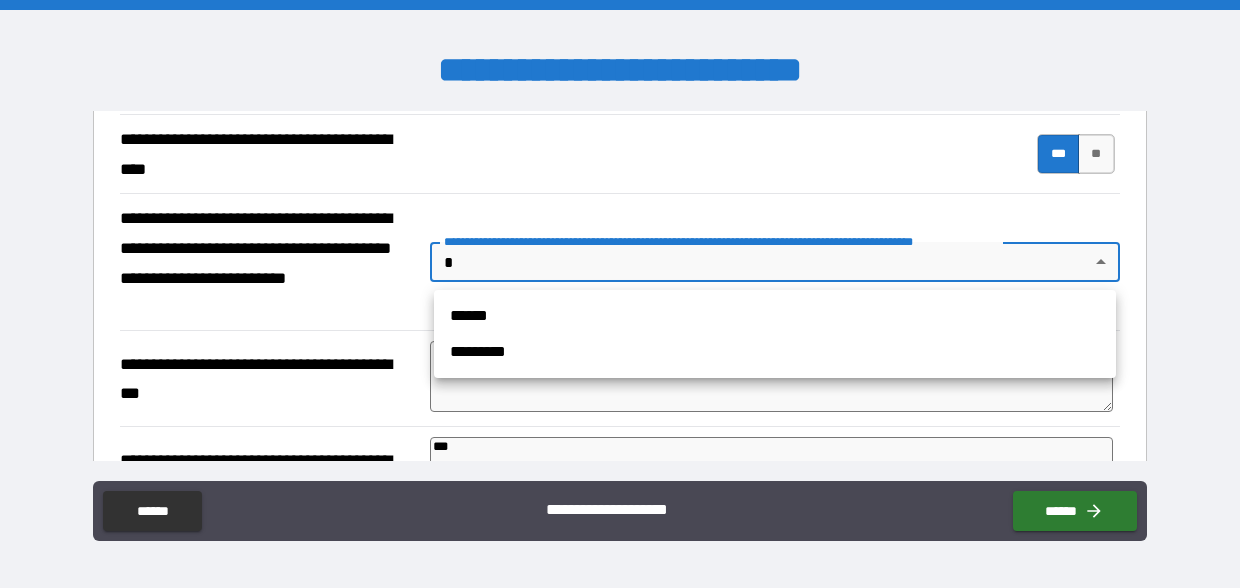 click at bounding box center (620, 294) 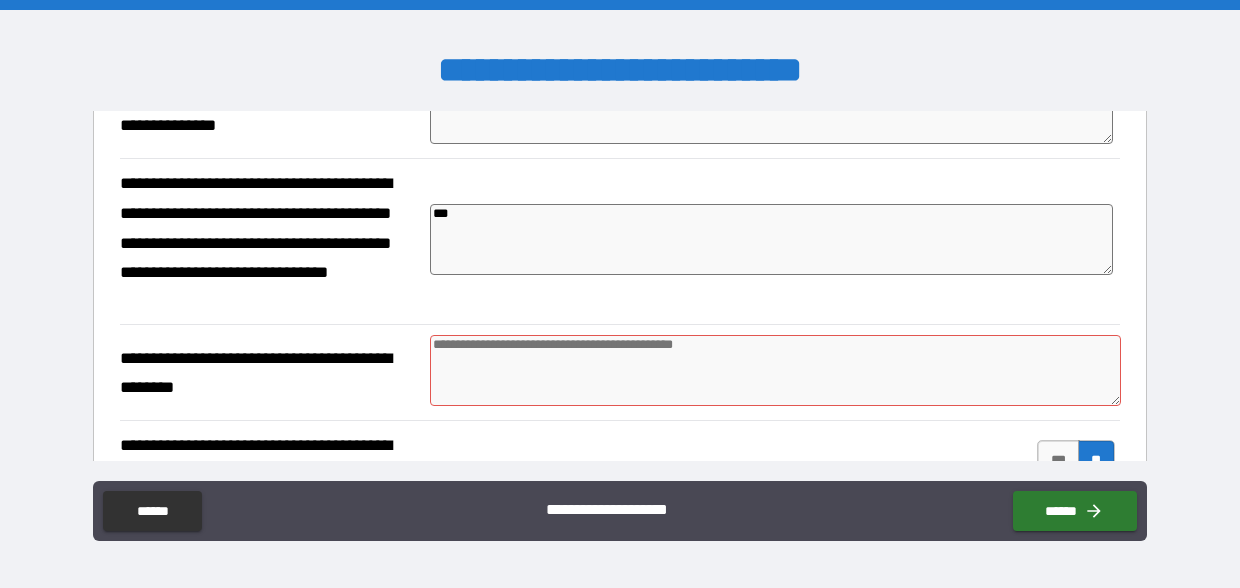 scroll, scrollTop: 706, scrollLeft: 0, axis: vertical 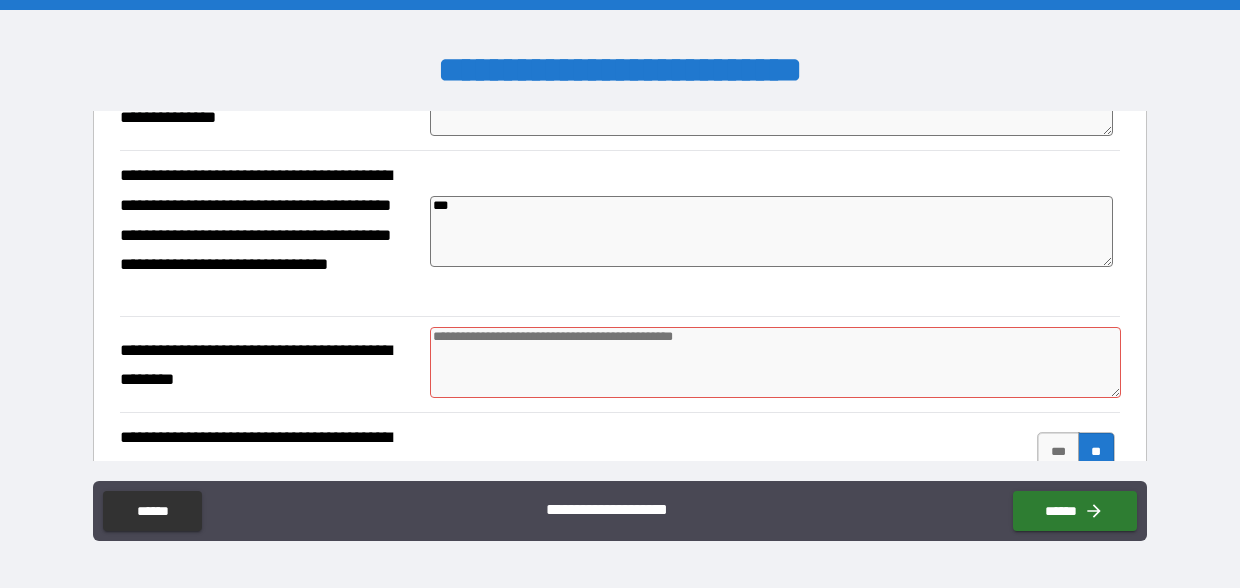 click at bounding box center [775, 362] 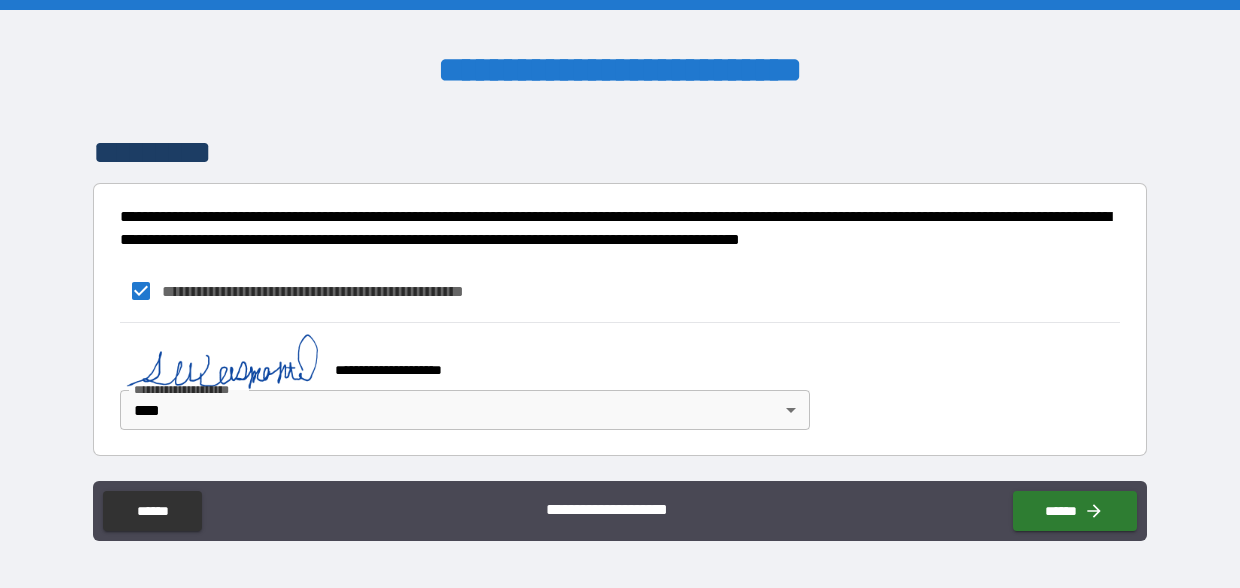 scroll, scrollTop: 1275, scrollLeft: 0, axis: vertical 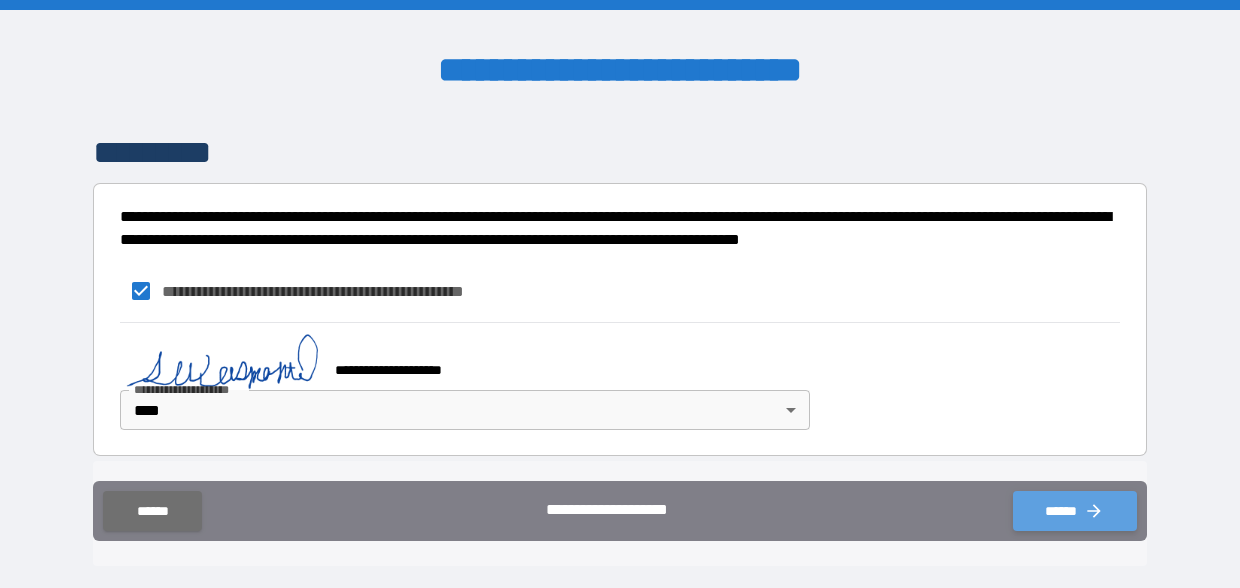 click on "******" at bounding box center (1075, 511) 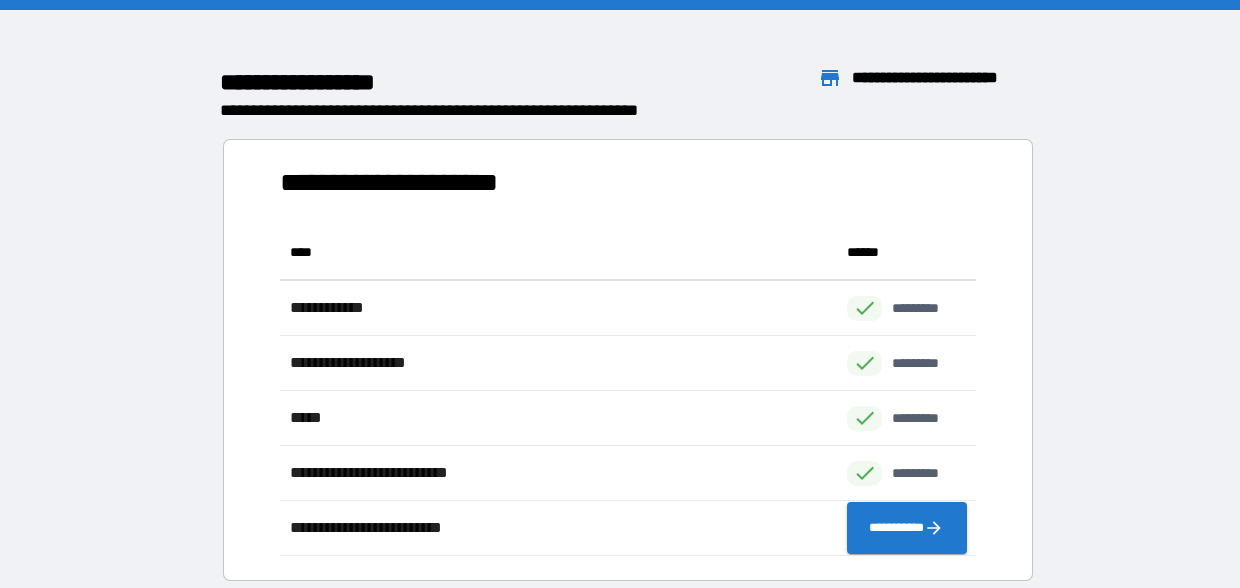 scroll, scrollTop: 1, scrollLeft: 1, axis: both 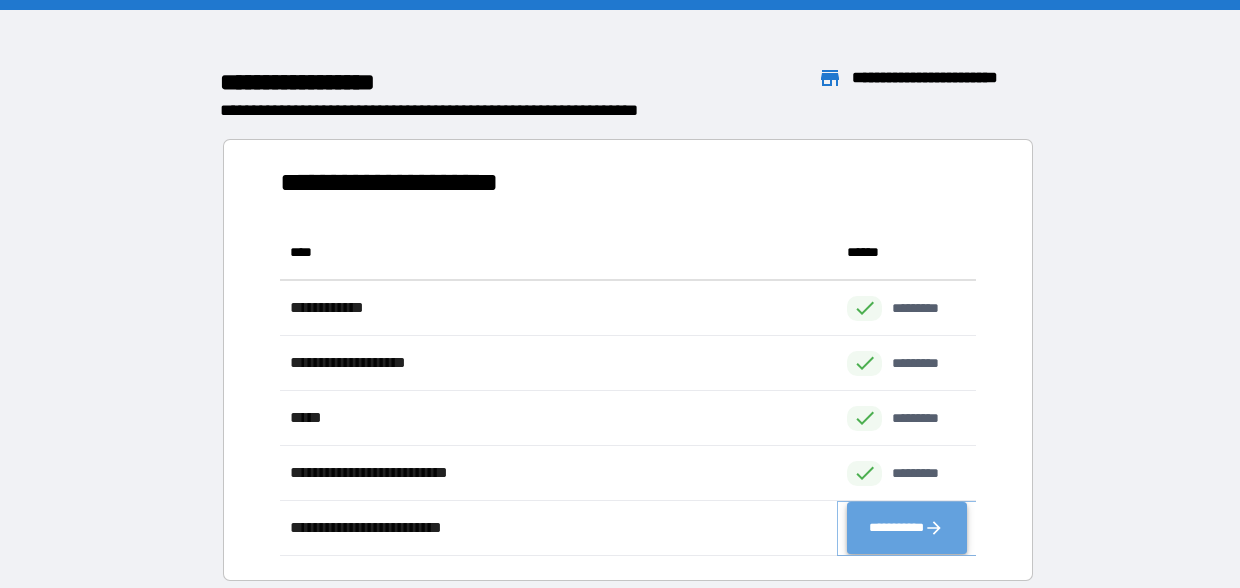 click on "**********" at bounding box center [906, 528] 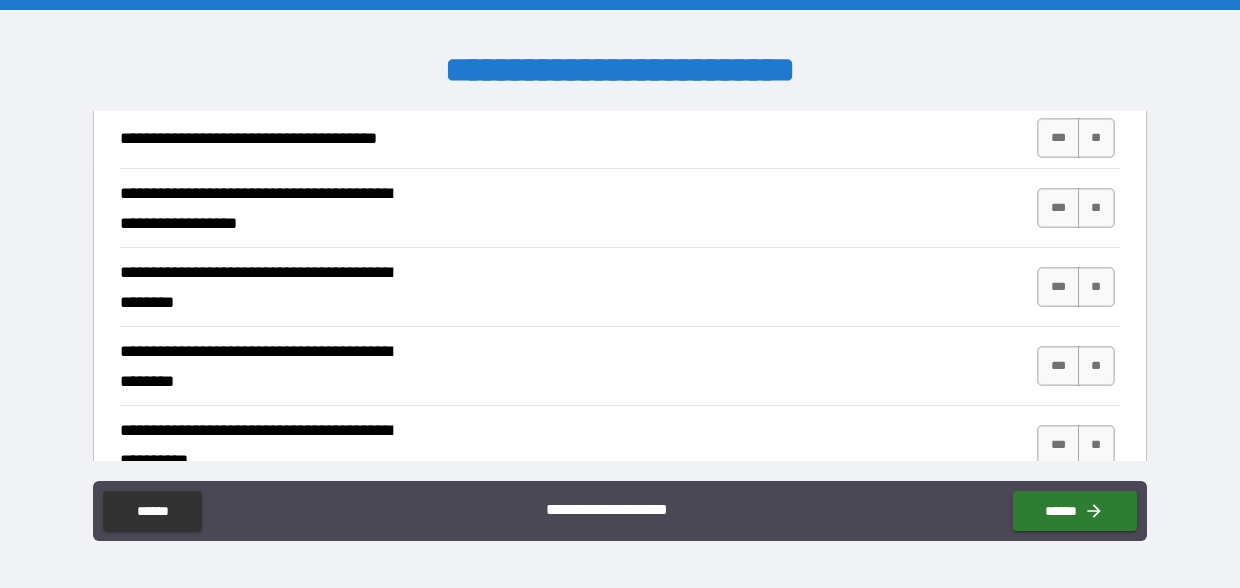 scroll, scrollTop: 425, scrollLeft: 0, axis: vertical 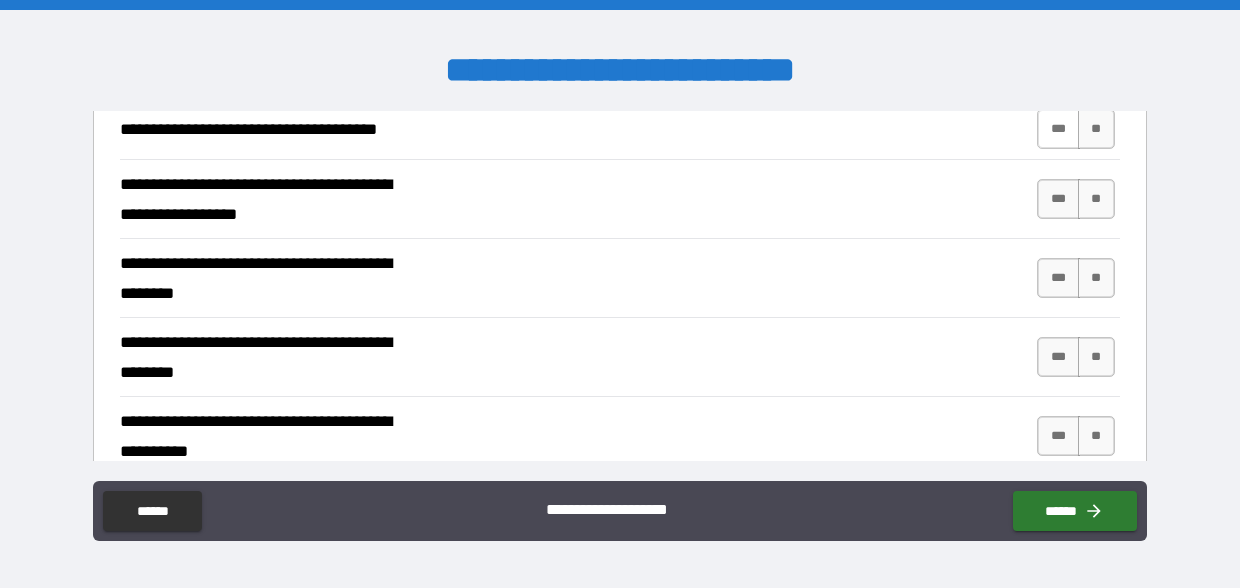 click on "***" at bounding box center [1058, 129] 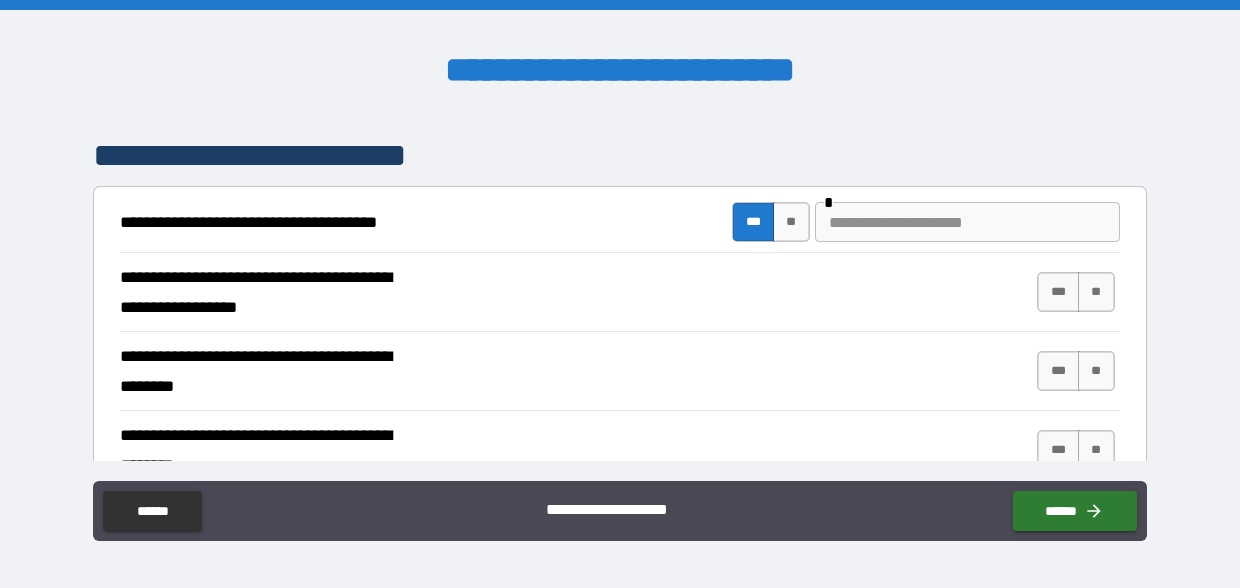 scroll, scrollTop: 331, scrollLeft: 0, axis: vertical 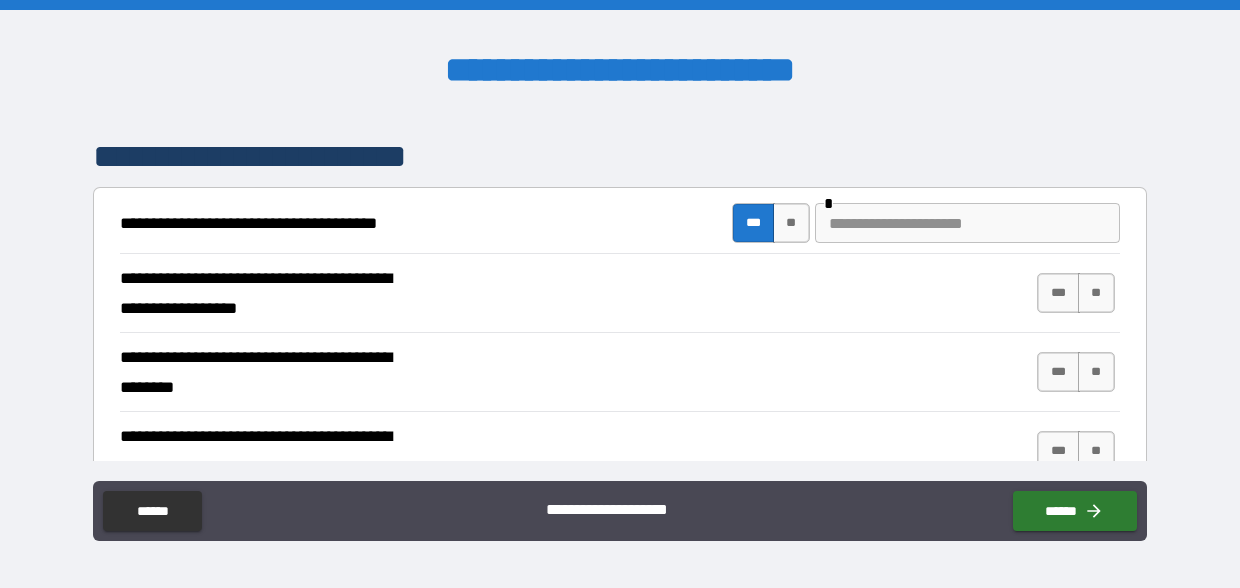 click at bounding box center (967, 223) 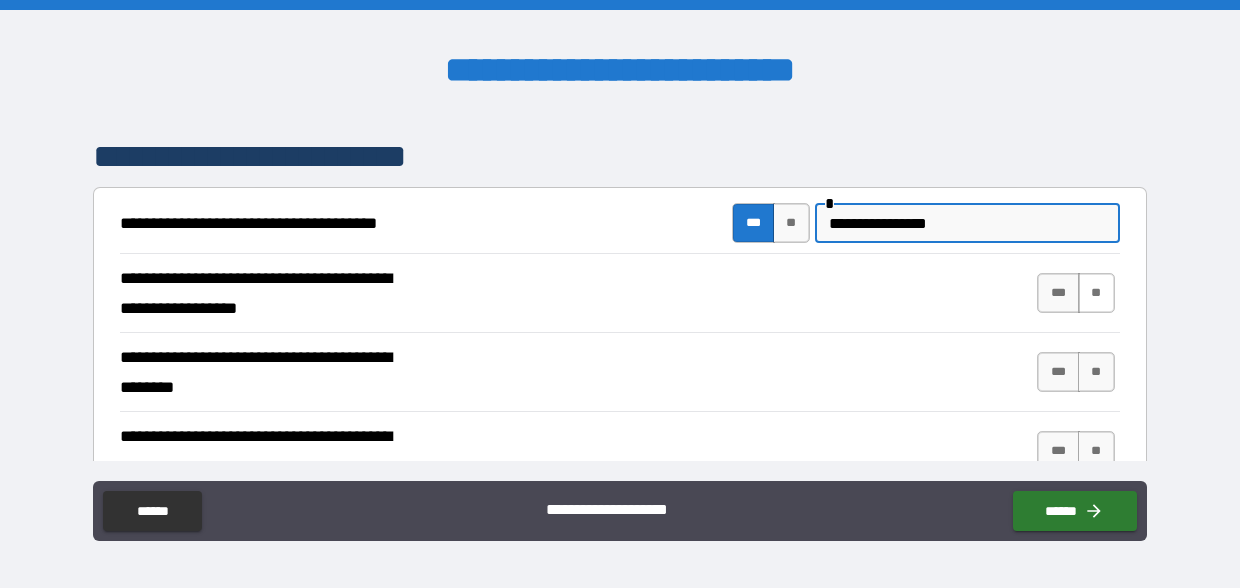 click on "**" at bounding box center [1096, 293] 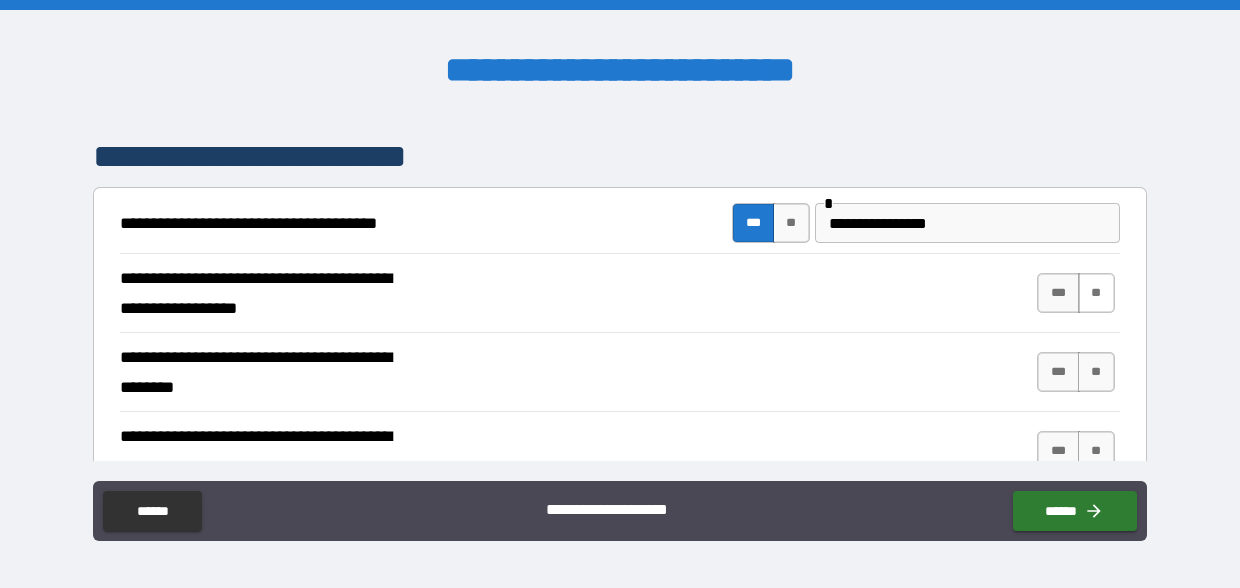 click on "**" at bounding box center [1096, 293] 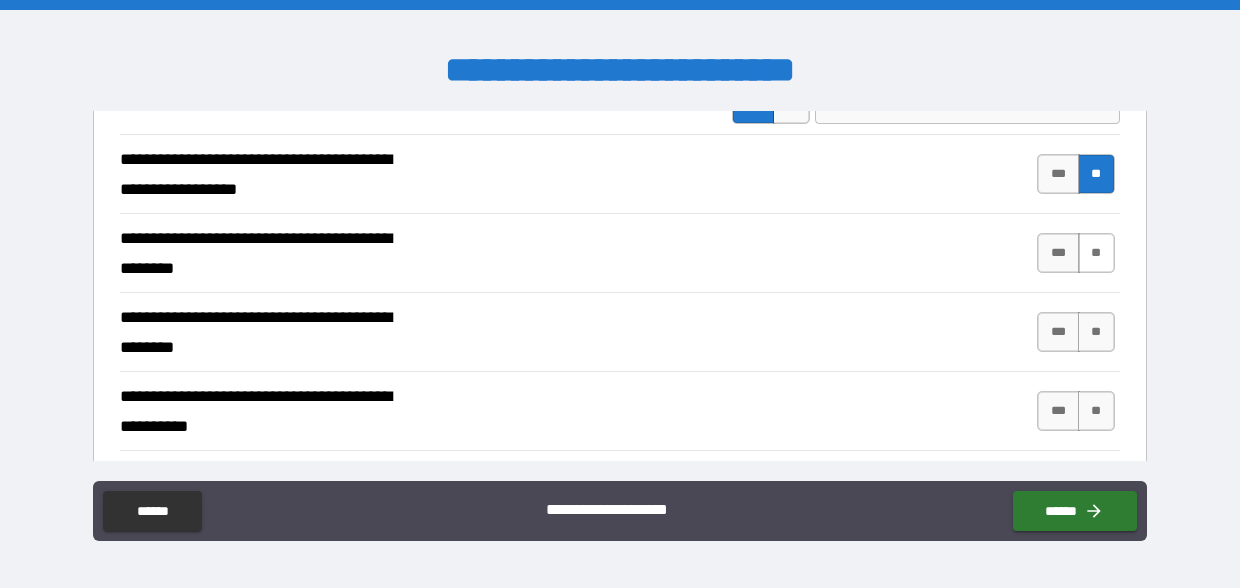 scroll, scrollTop: 462, scrollLeft: 0, axis: vertical 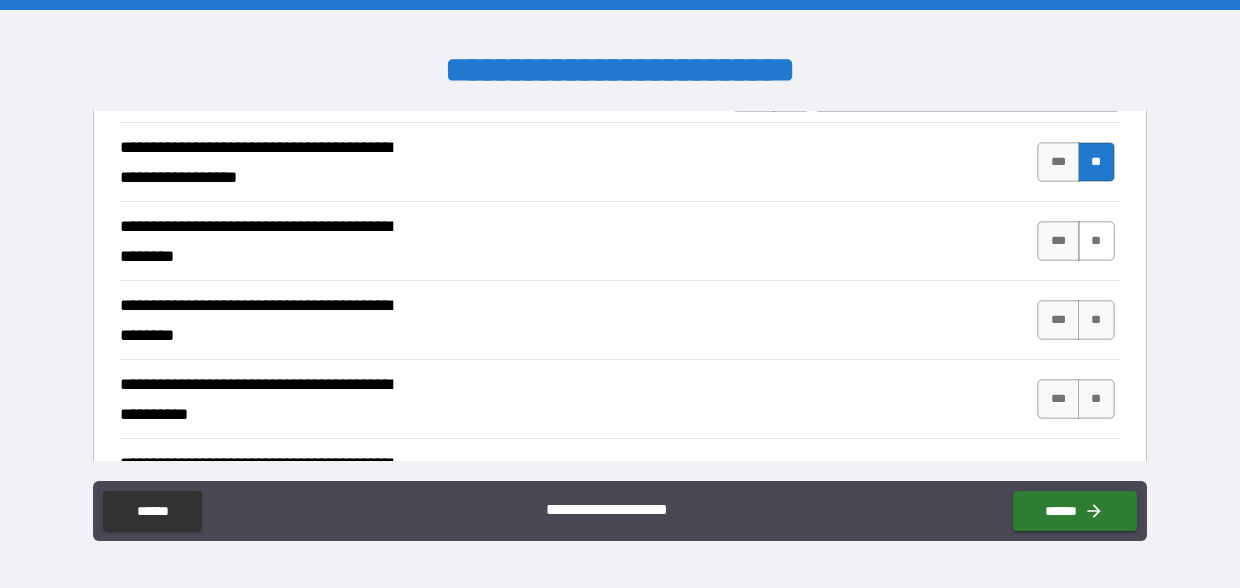 click on "**" at bounding box center (1096, 241) 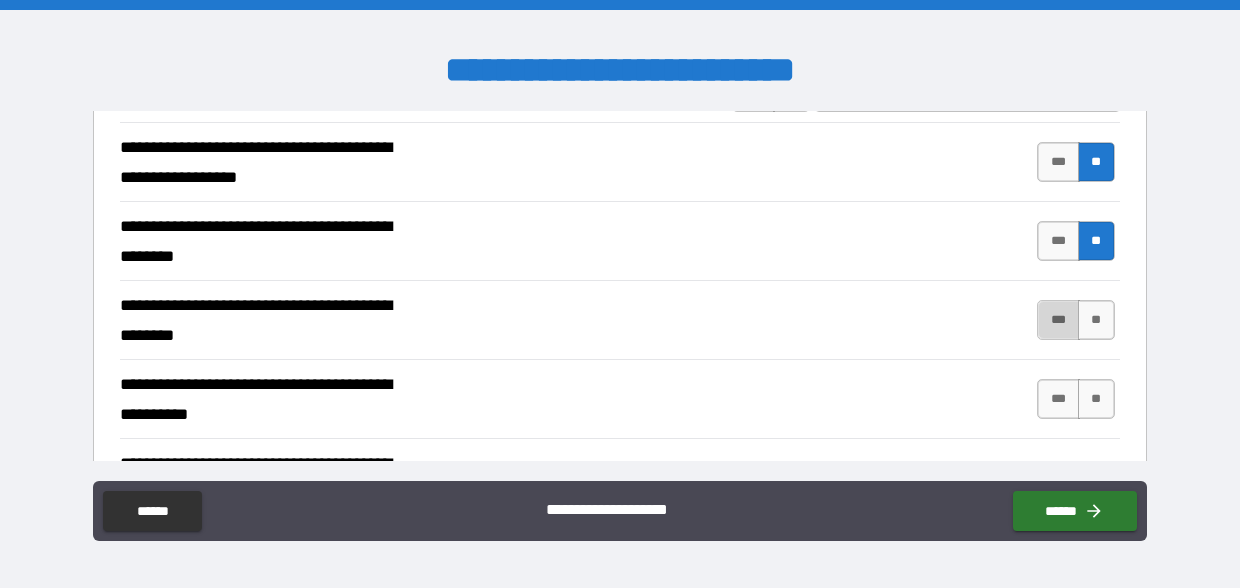 click on "***" at bounding box center [1058, 320] 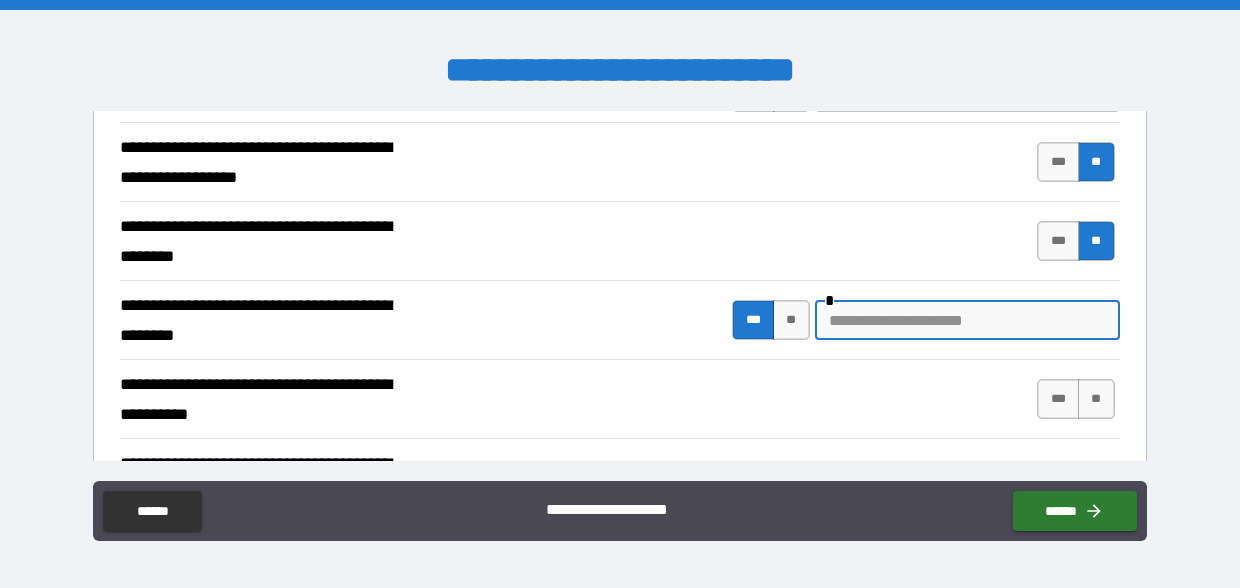 click at bounding box center [967, 320] 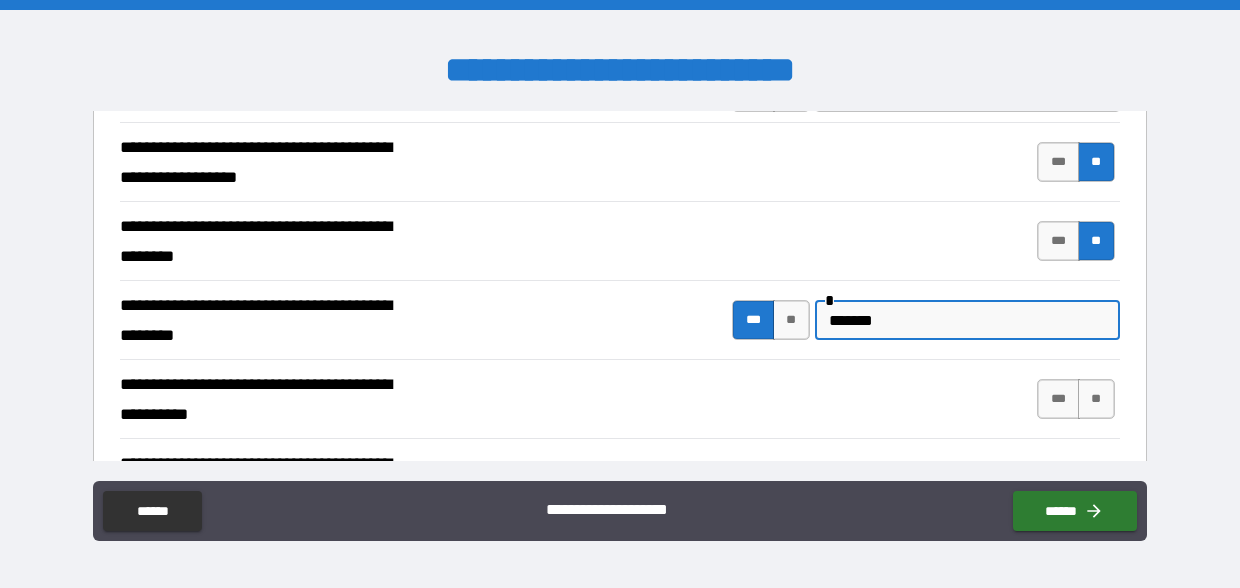 scroll, scrollTop: 470, scrollLeft: 0, axis: vertical 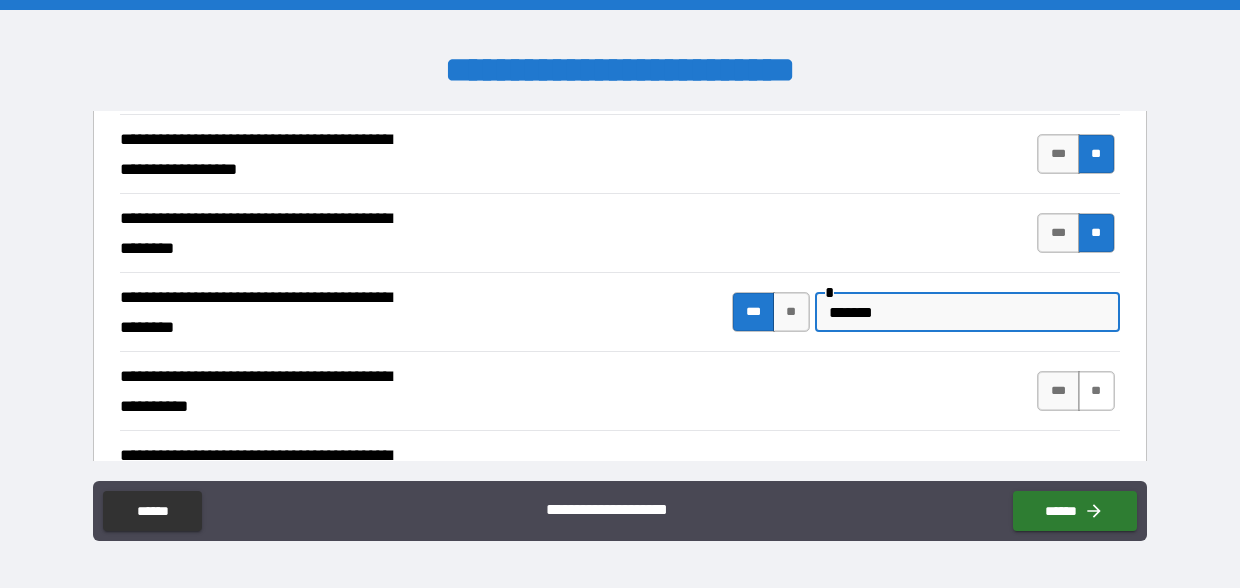 click on "**" at bounding box center [1096, 391] 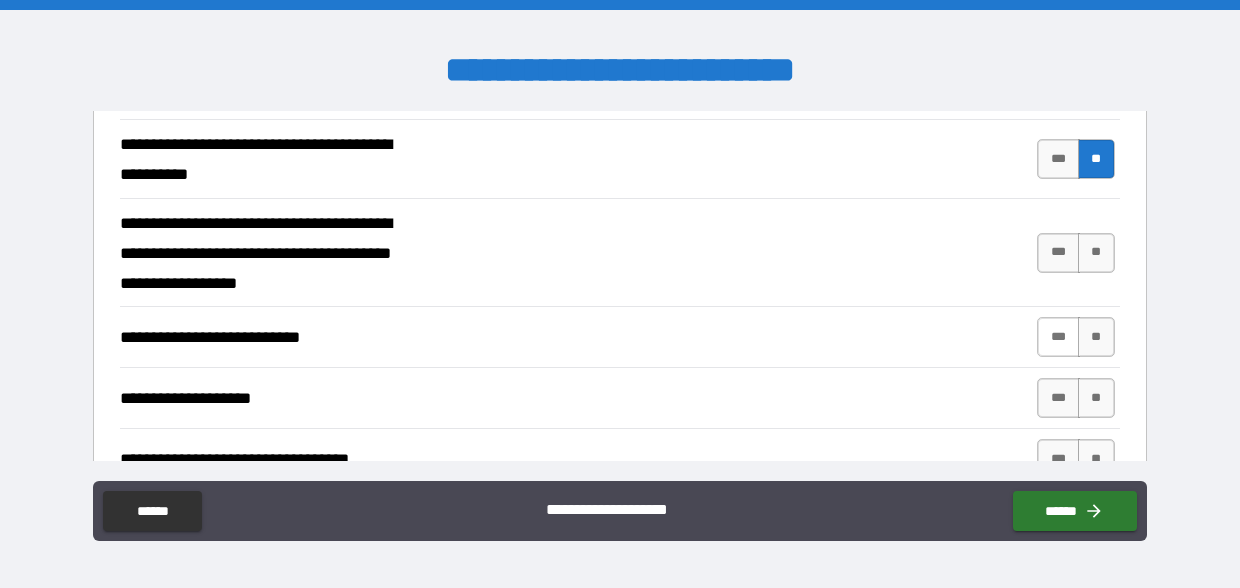 scroll, scrollTop: 706, scrollLeft: 0, axis: vertical 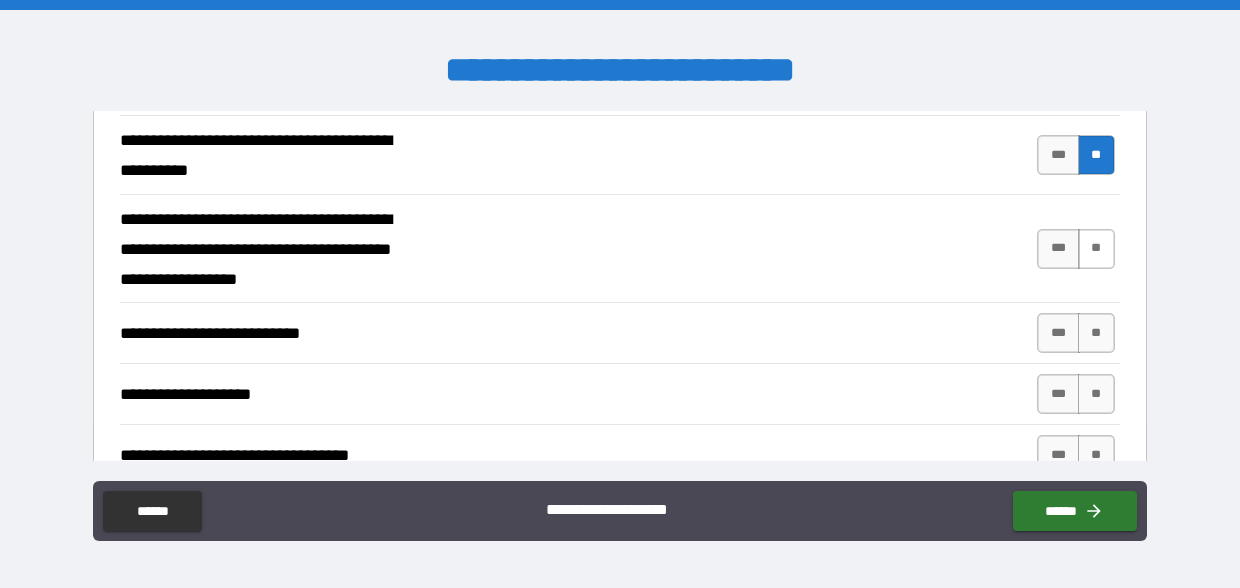 click on "**" at bounding box center [1096, 249] 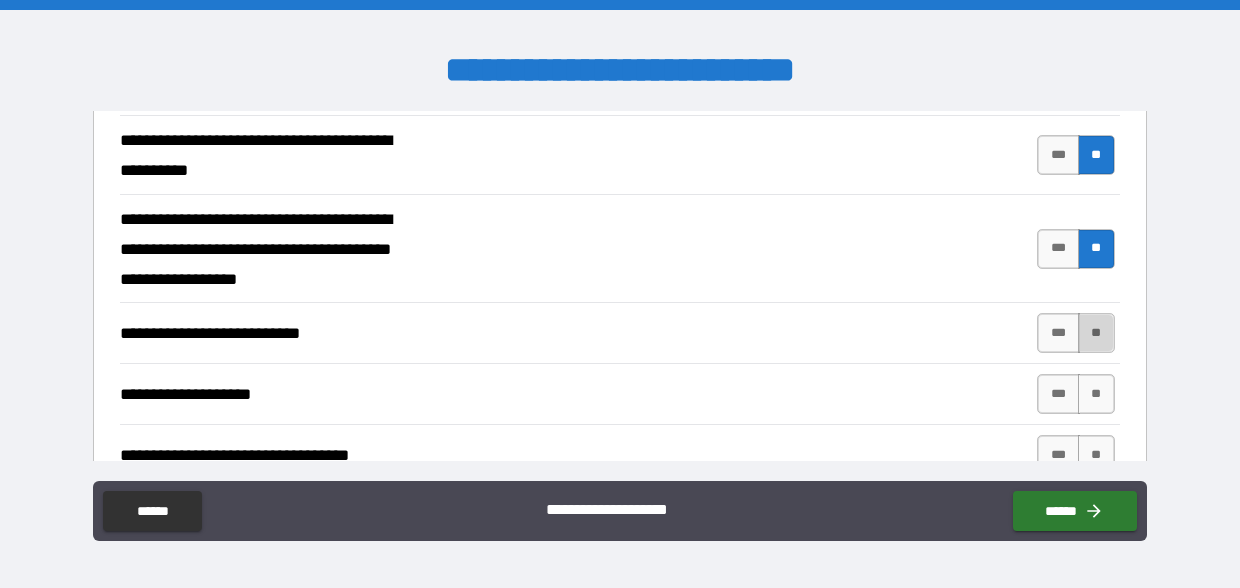click on "**" at bounding box center [1096, 333] 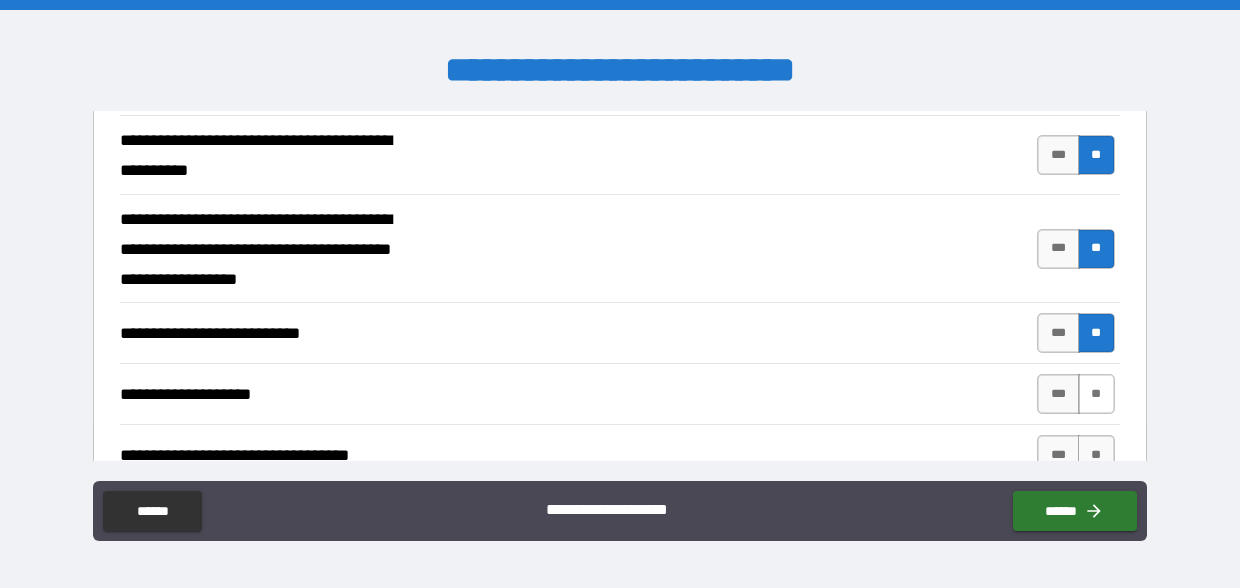click on "**" at bounding box center (1096, 394) 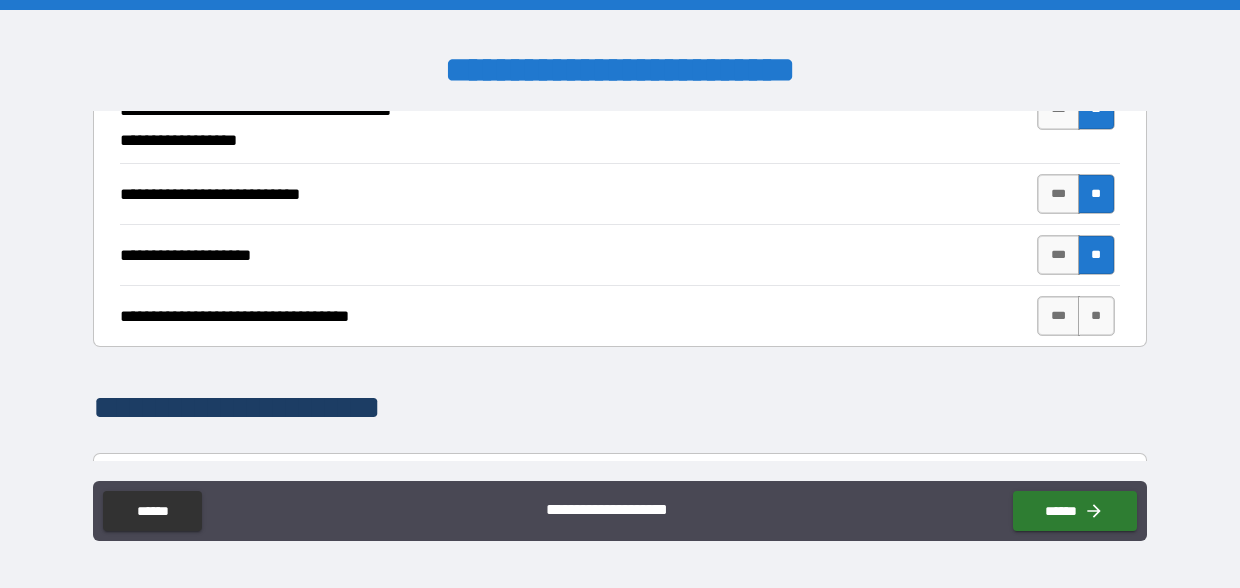 scroll, scrollTop: 853, scrollLeft: 0, axis: vertical 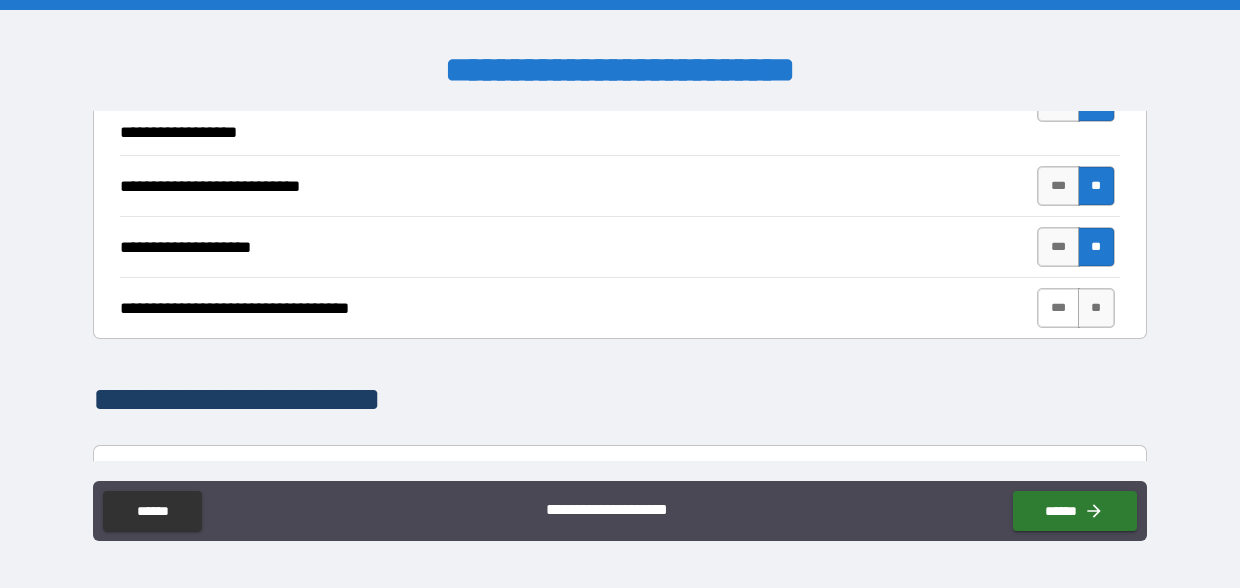 click on "***" at bounding box center [1058, 308] 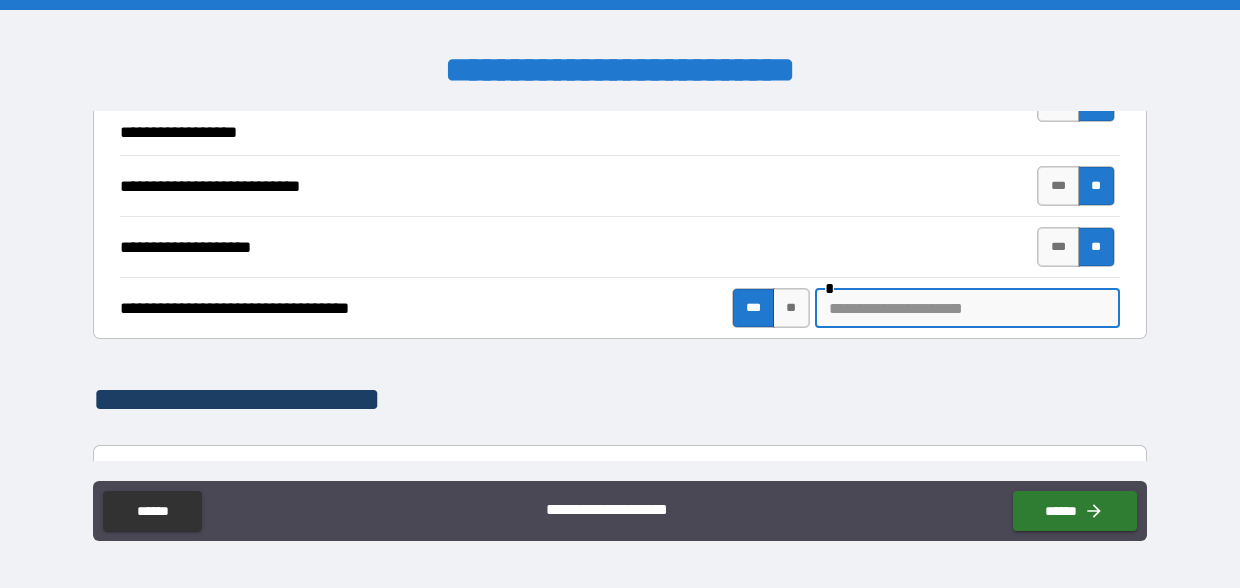click at bounding box center (967, 308) 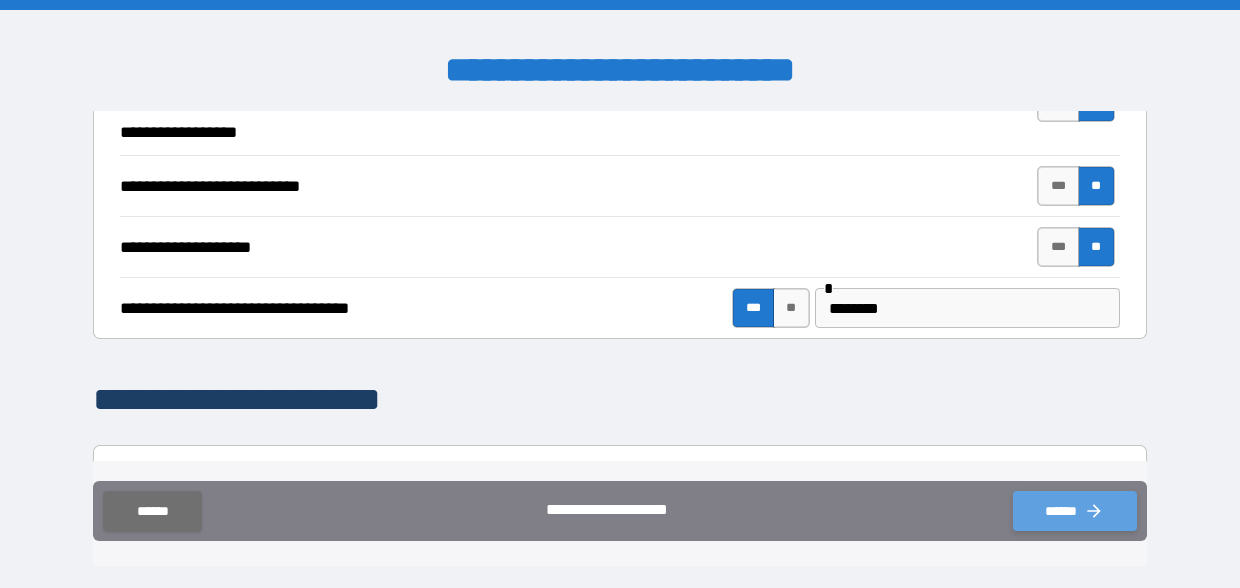 click on "******" at bounding box center [1075, 511] 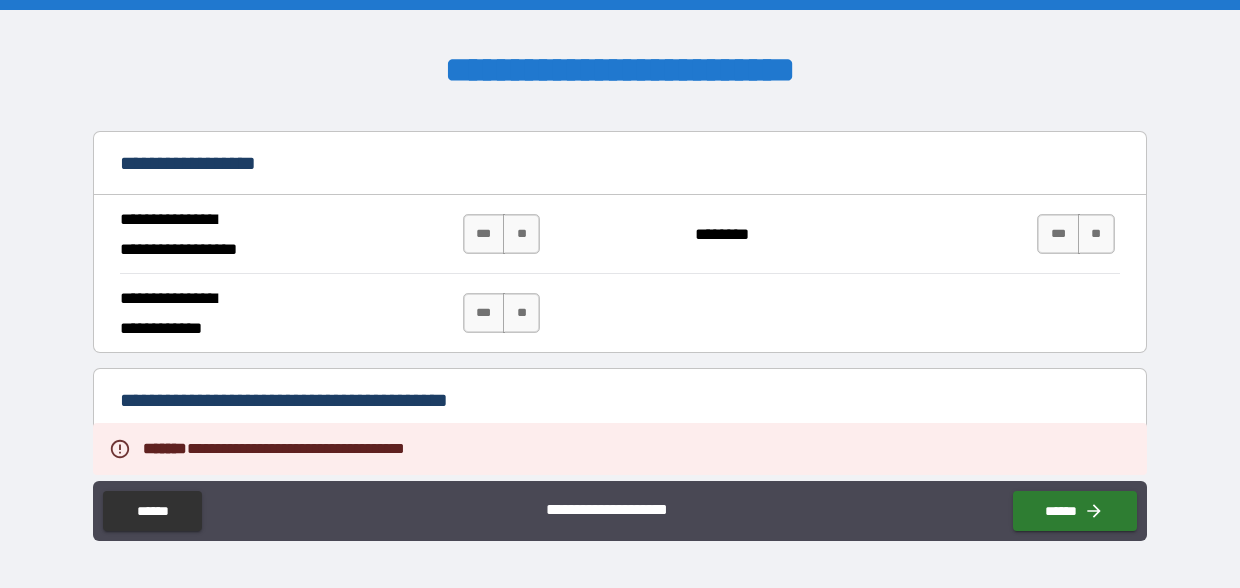scroll, scrollTop: 1169, scrollLeft: 0, axis: vertical 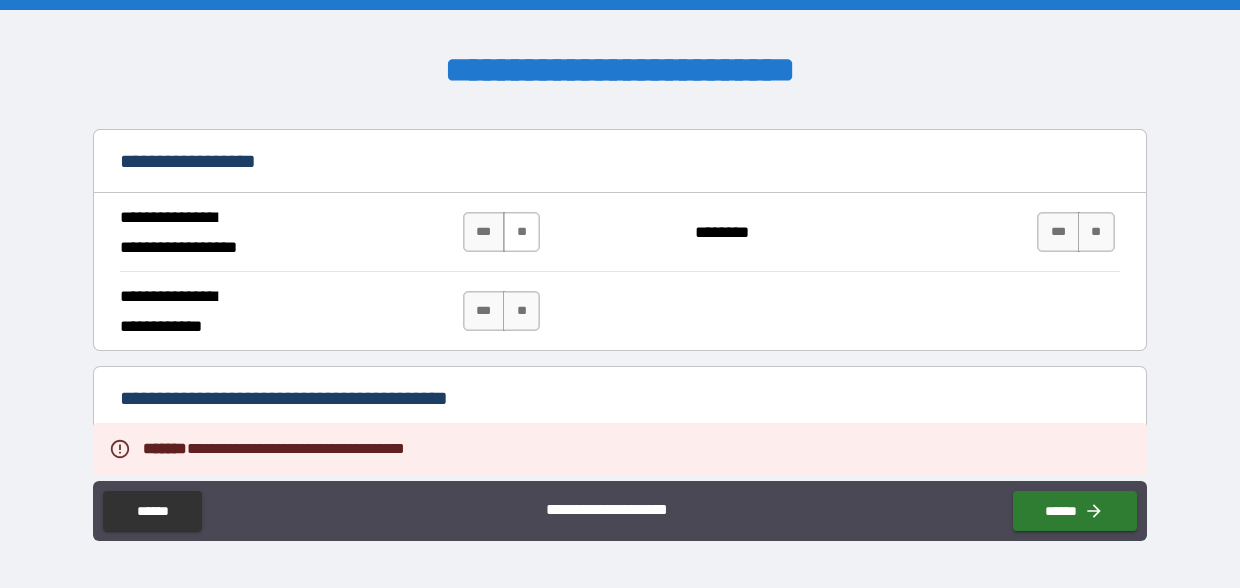 click on "**" at bounding box center [521, 232] 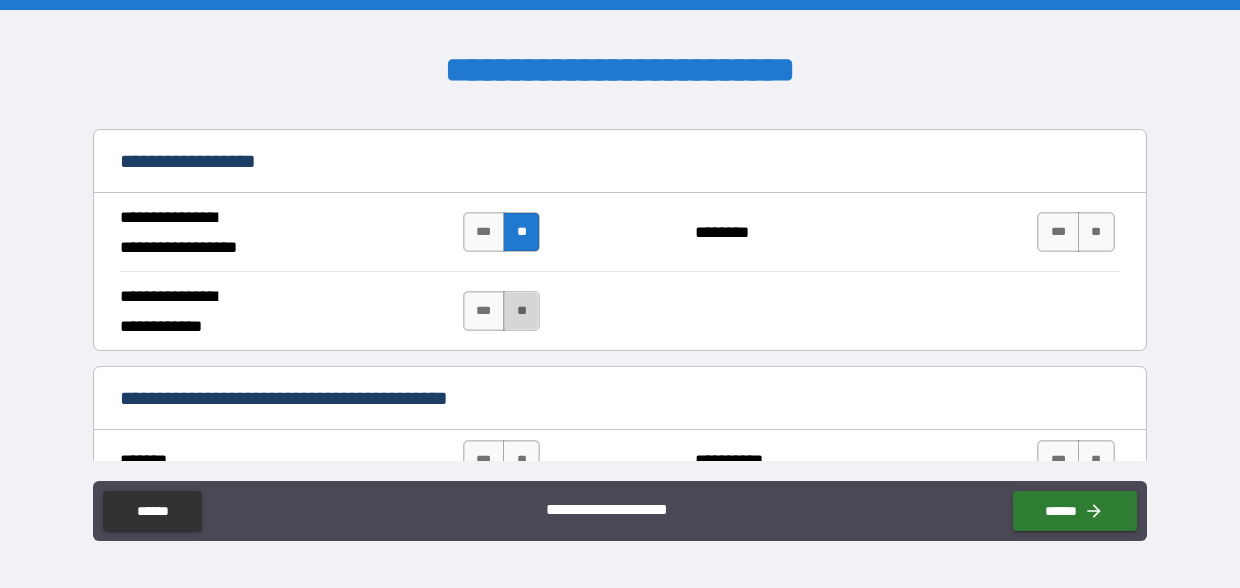 click on "**" at bounding box center (521, 311) 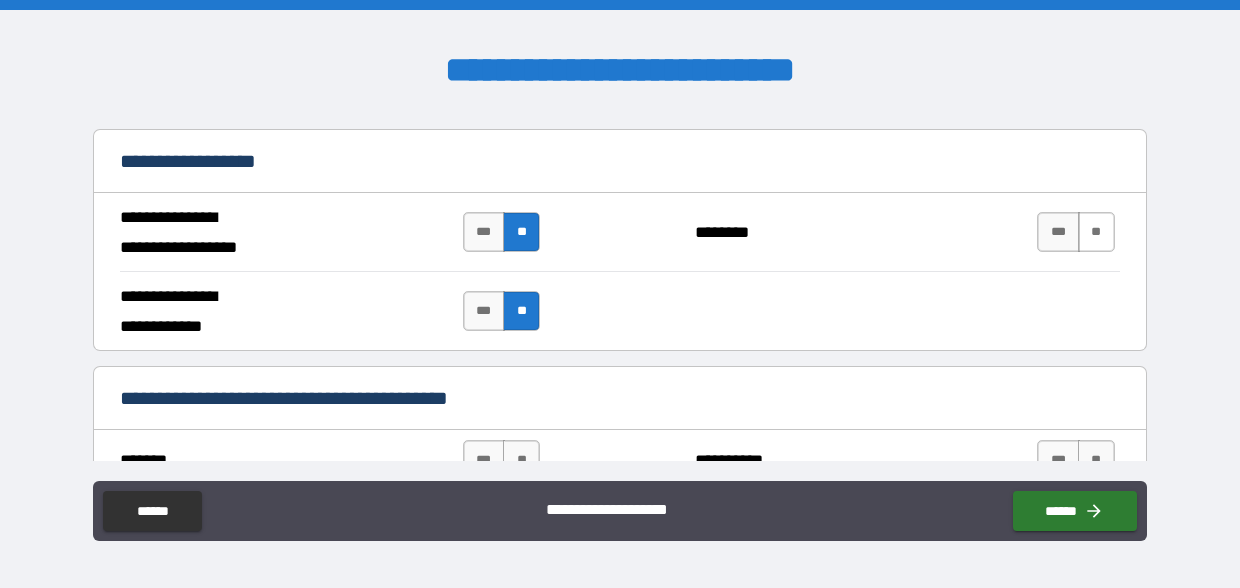 click on "**" at bounding box center (1096, 232) 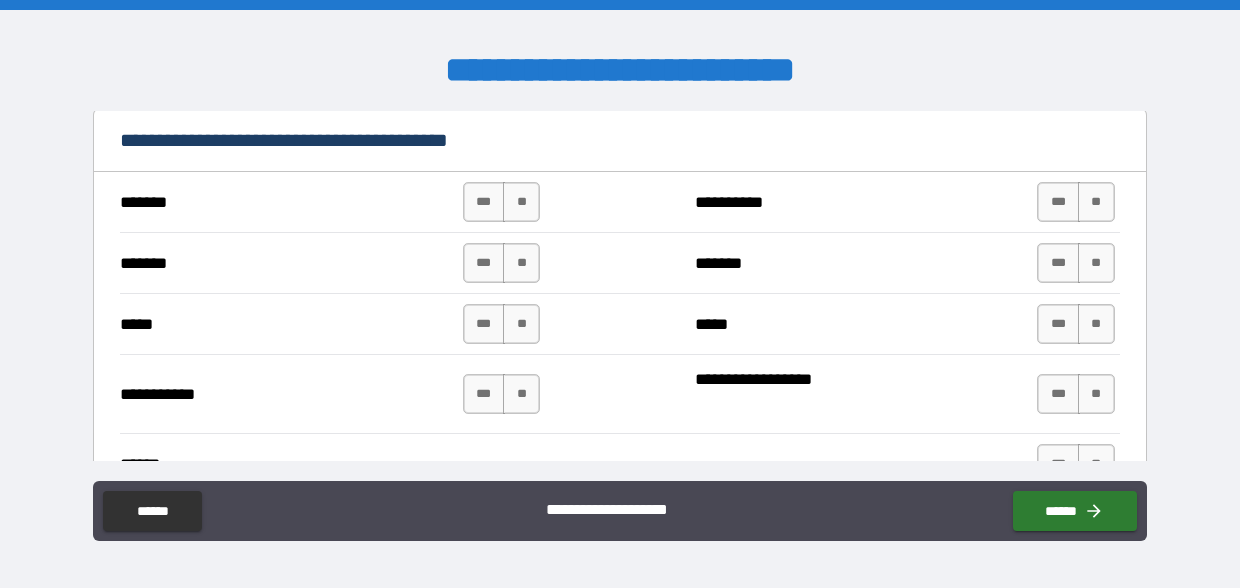 scroll, scrollTop: 1431, scrollLeft: 0, axis: vertical 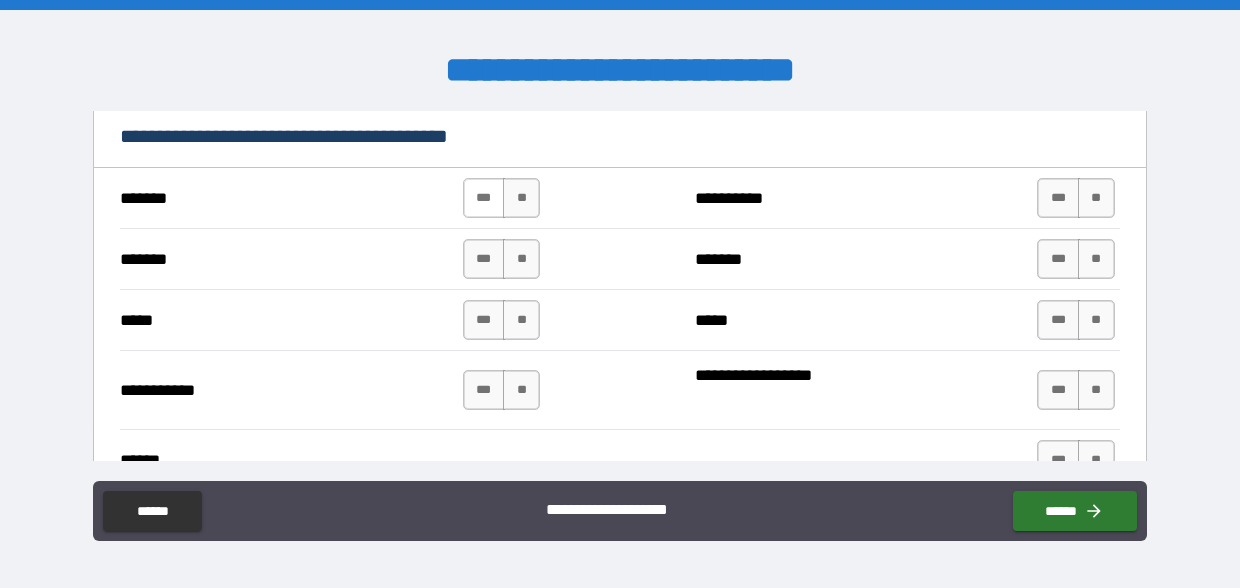 click on "***" at bounding box center (484, 198) 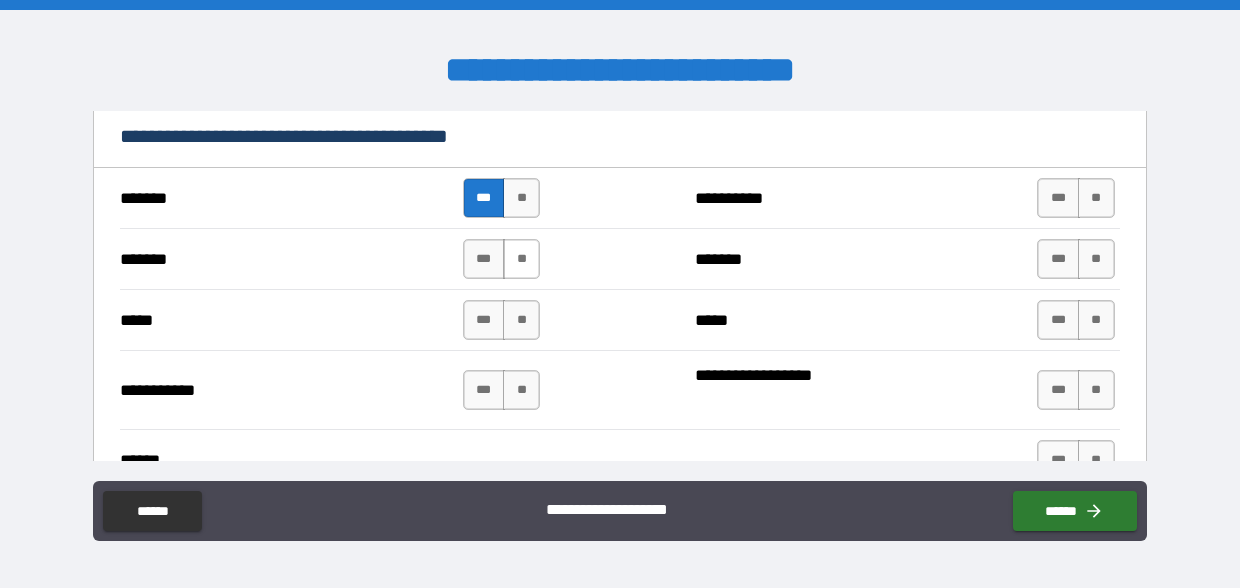 click on "**" at bounding box center (521, 259) 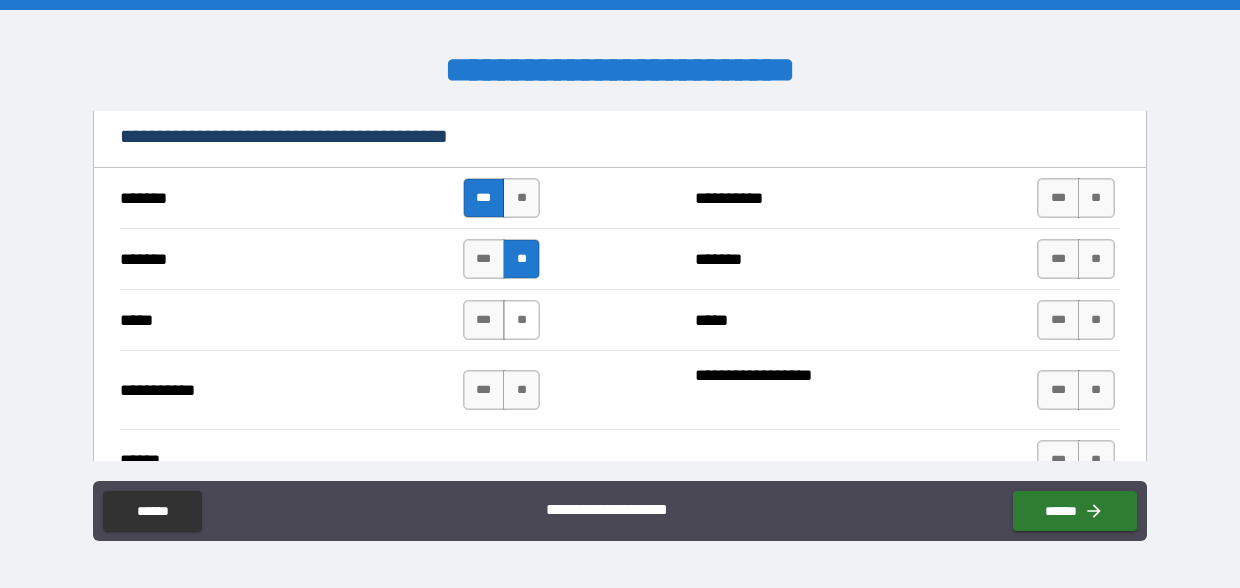 click on "**" at bounding box center [521, 320] 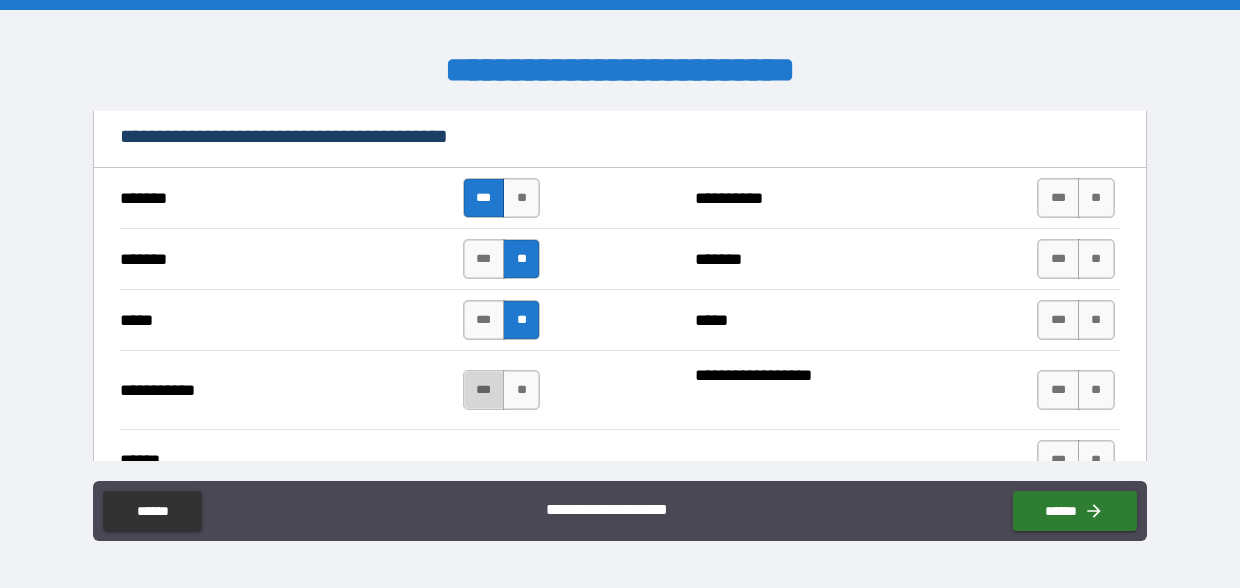 click on "***" at bounding box center [484, 390] 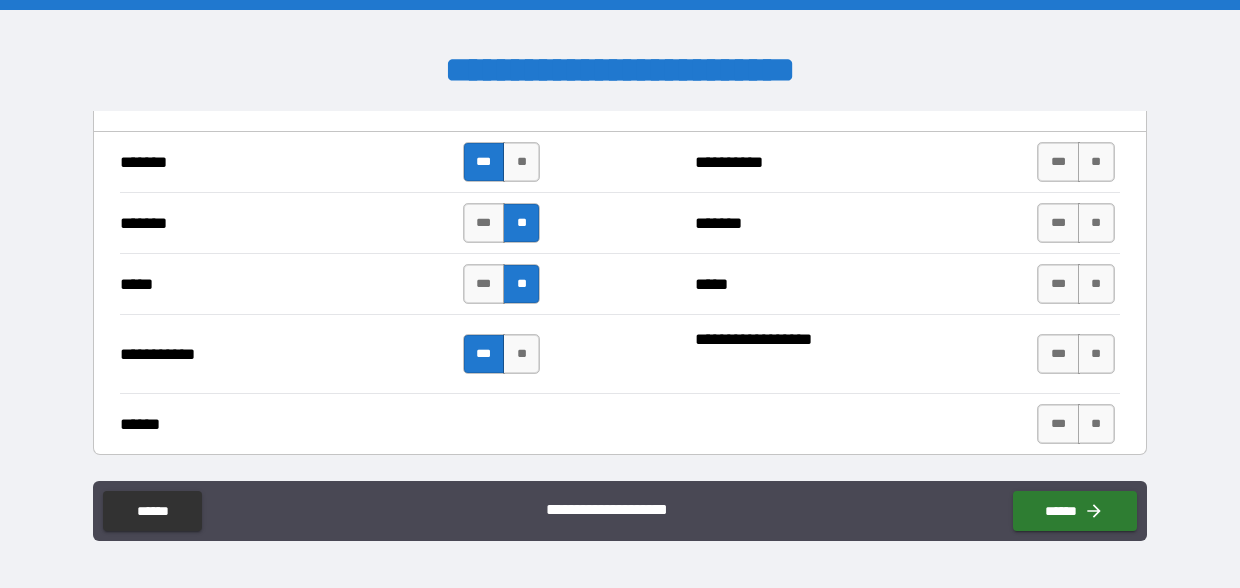 scroll, scrollTop: 1444, scrollLeft: 0, axis: vertical 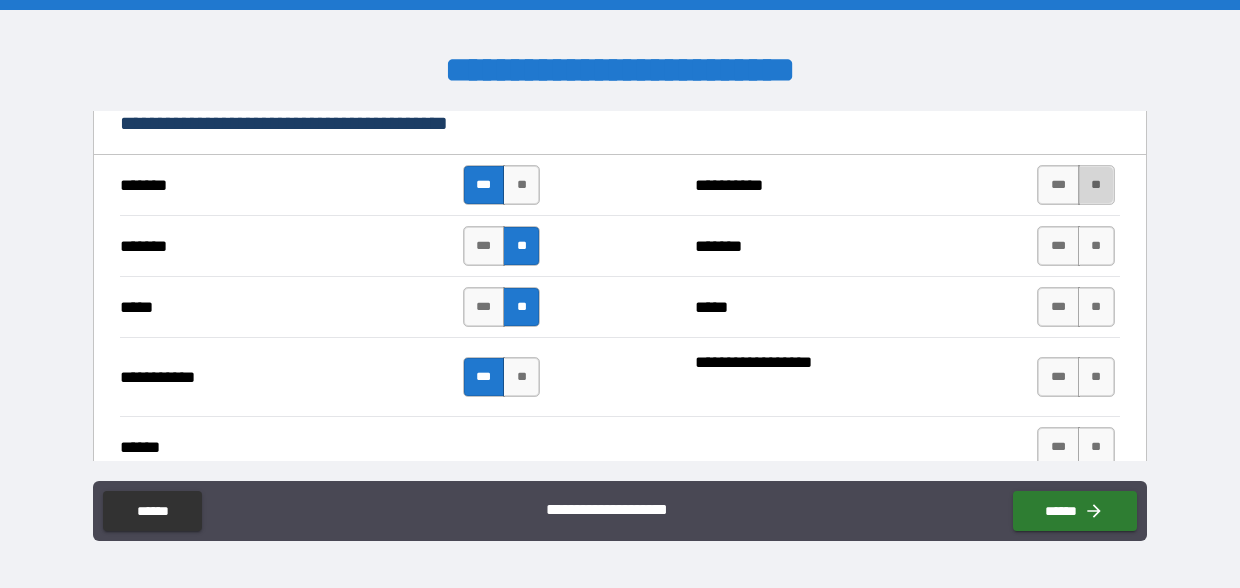 click on "**" at bounding box center [1096, 185] 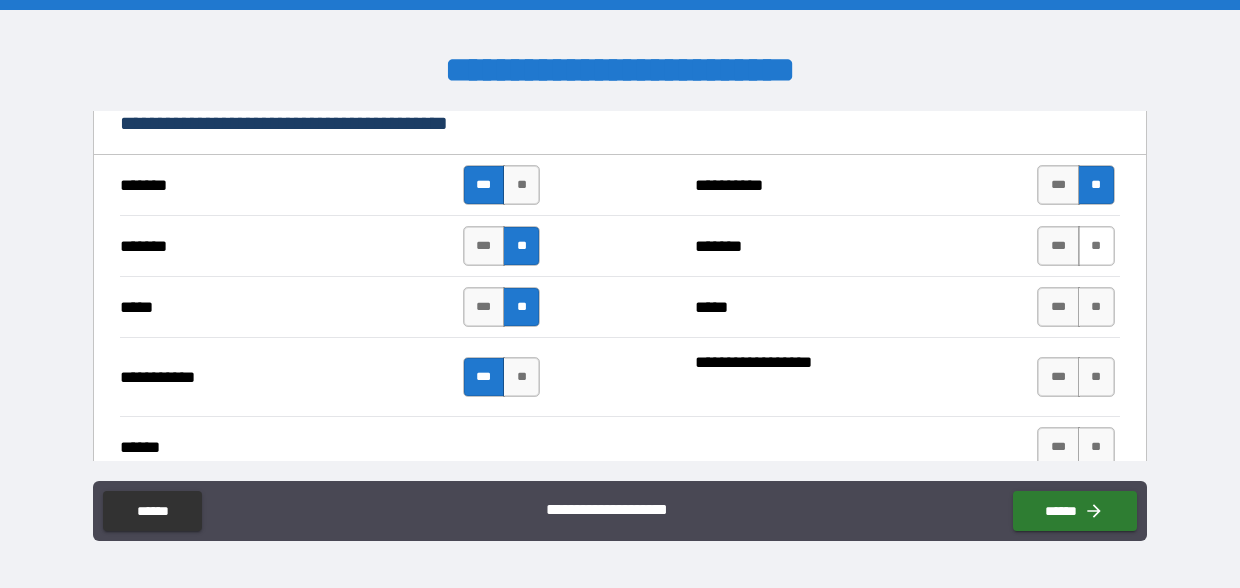 click on "**" at bounding box center [1096, 246] 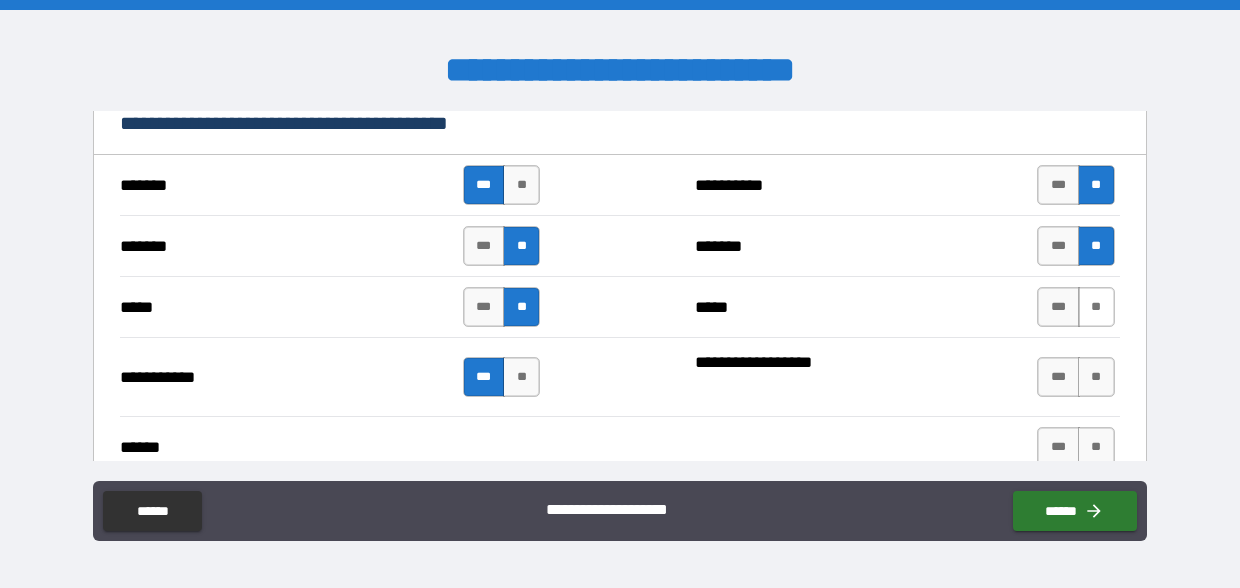 click on "**" at bounding box center [1096, 307] 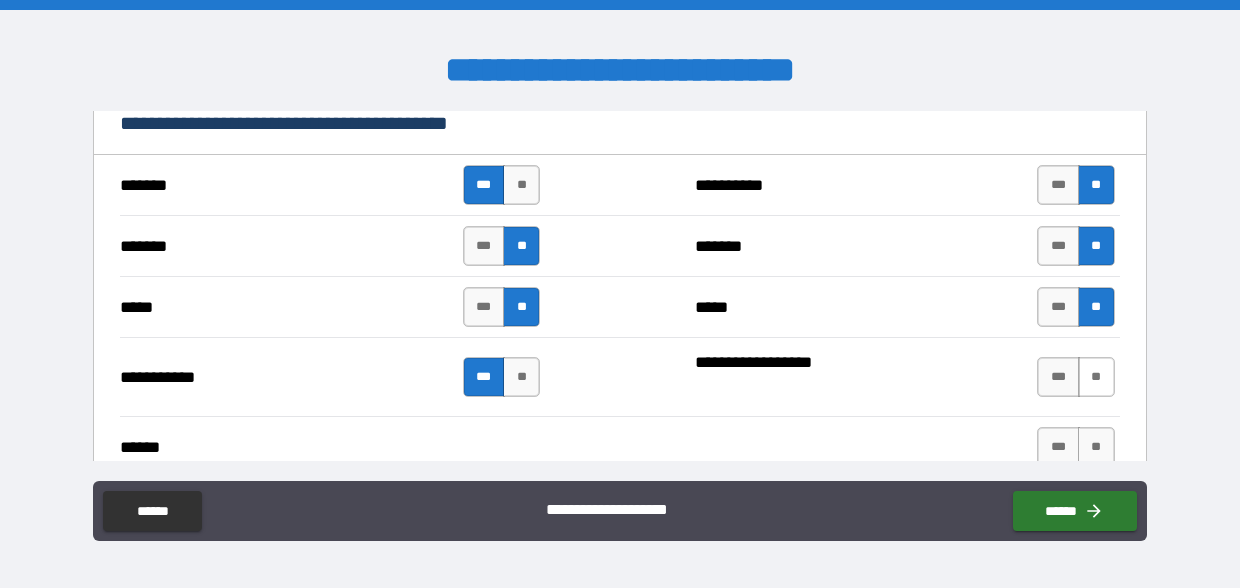 click on "**" at bounding box center (1096, 377) 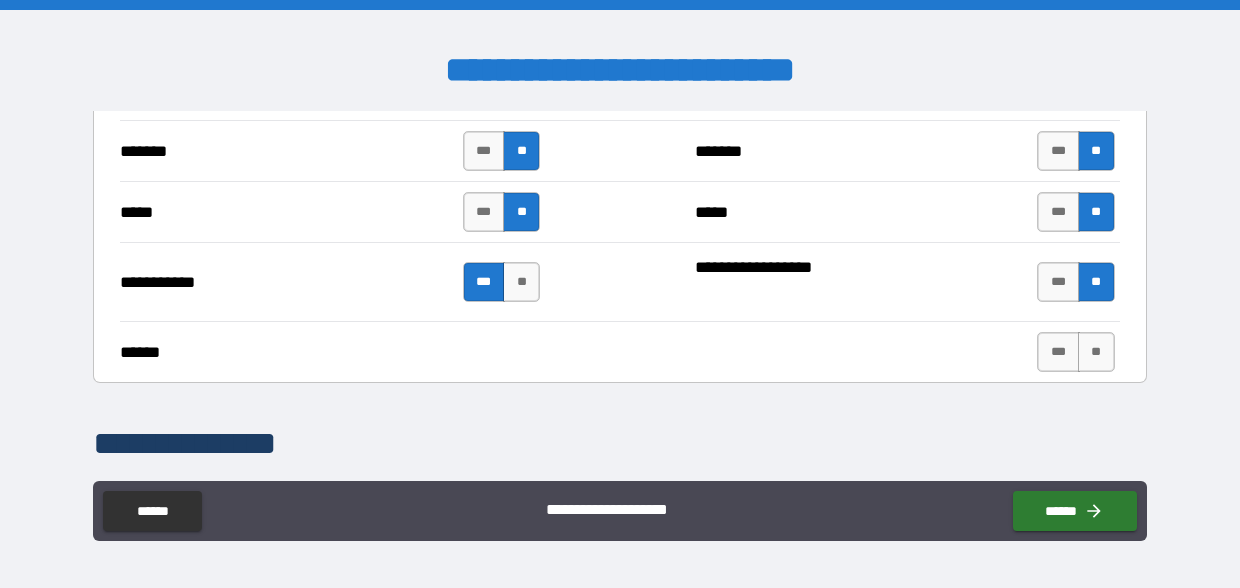 scroll, scrollTop: 1569, scrollLeft: 0, axis: vertical 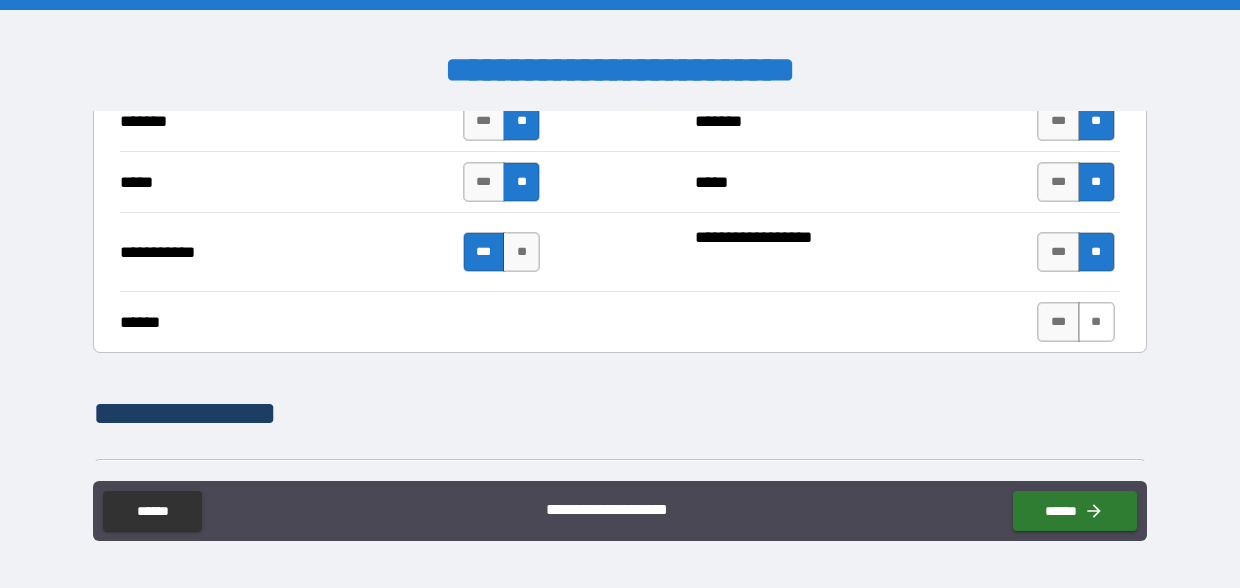 click on "**" at bounding box center [1096, 322] 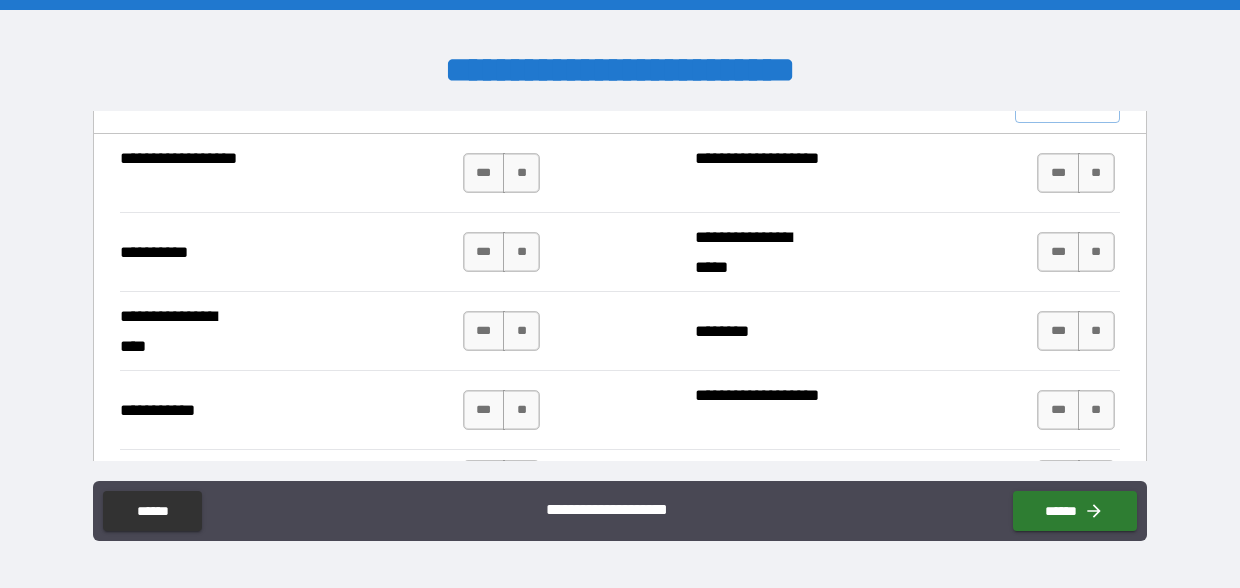 scroll, scrollTop: 1960, scrollLeft: 0, axis: vertical 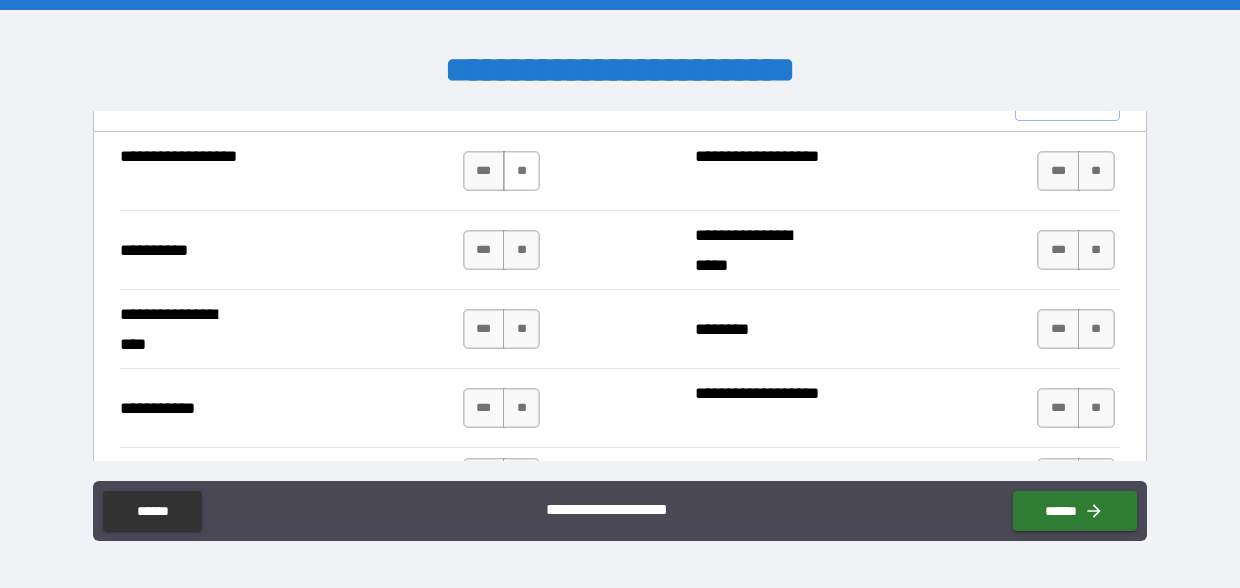 click on "**" at bounding box center [521, 171] 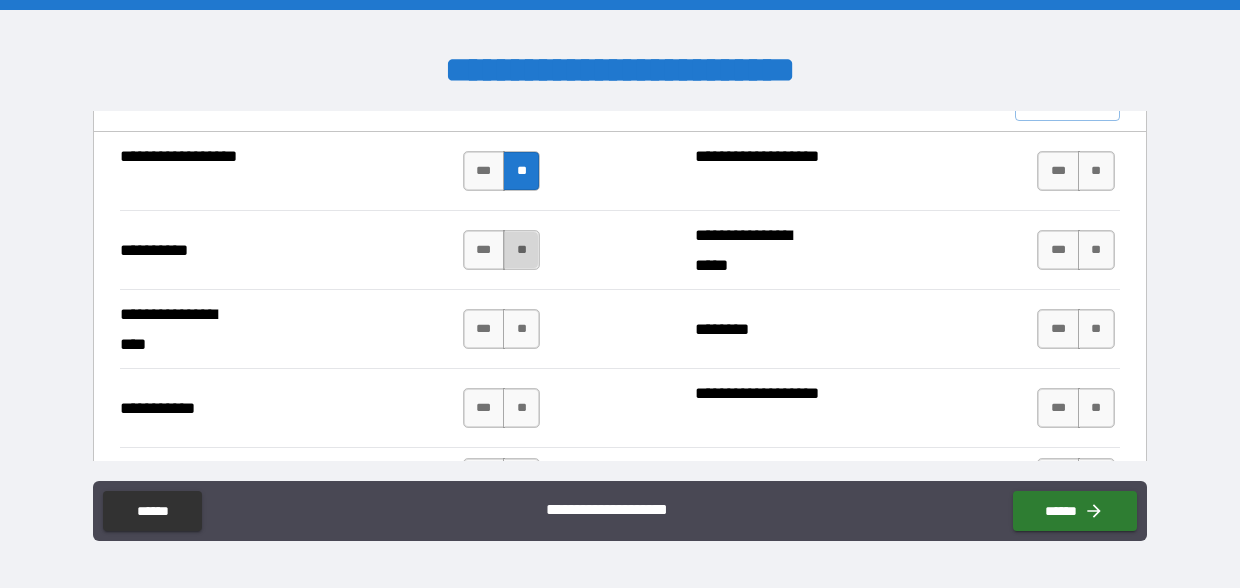 click on "**" at bounding box center [521, 250] 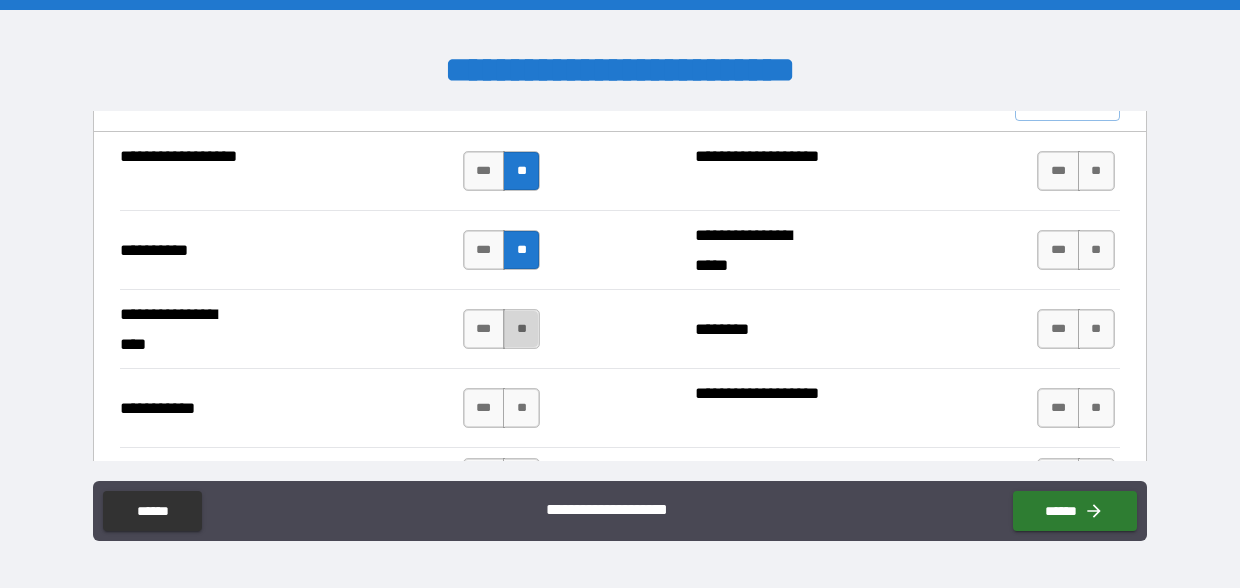 click on "**" at bounding box center [521, 329] 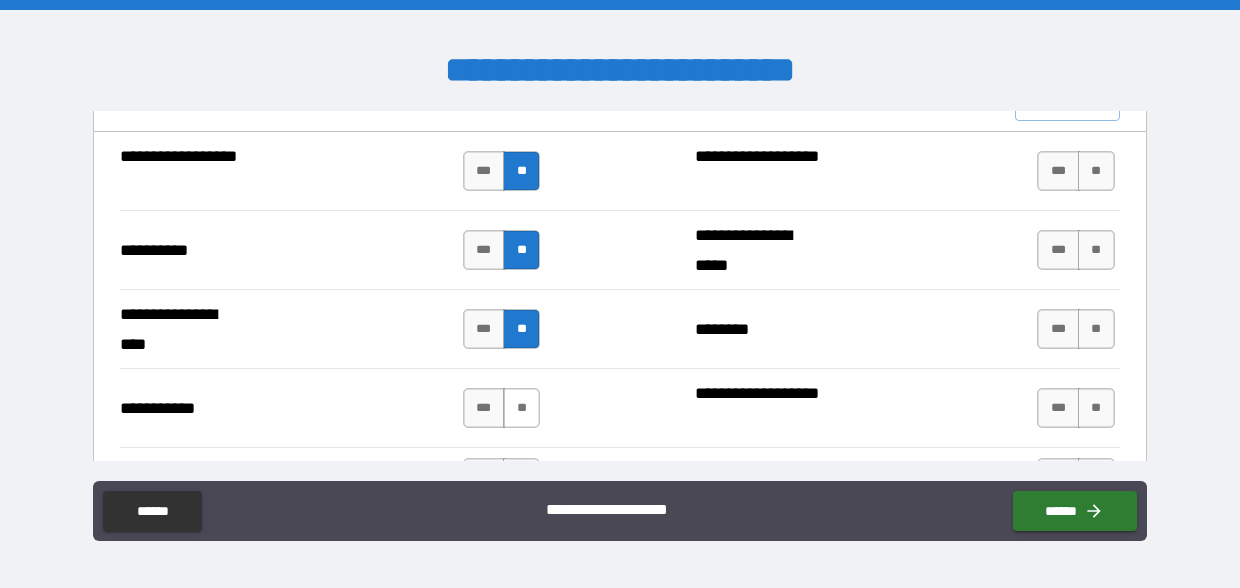 click on "**" at bounding box center [521, 408] 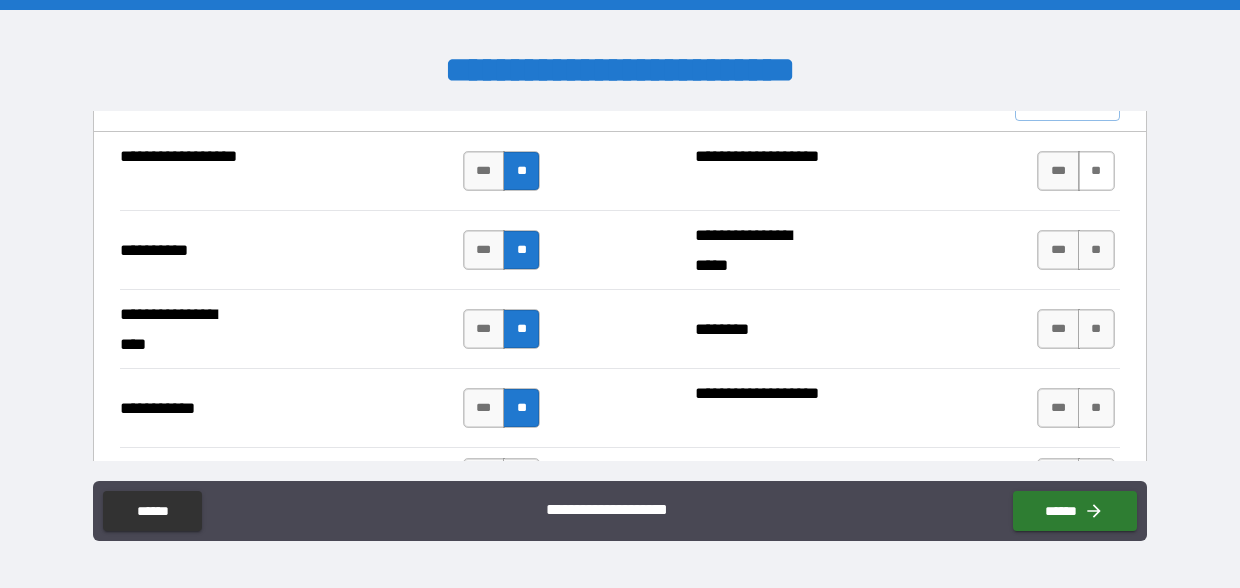 click on "**" at bounding box center (1096, 171) 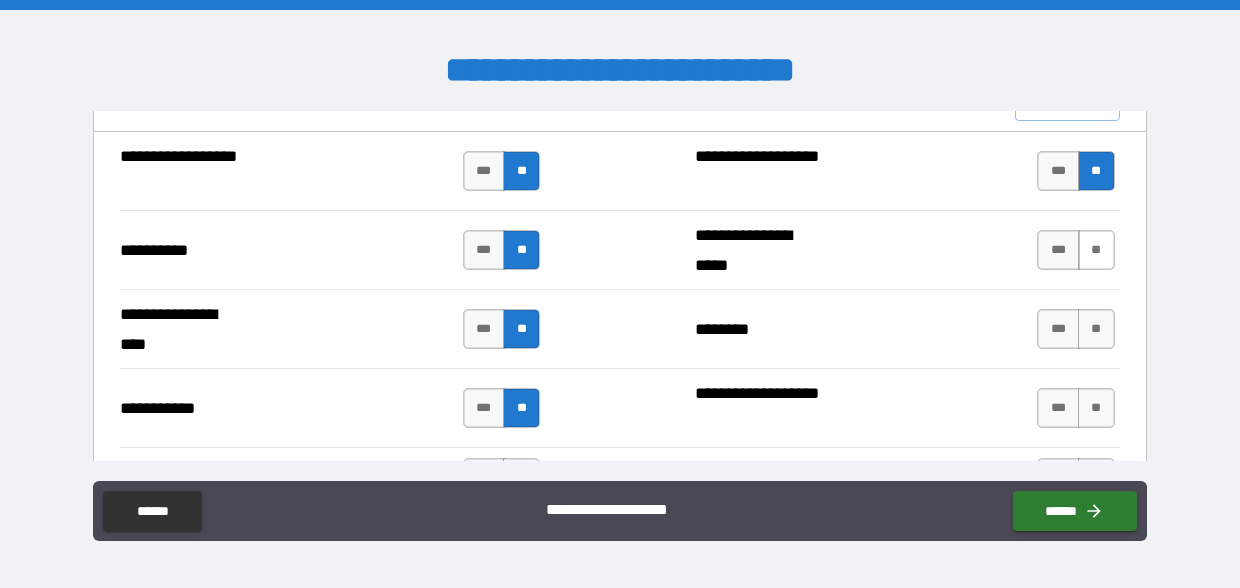 click on "**" at bounding box center [1096, 250] 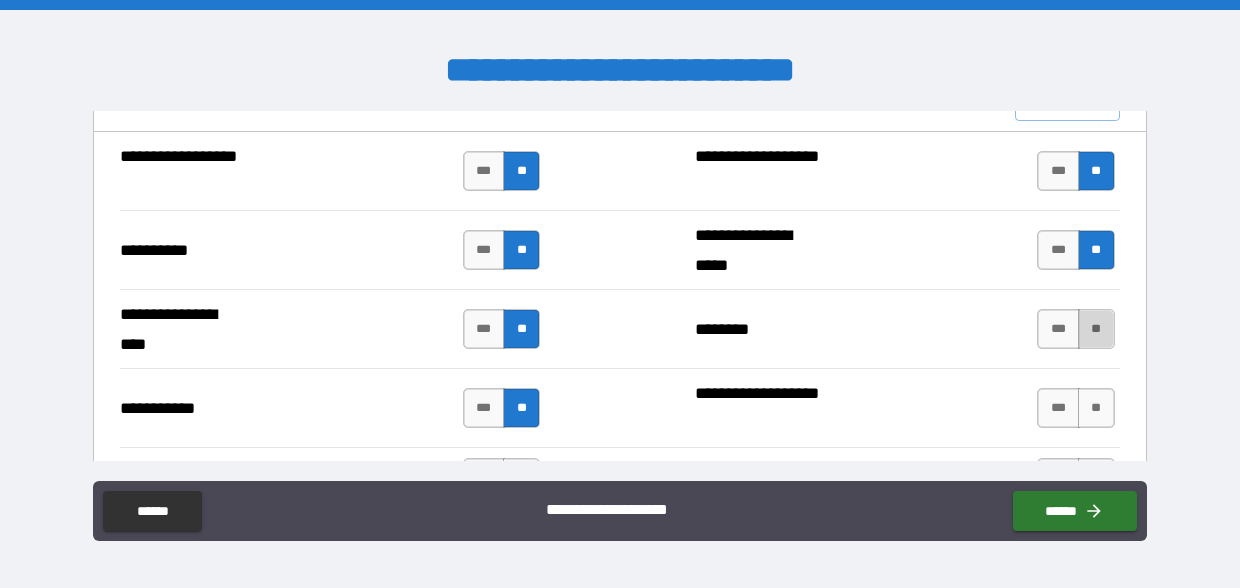 click on "**" at bounding box center (1096, 329) 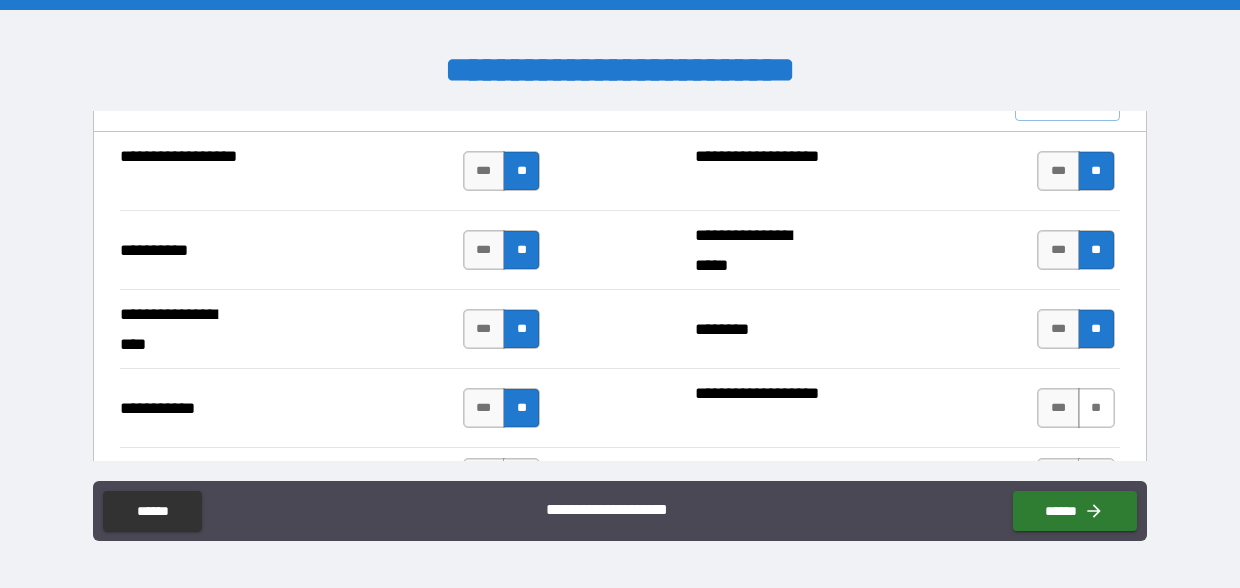 click on "**" at bounding box center [1096, 408] 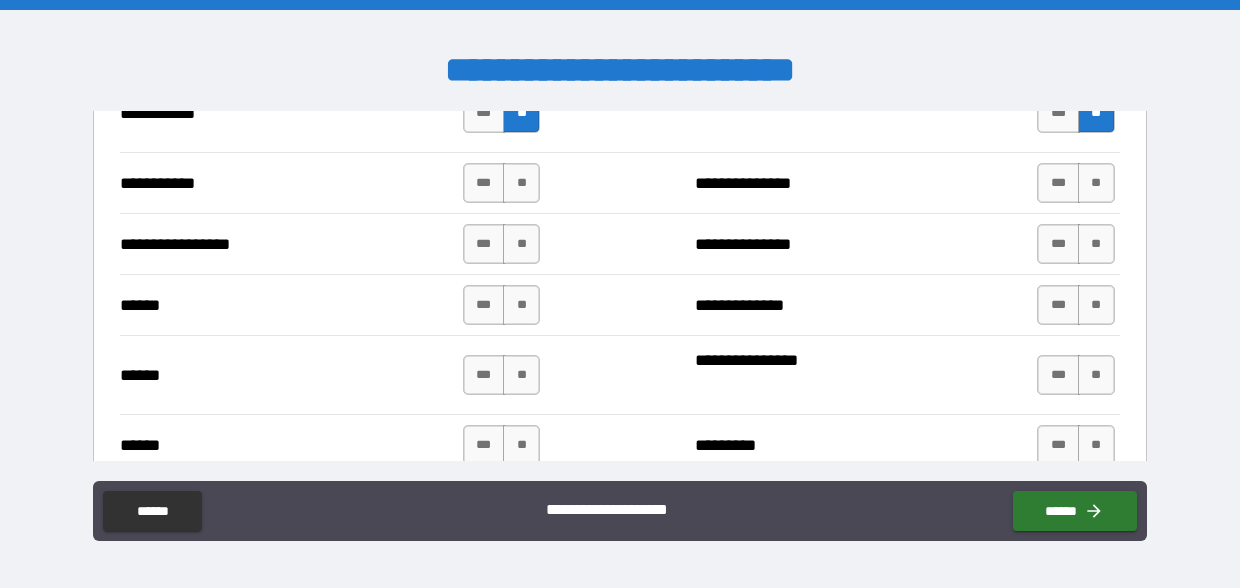 scroll, scrollTop: 2264, scrollLeft: 0, axis: vertical 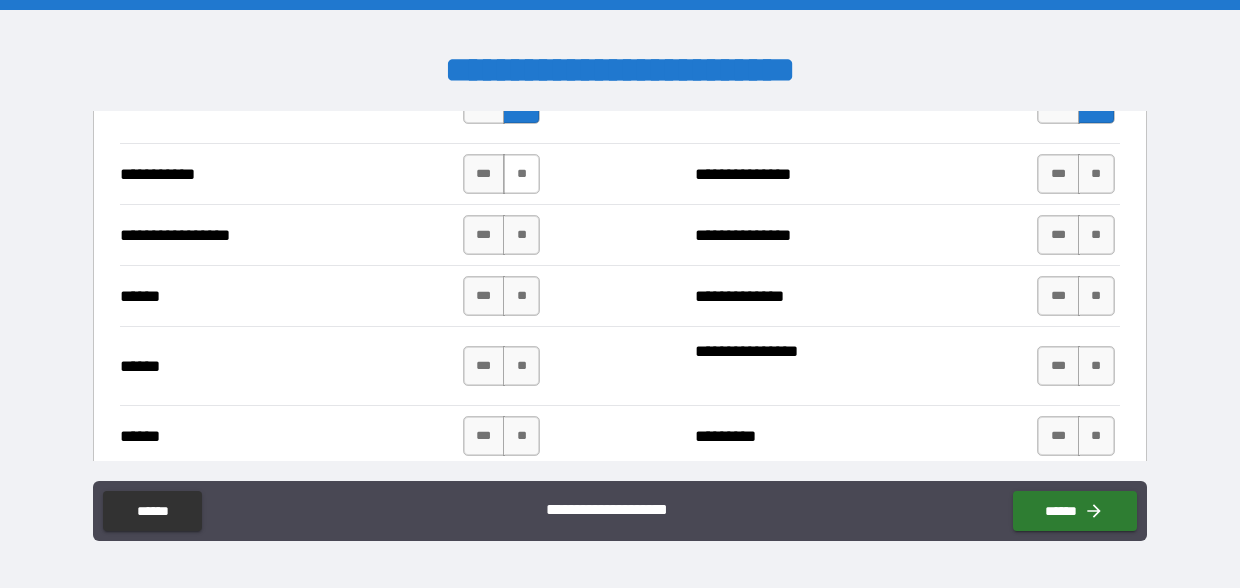 click on "**" at bounding box center (521, 174) 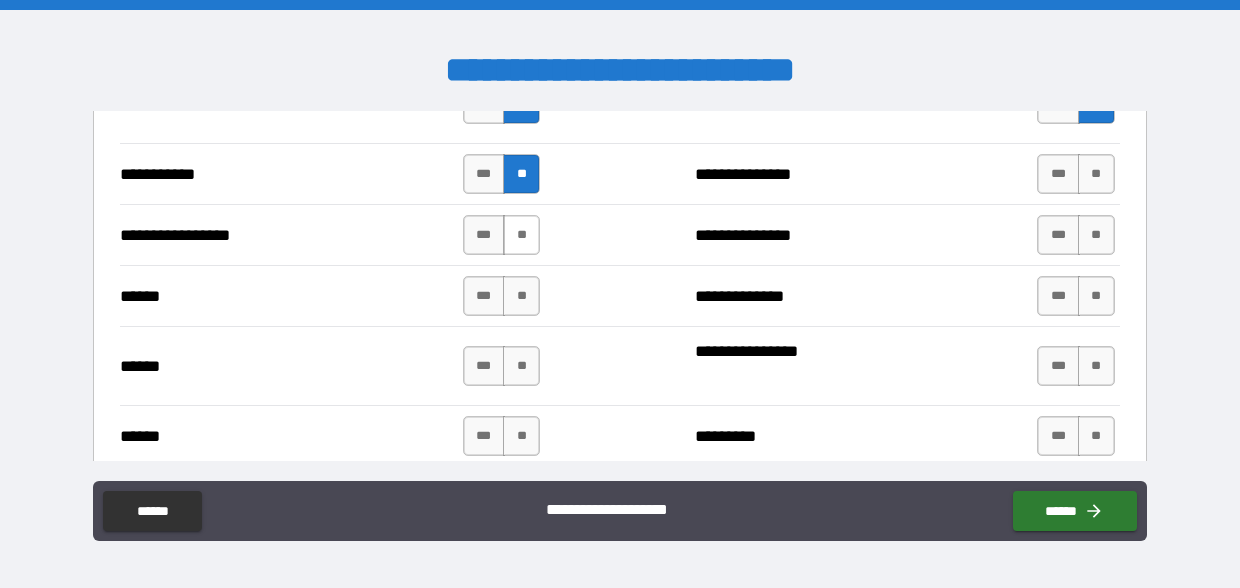 click on "**" at bounding box center [521, 235] 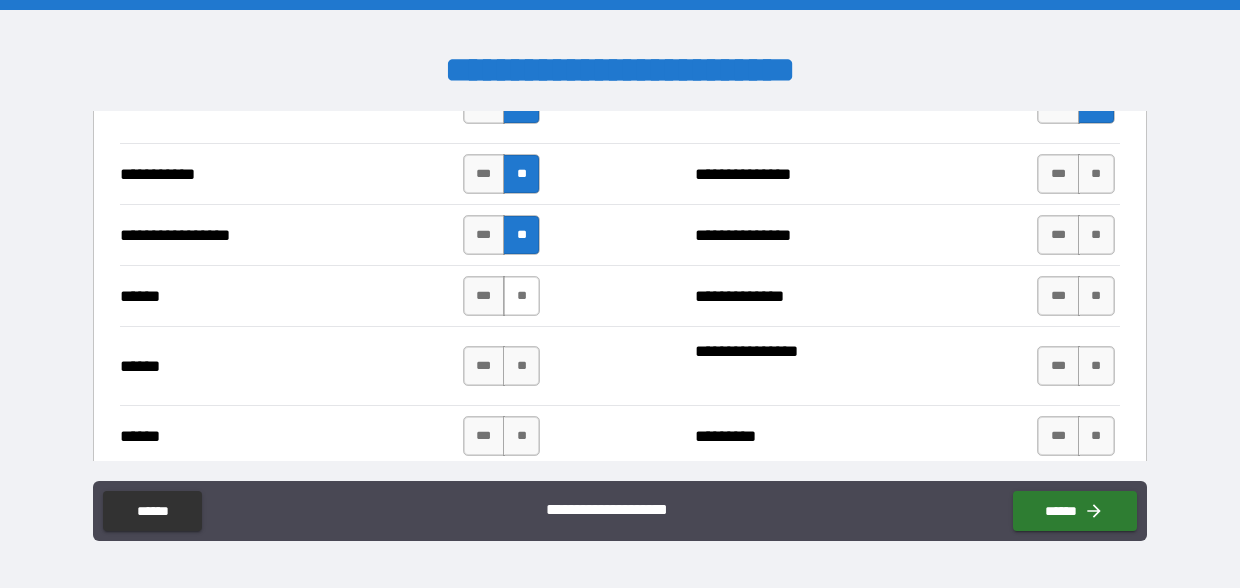 click on "**" at bounding box center (521, 296) 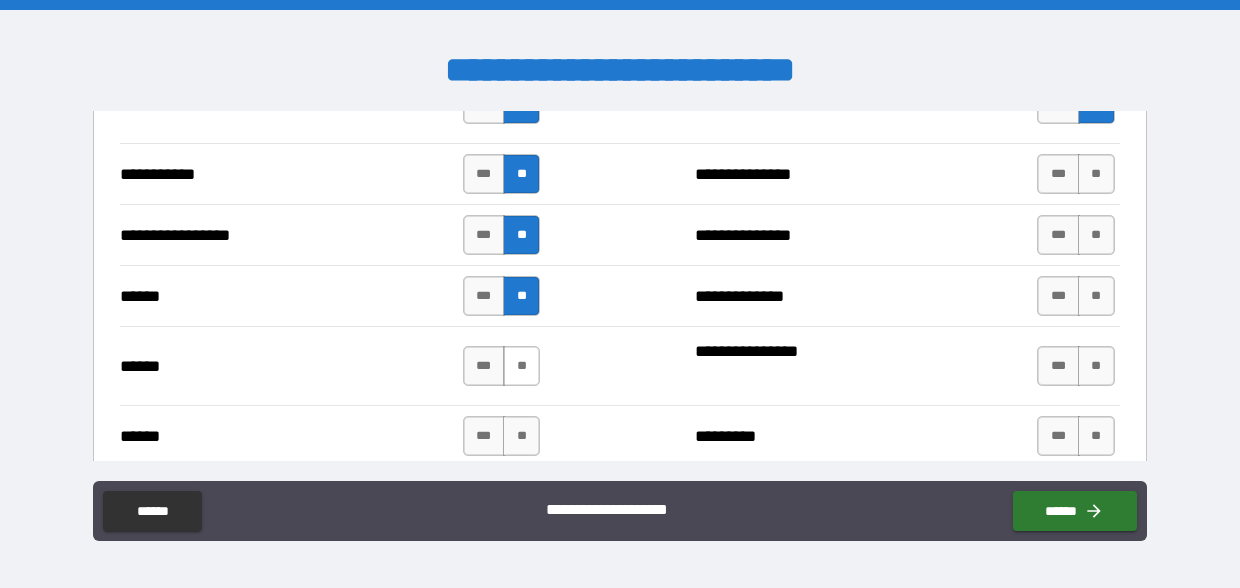 click on "**" at bounding box center (521, 366) 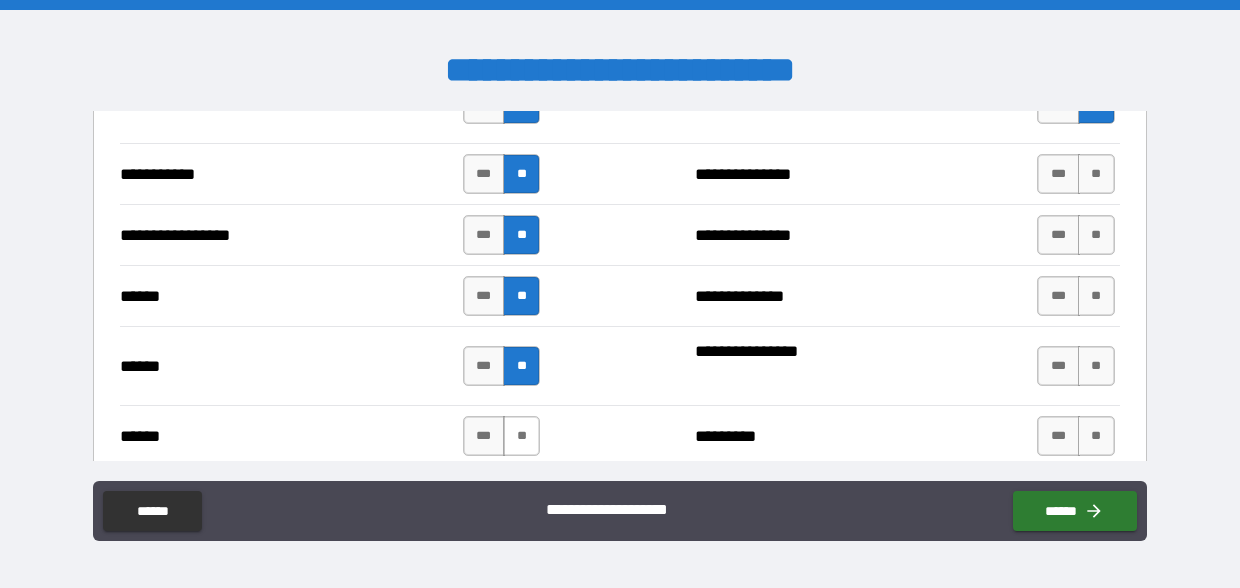 click on "**" at bounding box center [521, 436] 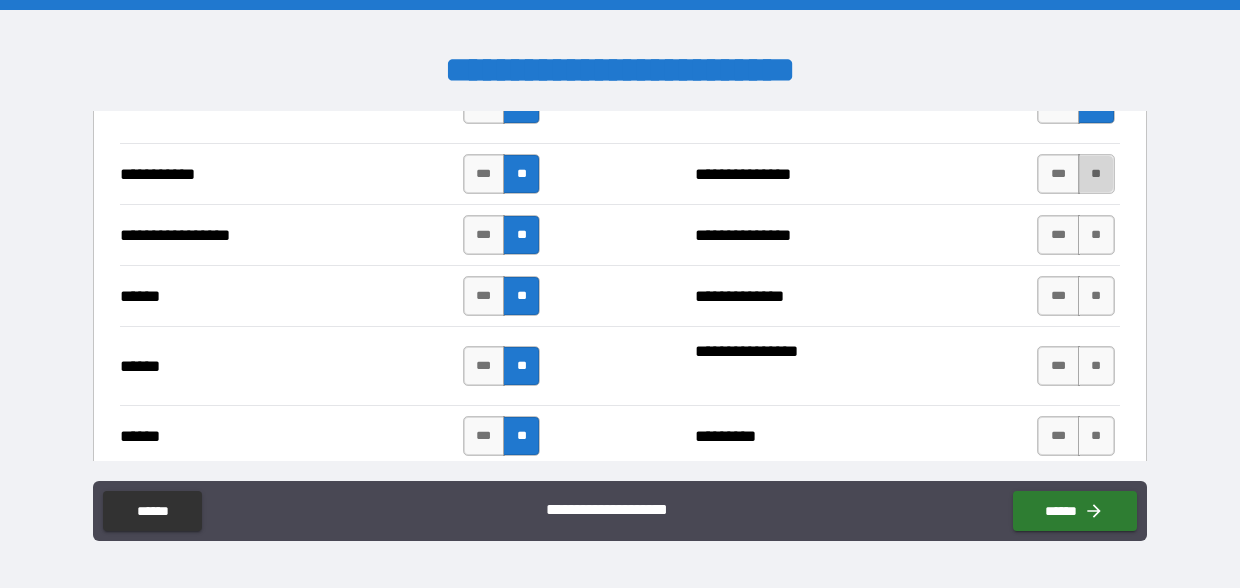 click on "**" at bounding box center [1096, 174] 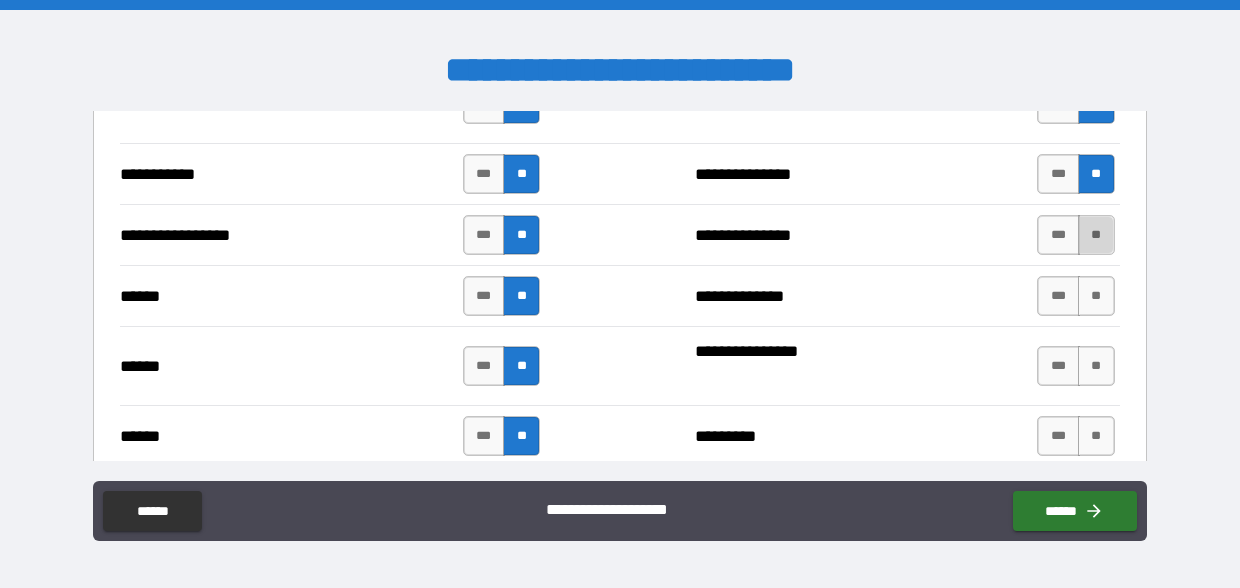 click on "**" at bounding box center [1096, 235] 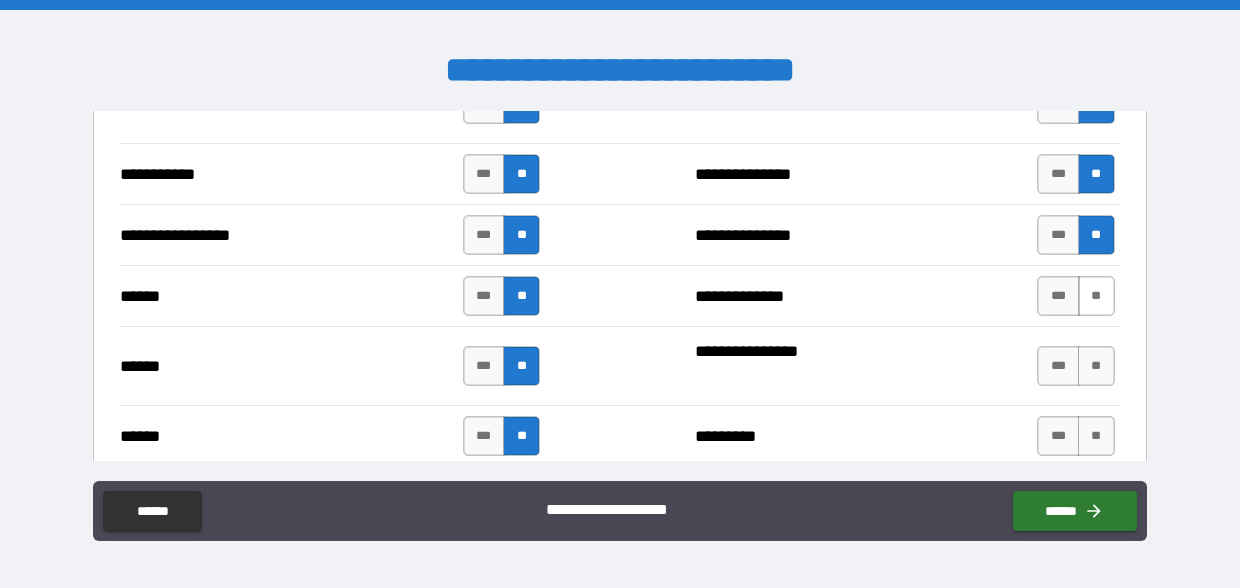 click on "**" at bounding box center (1096, 296) 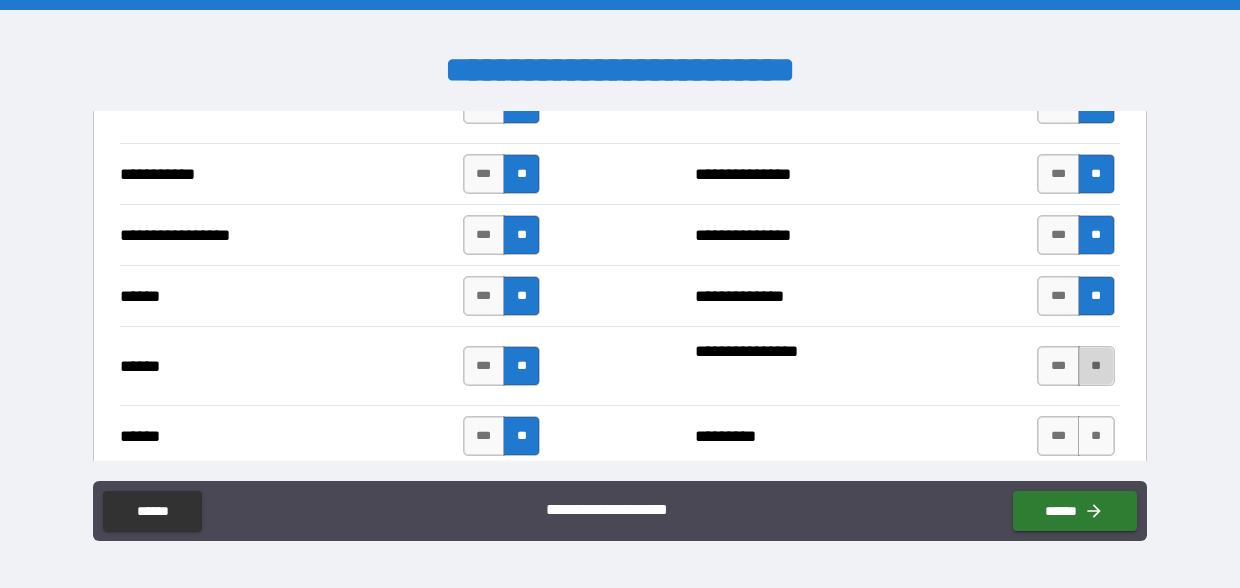 click on "**" at bounding box center [1096, 366] 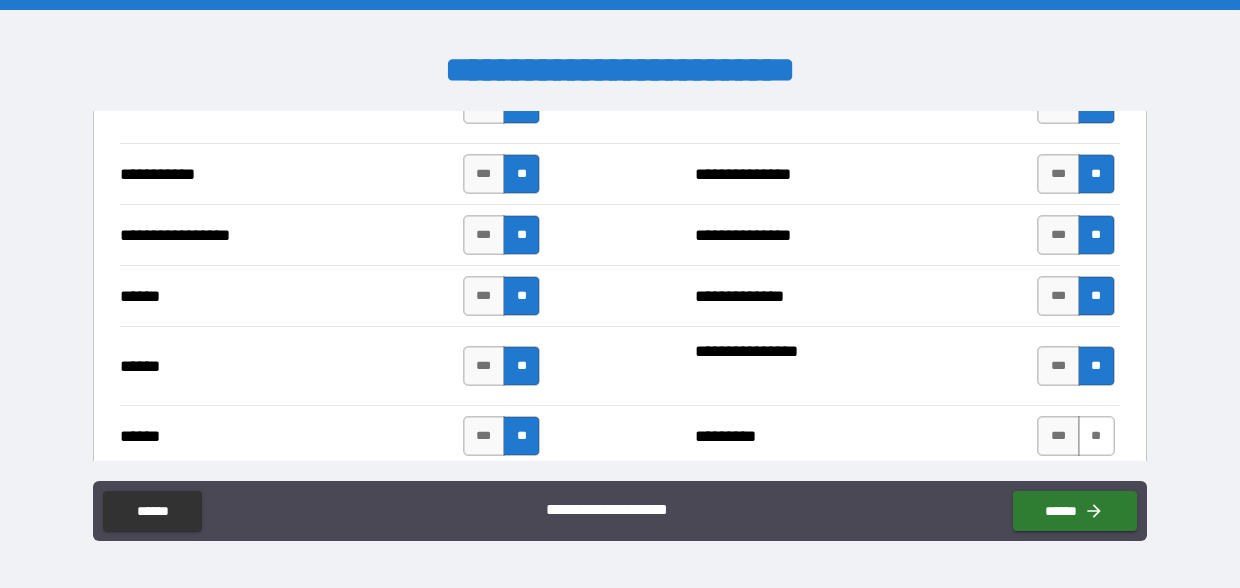 click on "**" at bounding box center (1096, 436) 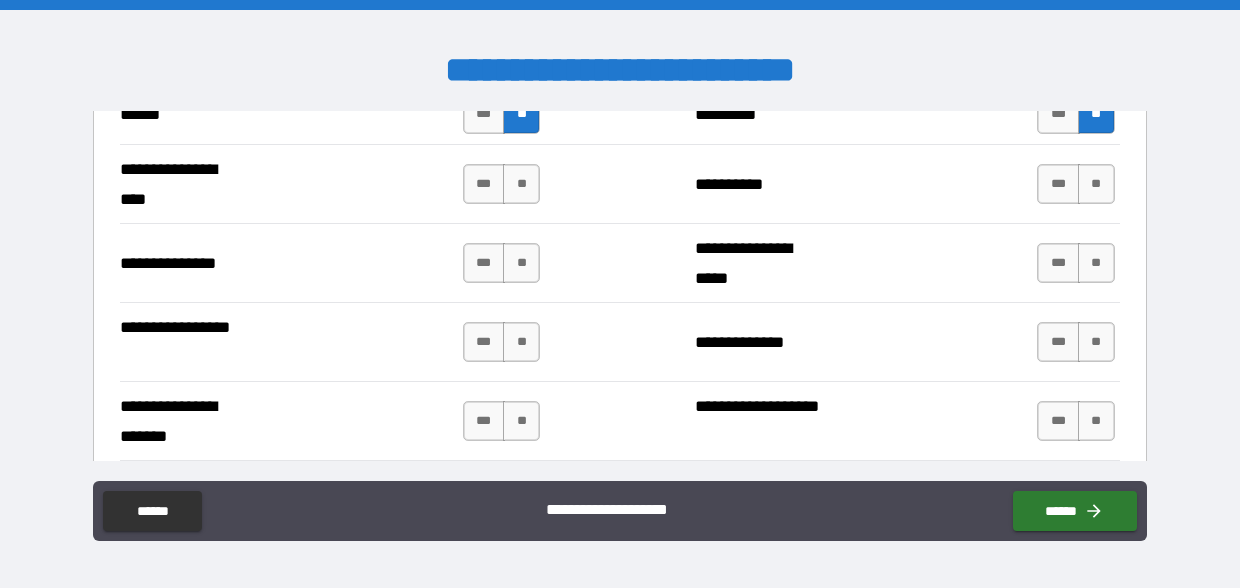 scroll, scrollTop: 2615, scrollLeft: 0, axis: vertical 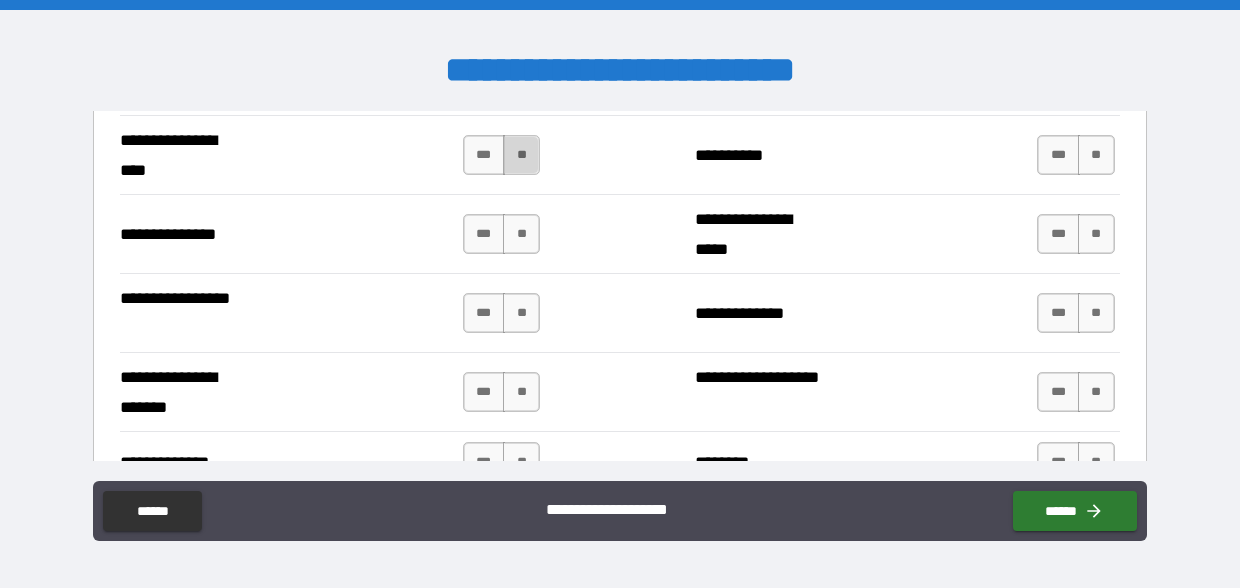 click on "**" at bounding box center [521, 155] 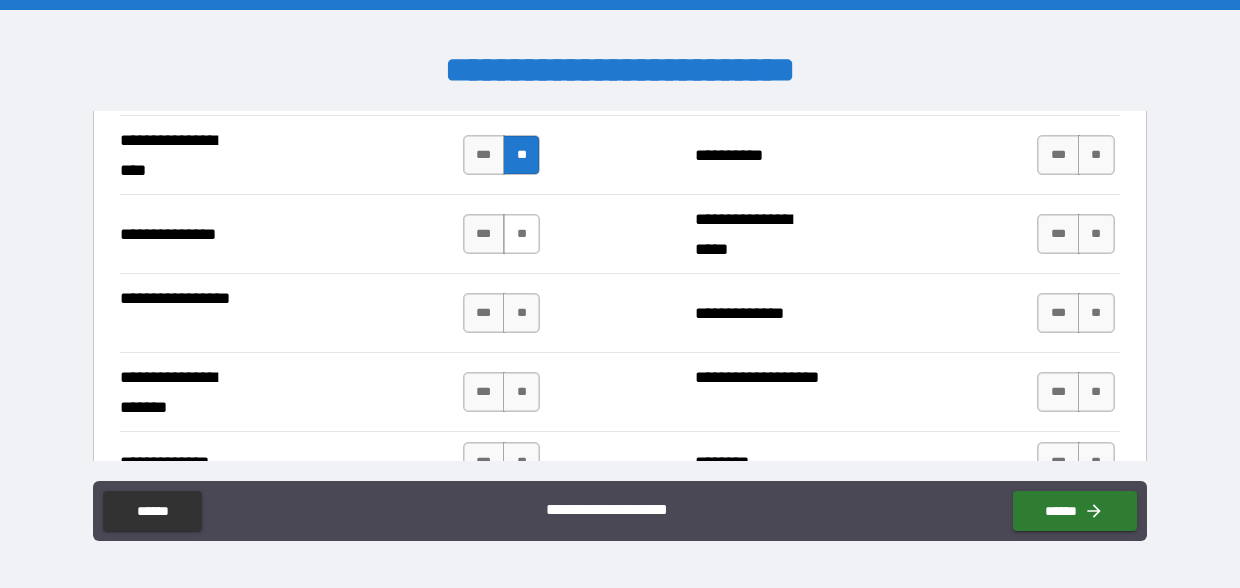 click on "**" at bounding box center [521, 234] 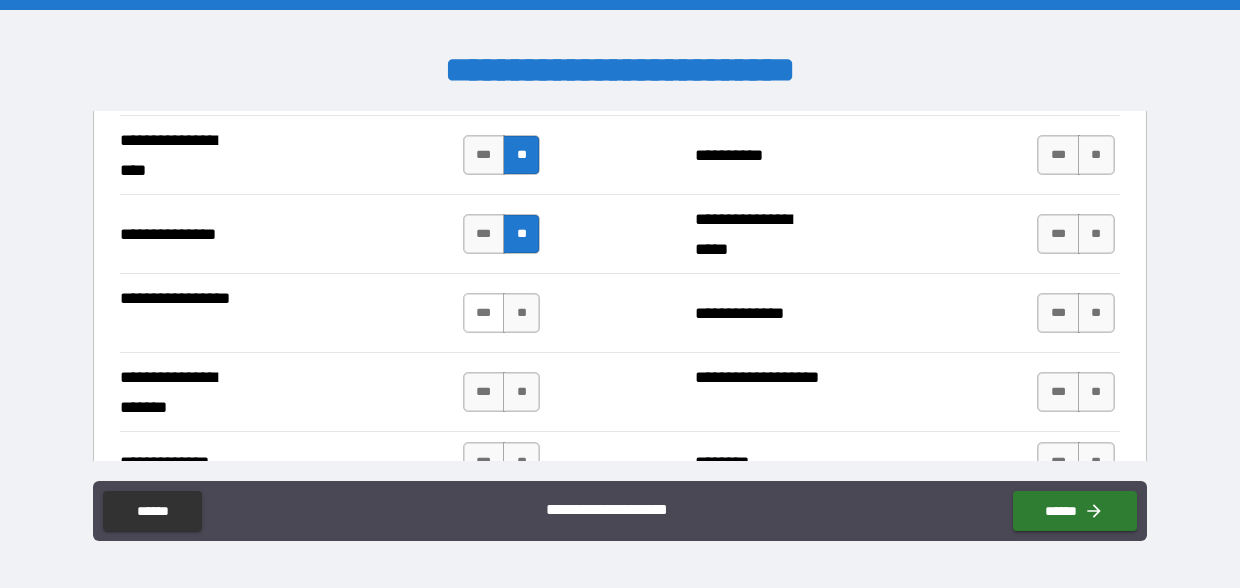 click on "***" at bounding box center [484, 313] 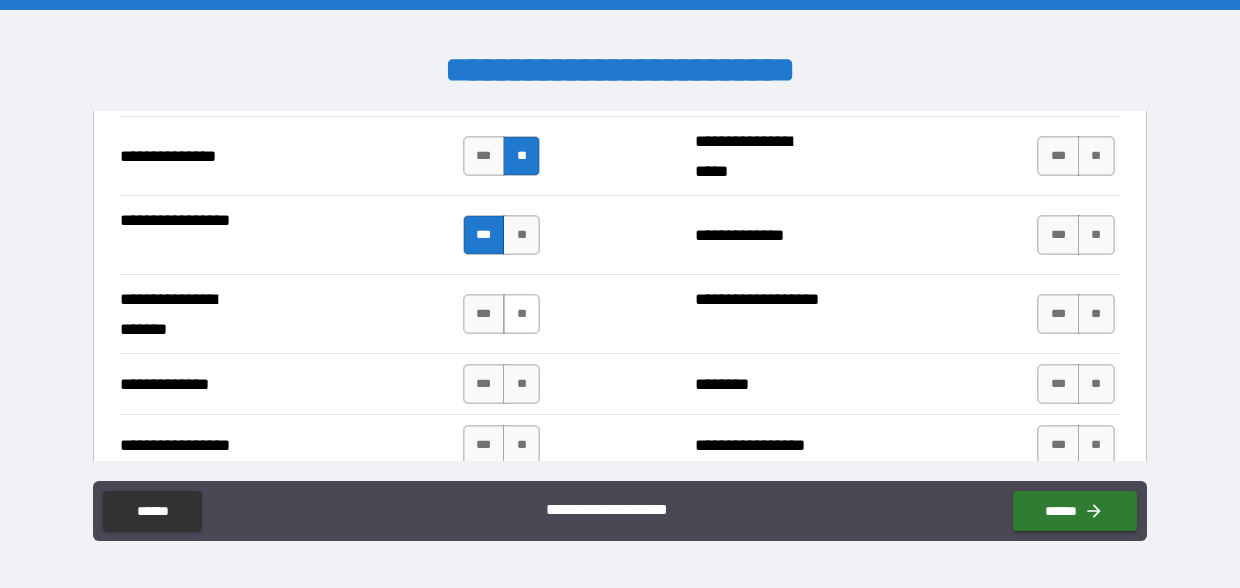 scroll, scrollTop: 2714, scrollLeft: 0, axis: vertical 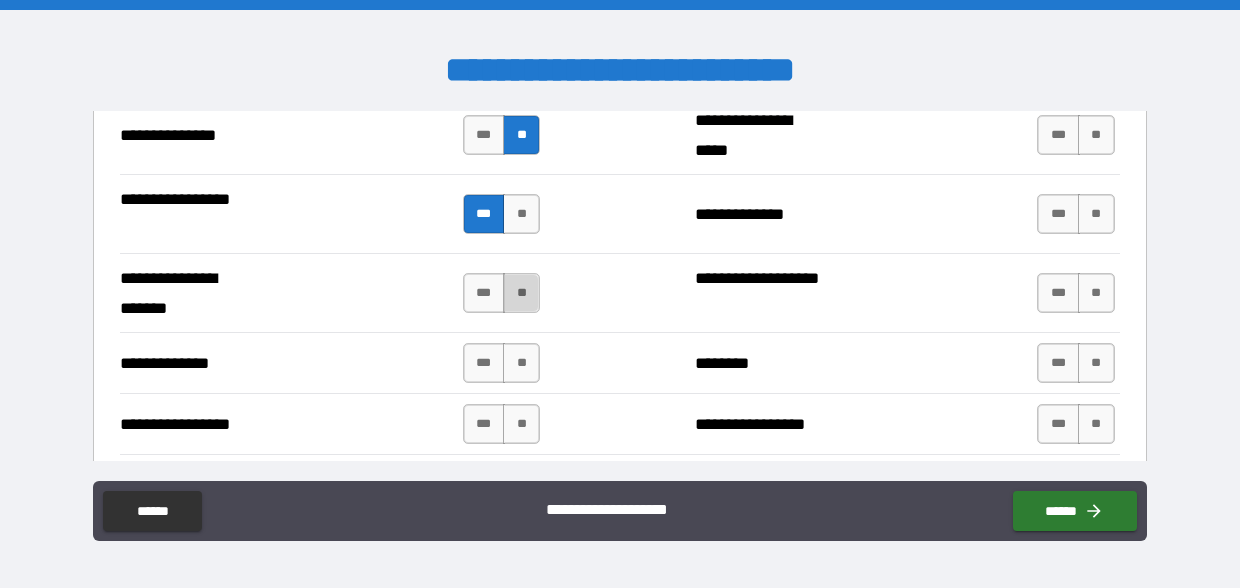 click on "**" at bounding box center [521, 293] 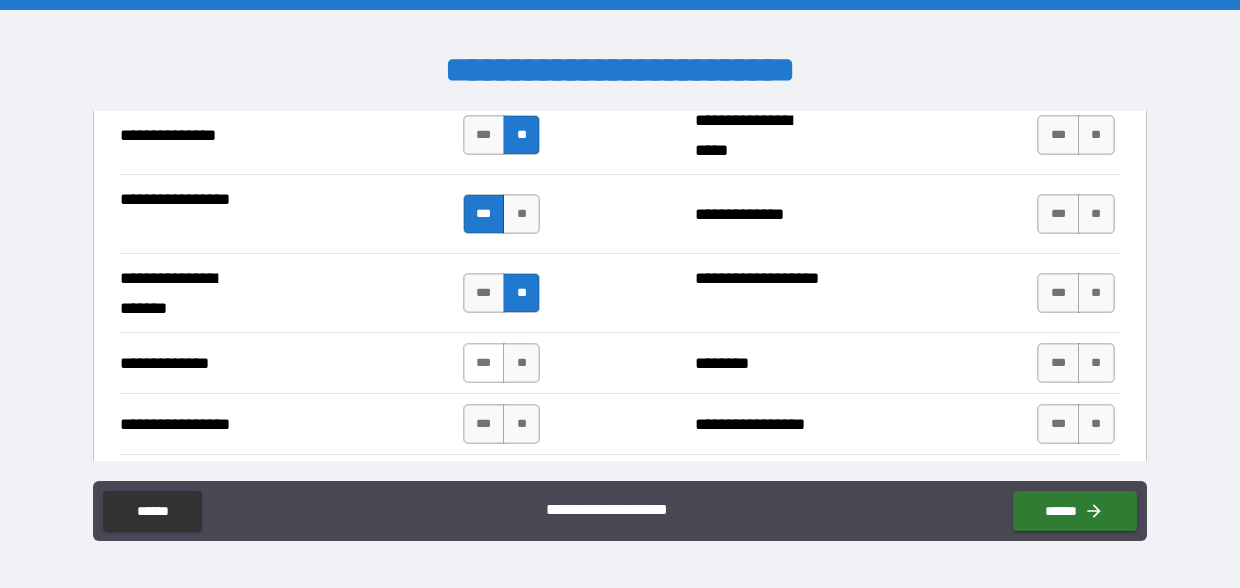 click on "***" at bounding box center [484, 363] 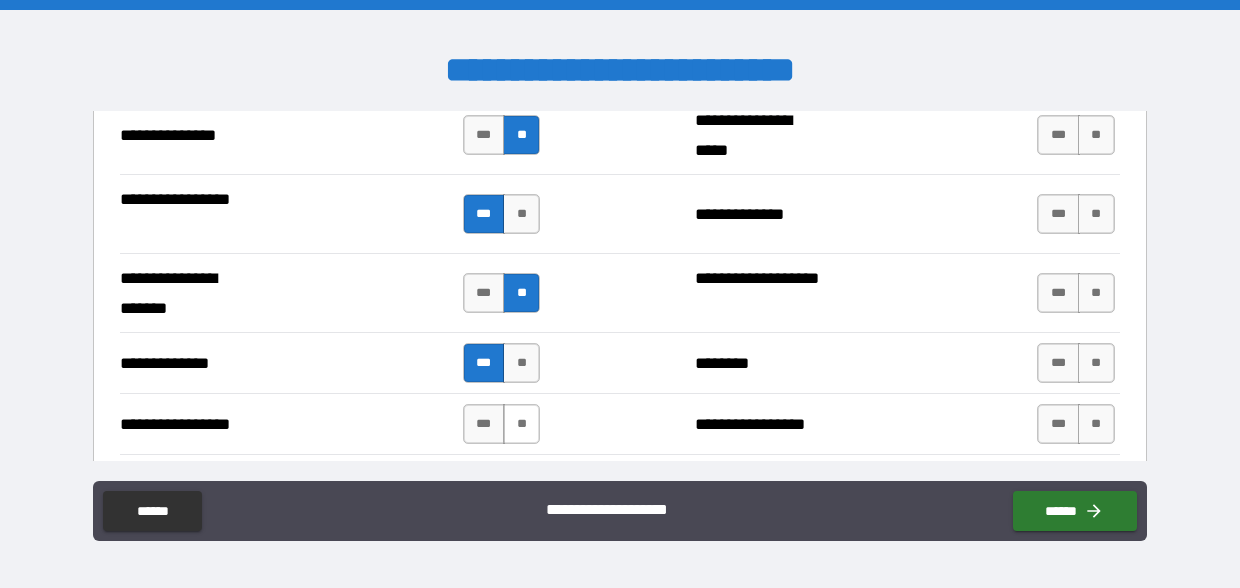 click on "**" at bounding box center (521, 424) 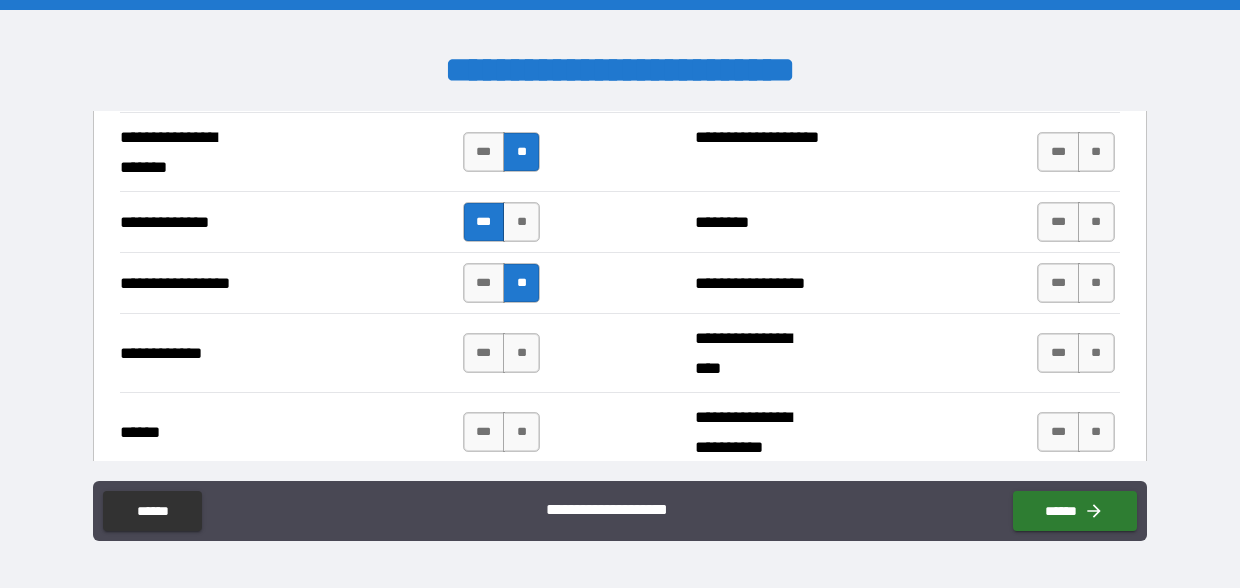 scroll, scrollTop: 2861, scrollLeft: 0, axis: vertical 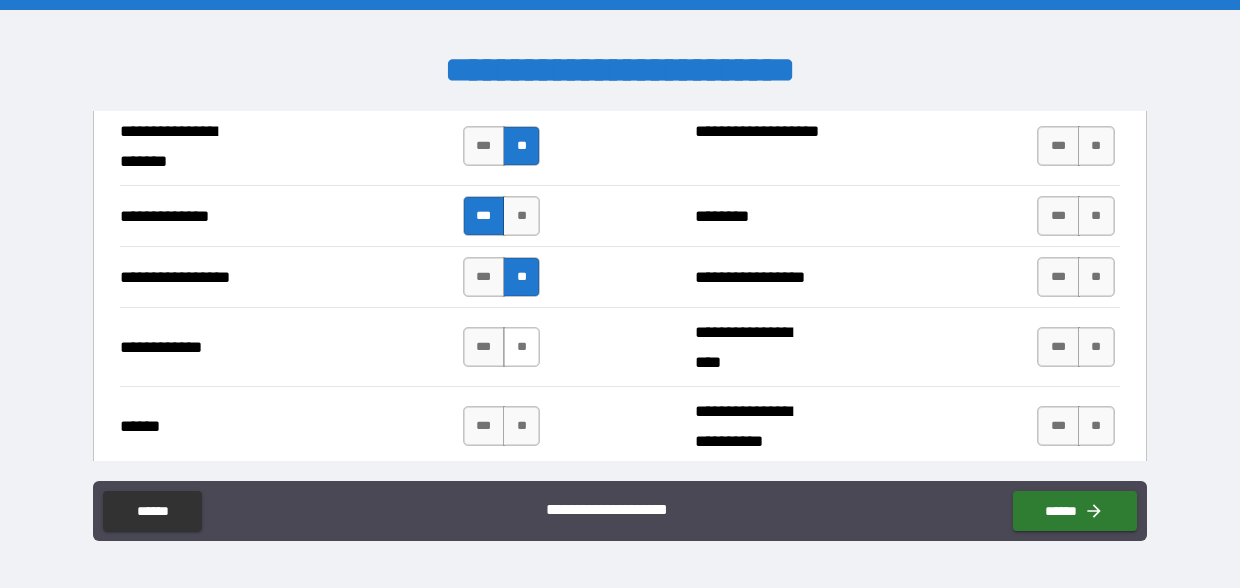 click on "**" at bounding box center (521, 347) 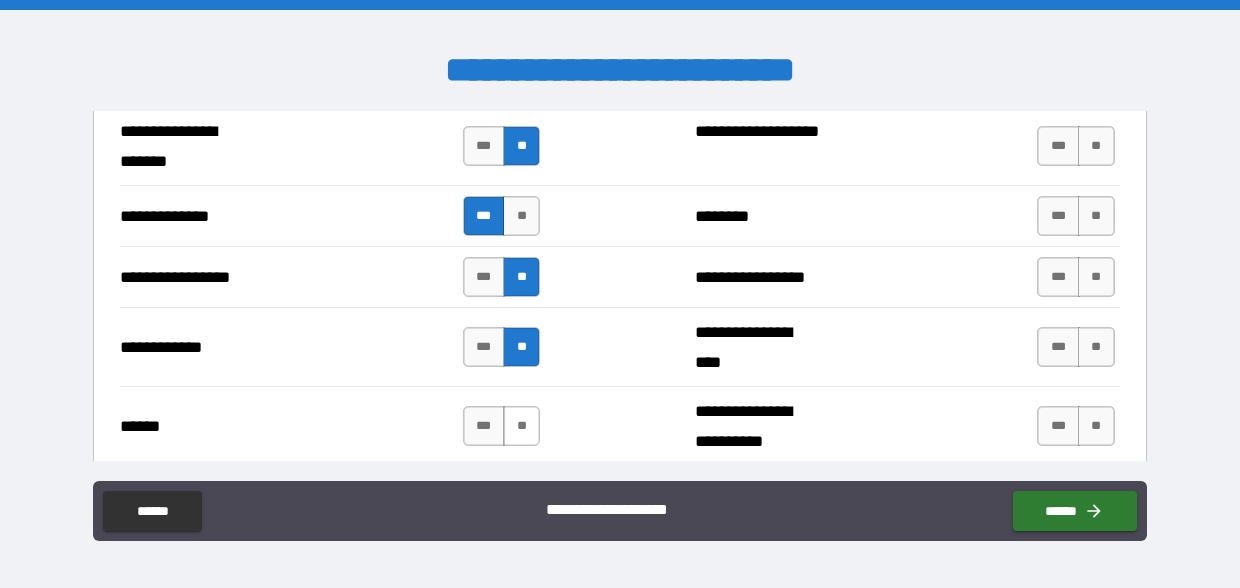 click on "**" at bounding box center (521, 426) 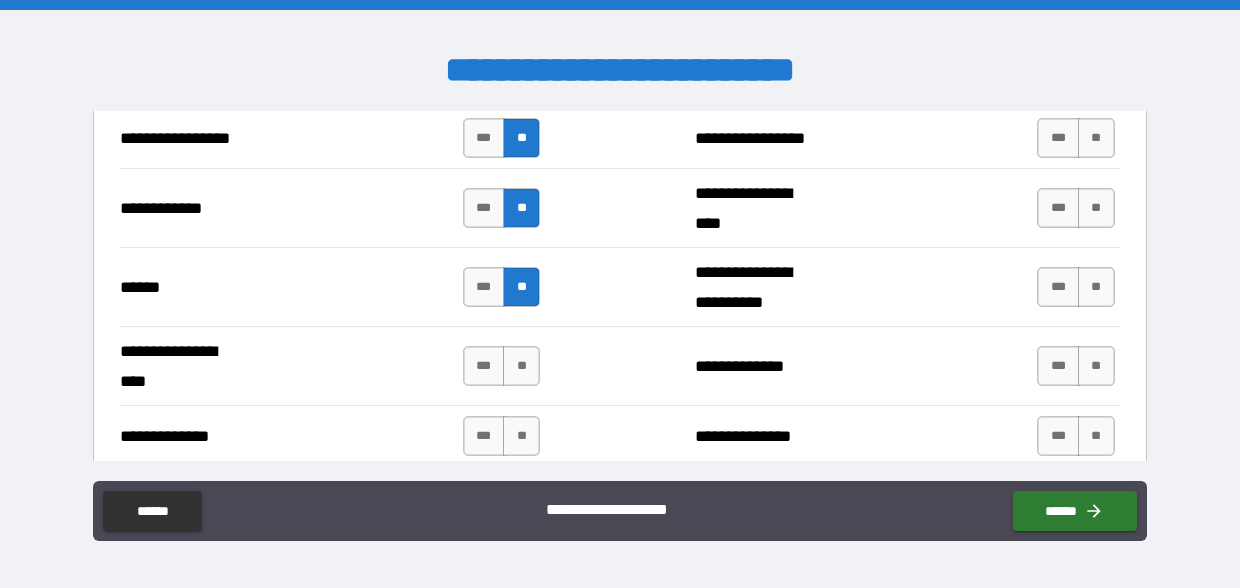 scroll, scrollTop: 3004, scrollLeft: 0, axis: vertical 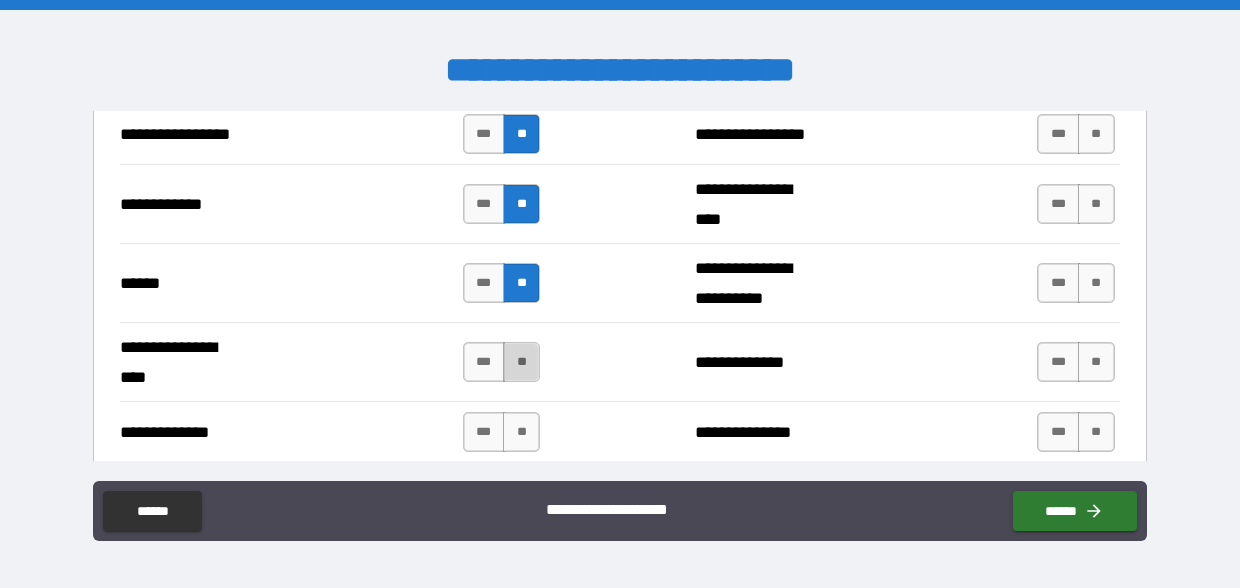 click on "**" at bounding box center (521, 362) 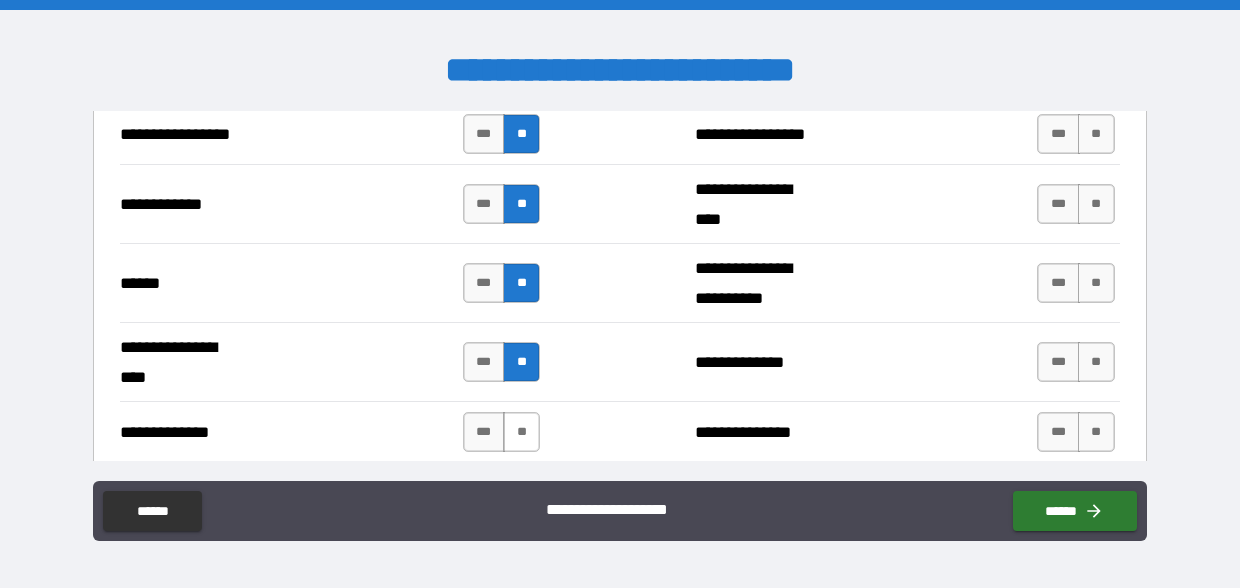 click on "**" at bounding box center [521, 432] 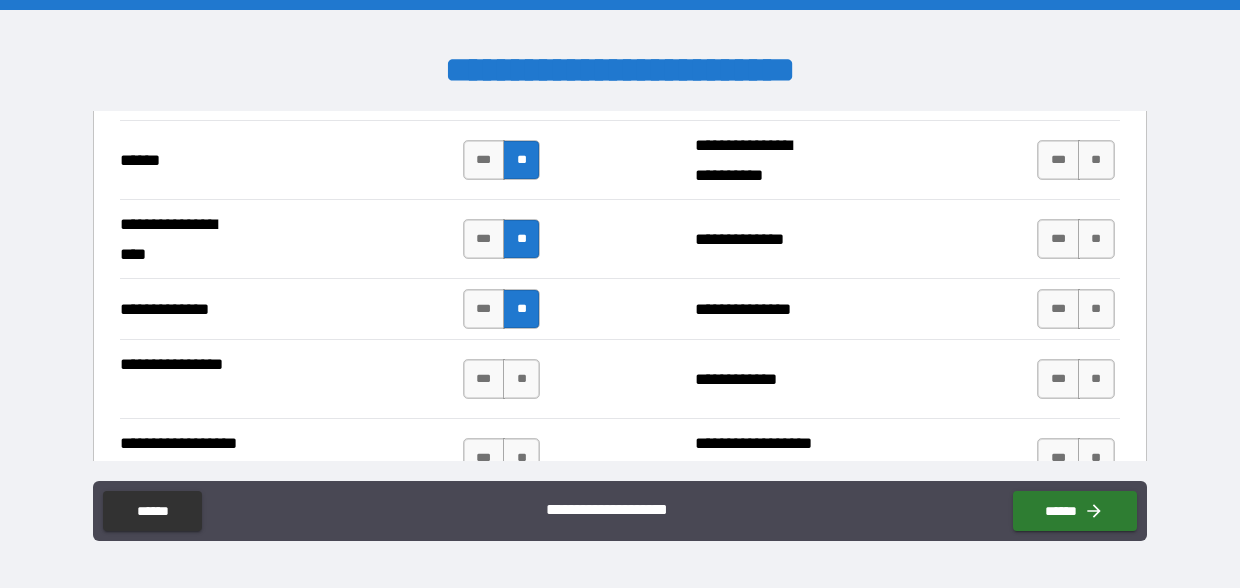 scroll, scrollTop: 3129, scrollLeft: 0, axis: vertical 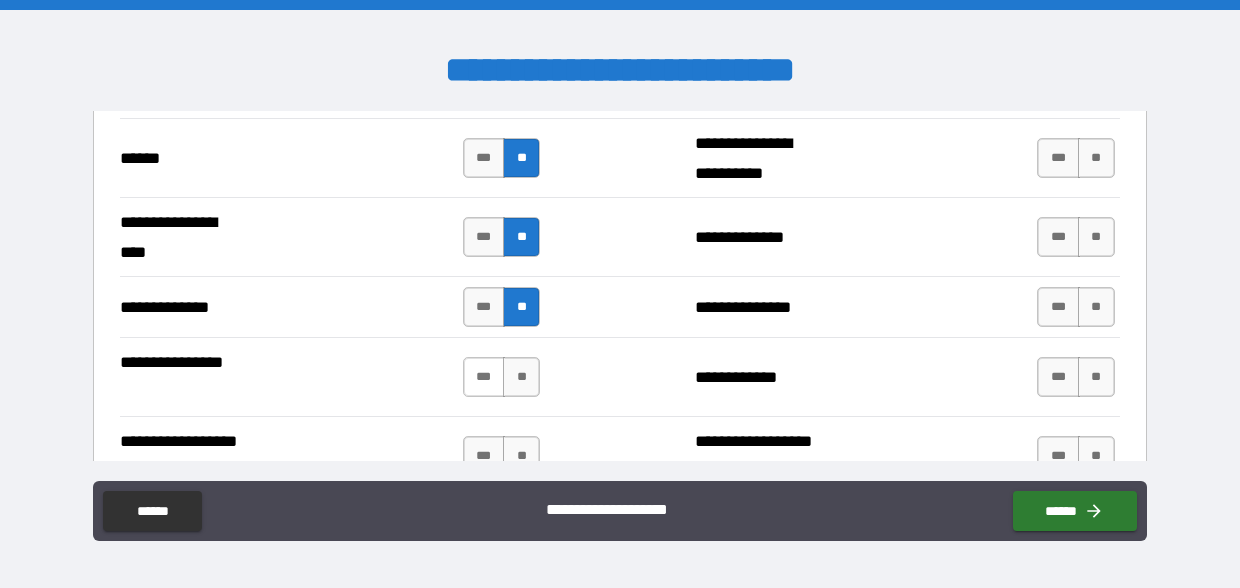 click on "***" at bounding box center [484, 377] 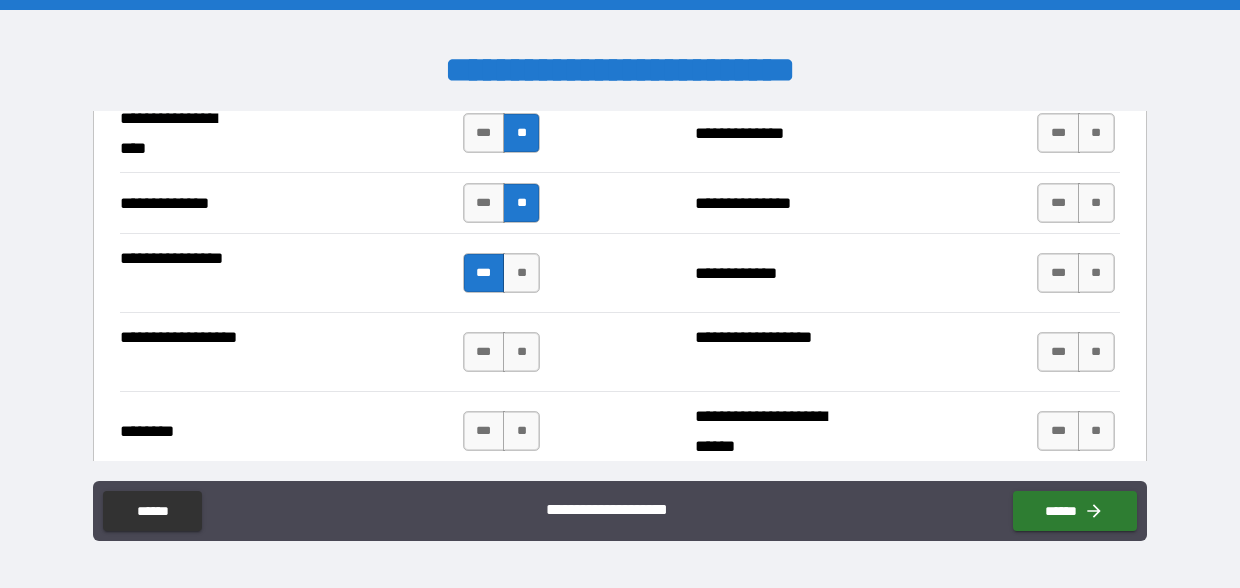 scroll, scrollTop: 3264, scrollLeft: 0, axis: vertical 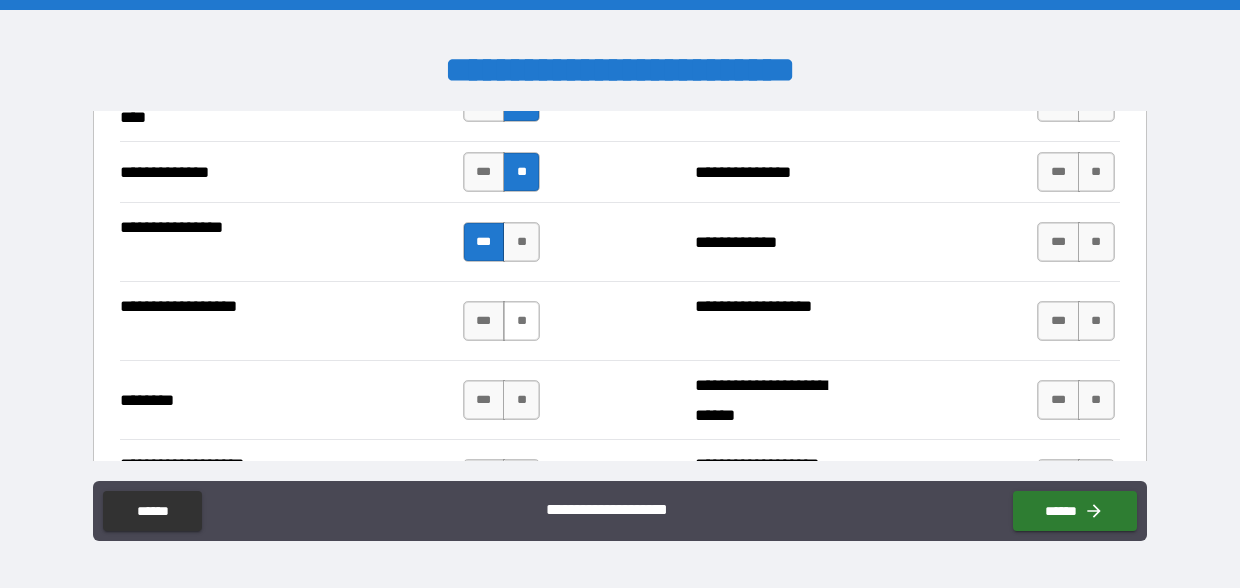 click on "**" at bounding box center (521, 321) 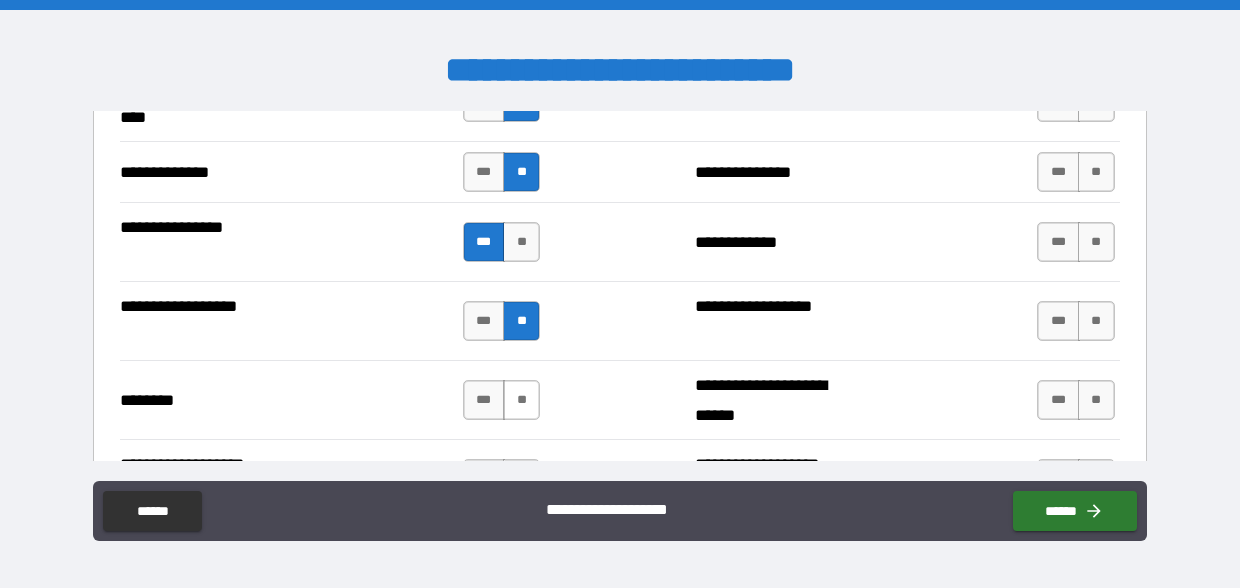 click on "**" at bounding box center (521, 400) 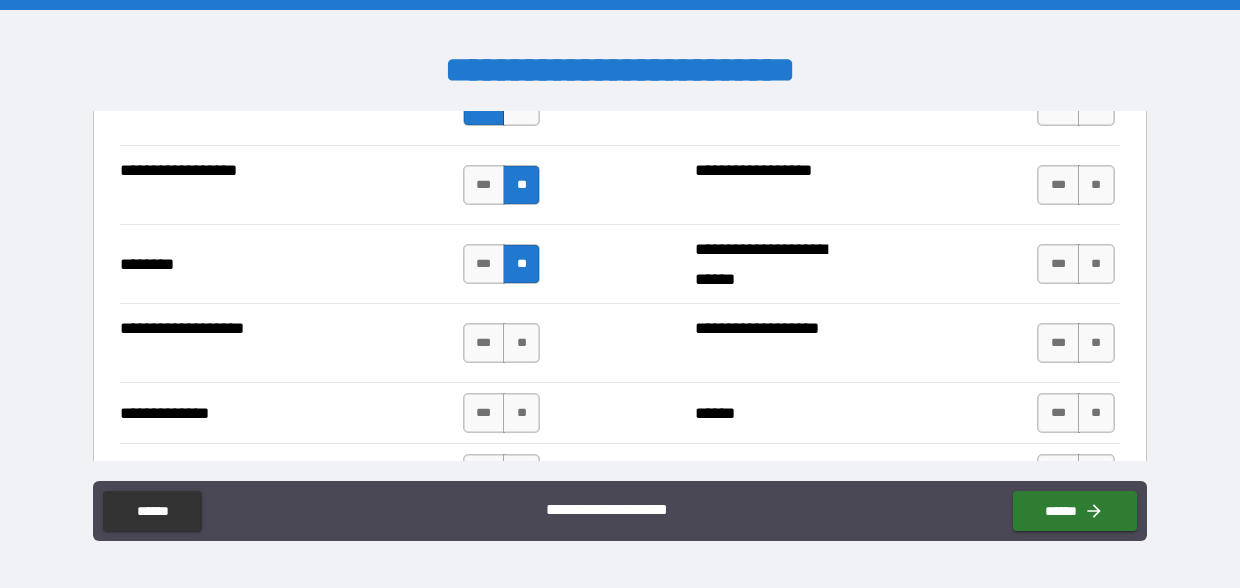 scroll, scrollTop: 3404, scrollLeft: 0, axis: vertical 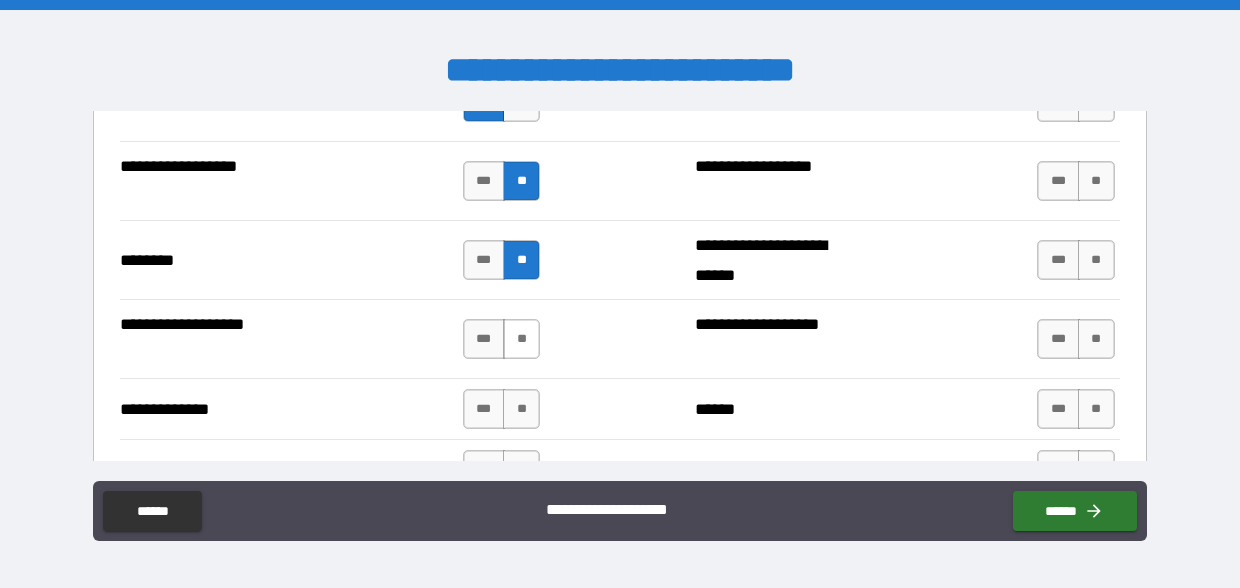 click on "**" at bounding box center (521, 339) 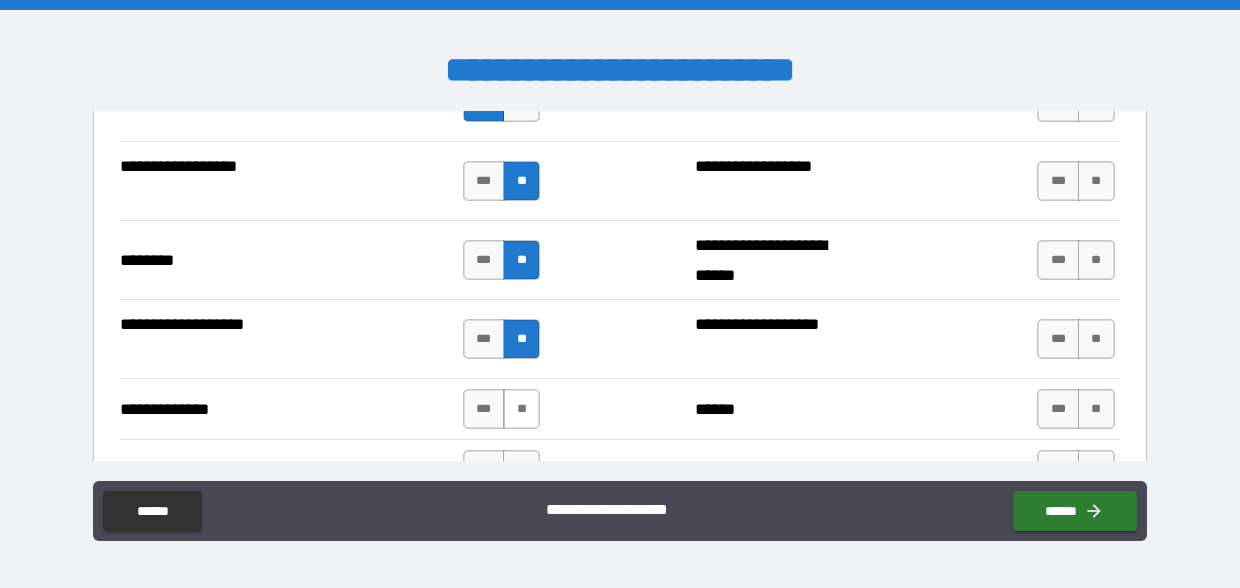 click on "**" at bounding box center [521, 409] 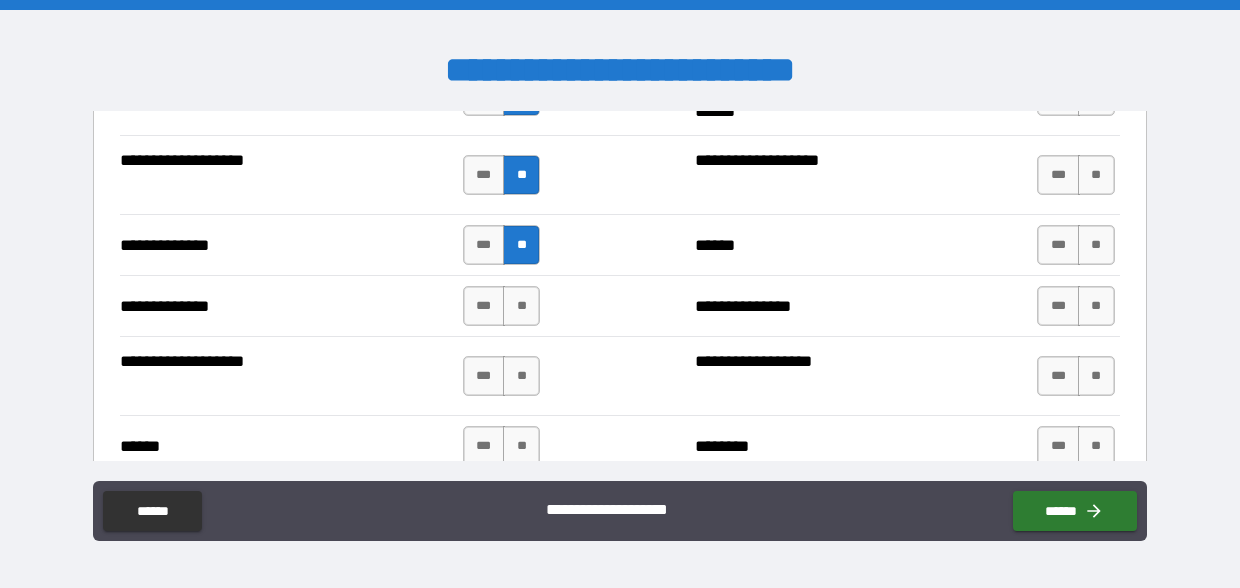 scroll, scrollTop: 3573, scrollLeft: 0, axis: vertical 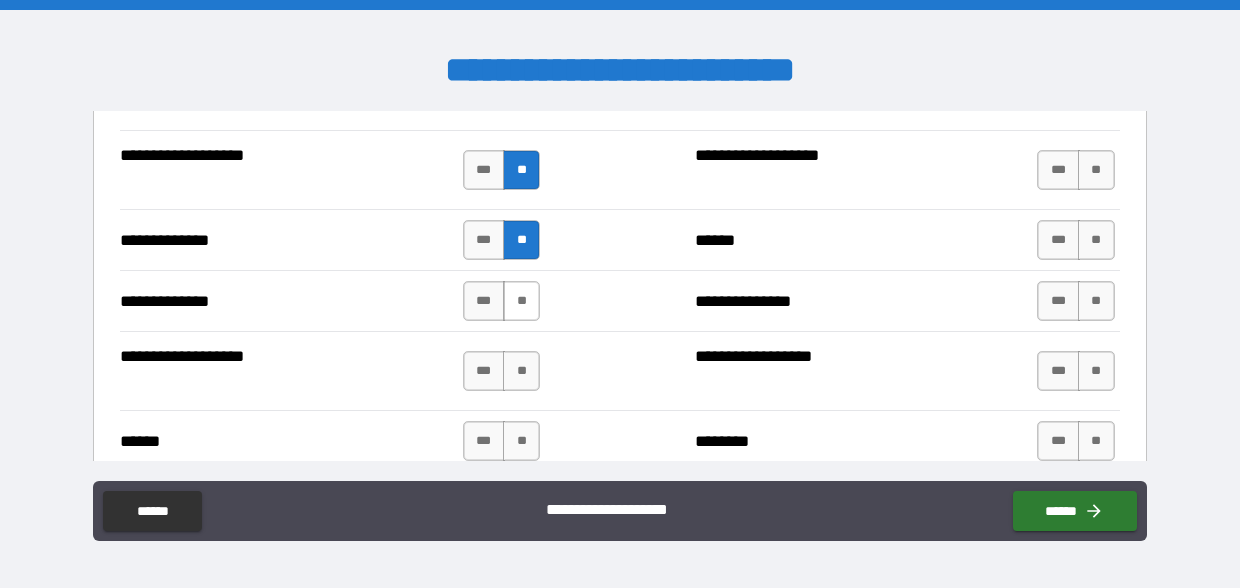 click on "**" at bounding box center (521, 301) 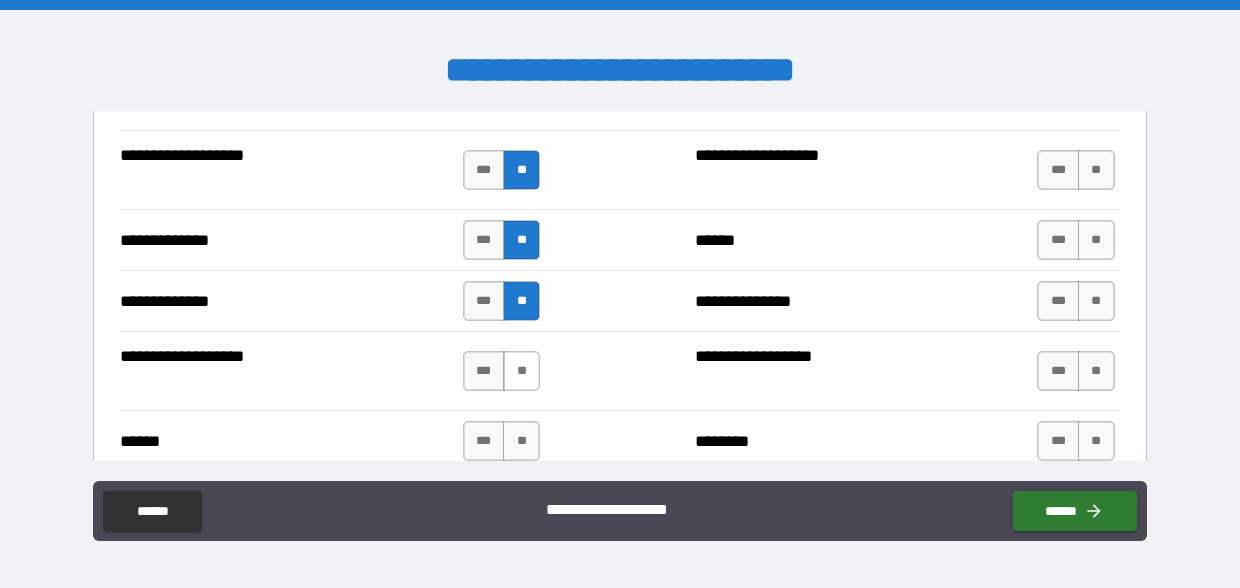 click on "**" at bounding box center [521, 371] 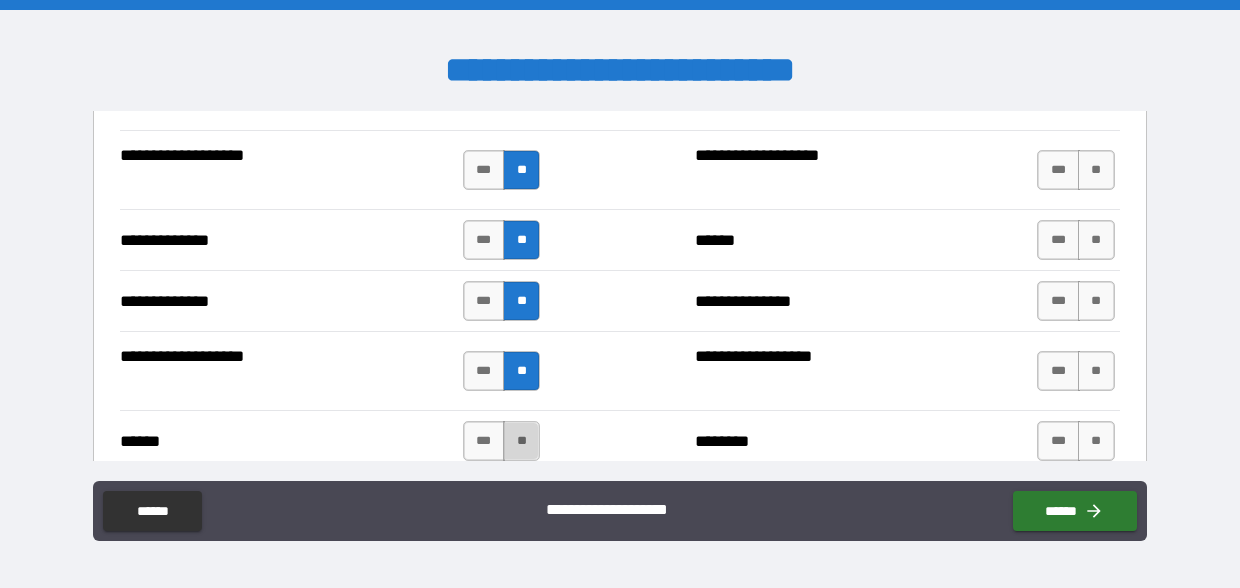 click on "**" at bounding box center (521, 441) 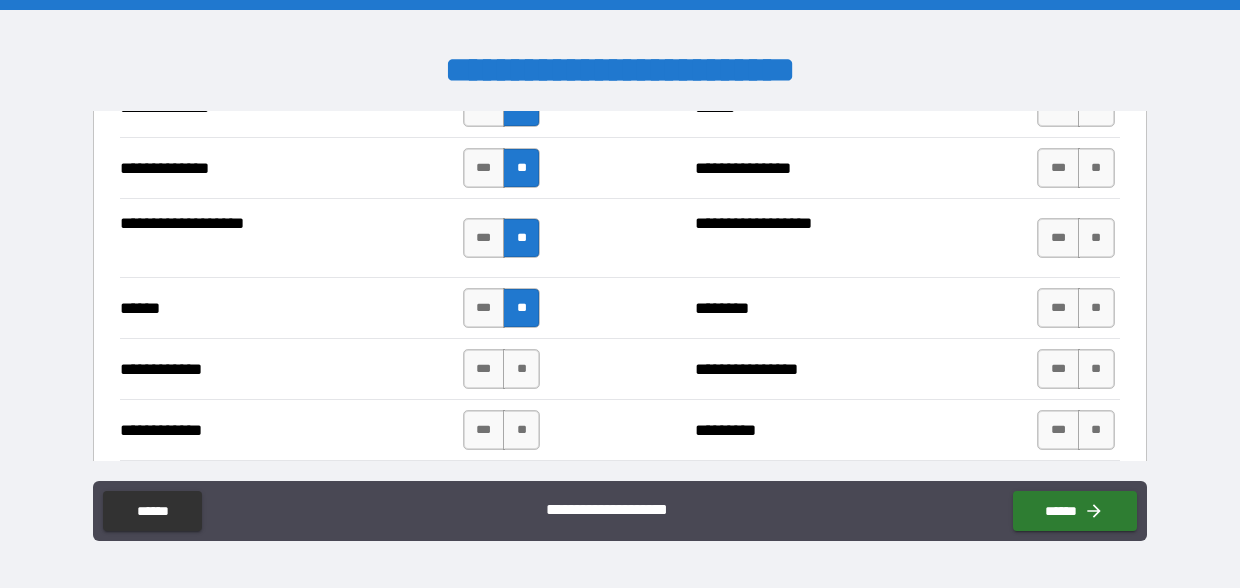 scroll, scrollTop: 3706, scrollLeft: 0, axis: vertical 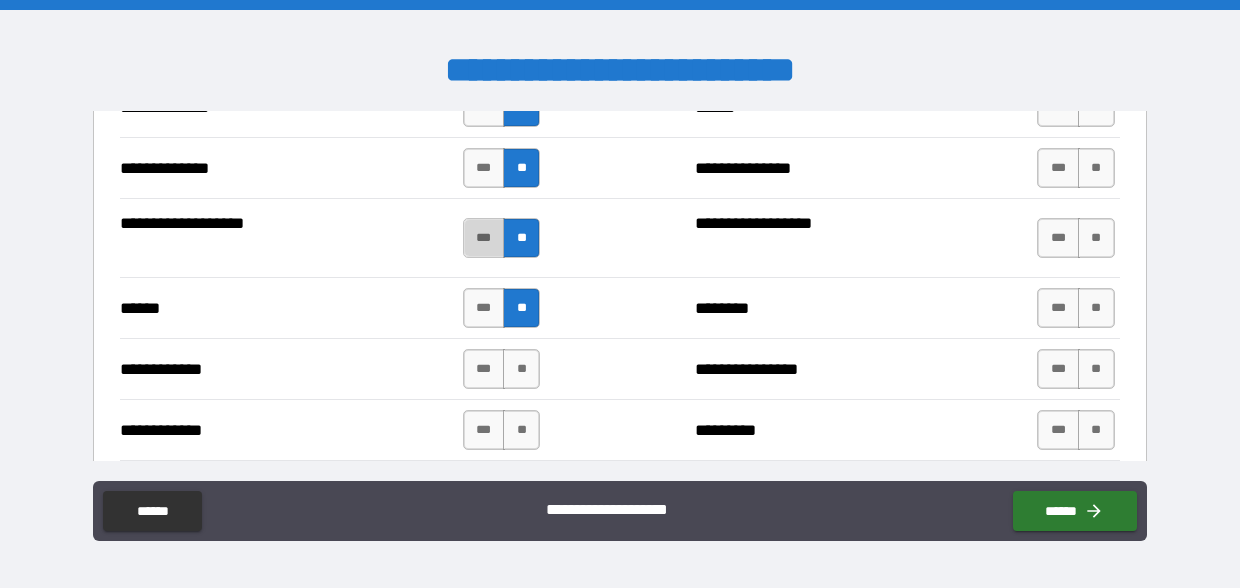 click on "***" at bounding box center (484, 238) 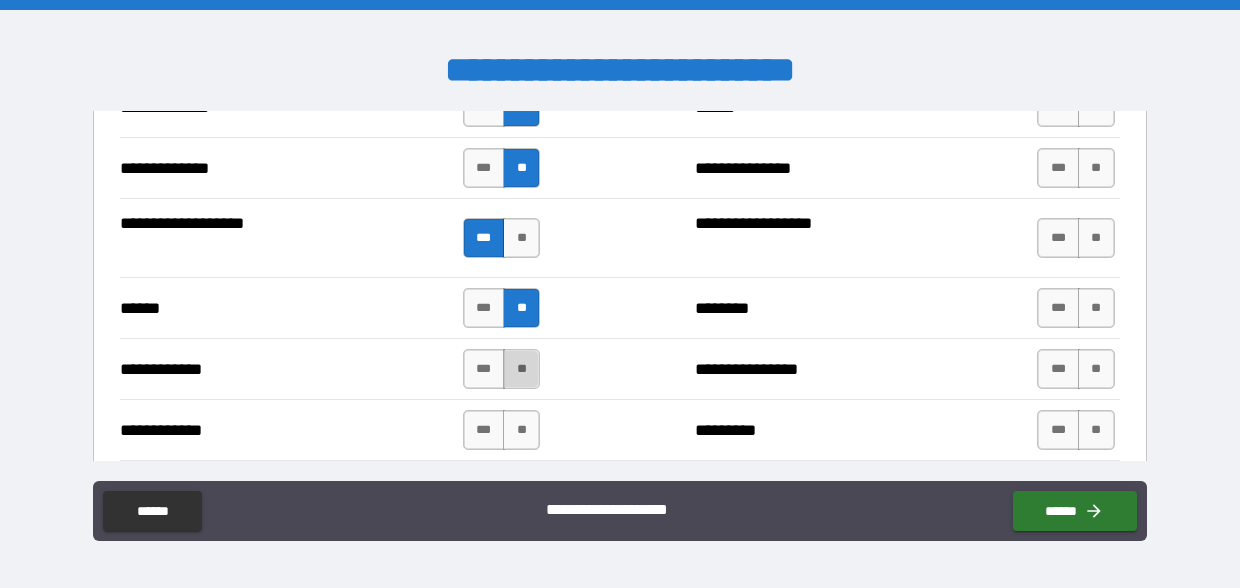 click on "**" at bounding box center [521, 369] 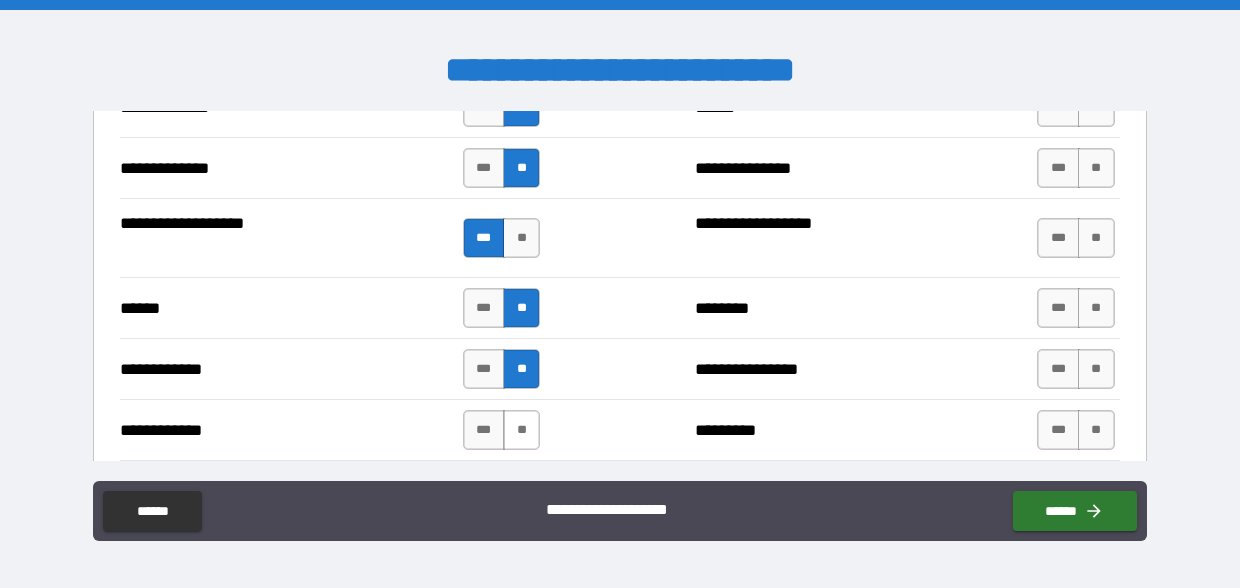 click on "**" at bounding box center (521, 430) 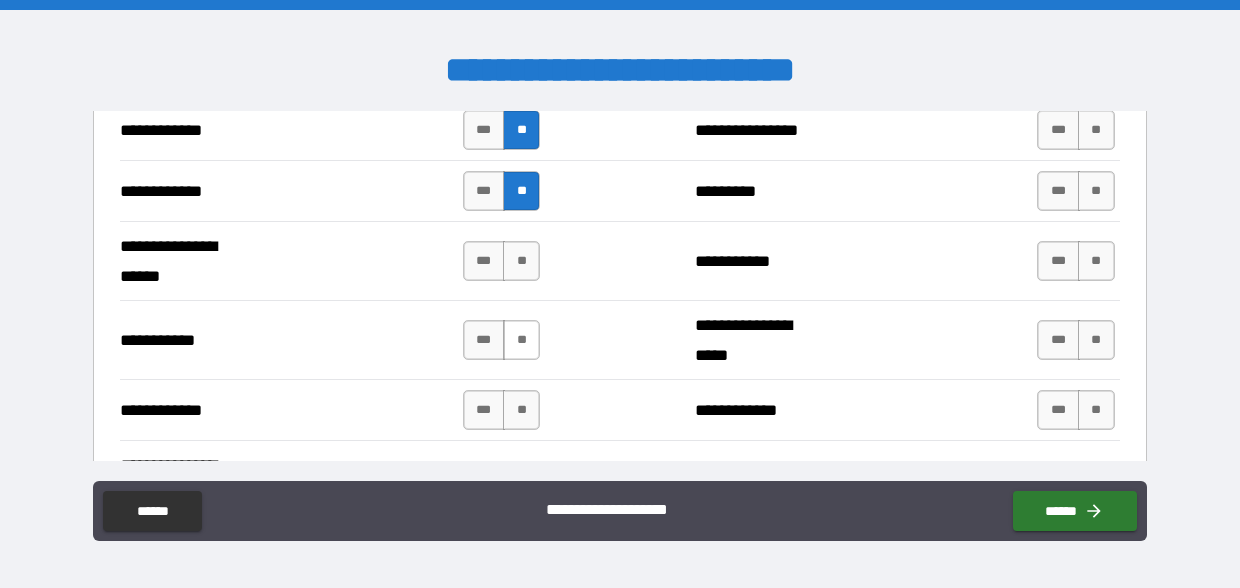 scroll, scrollTop: 3949, scrollLeft: 0, axis: vertical 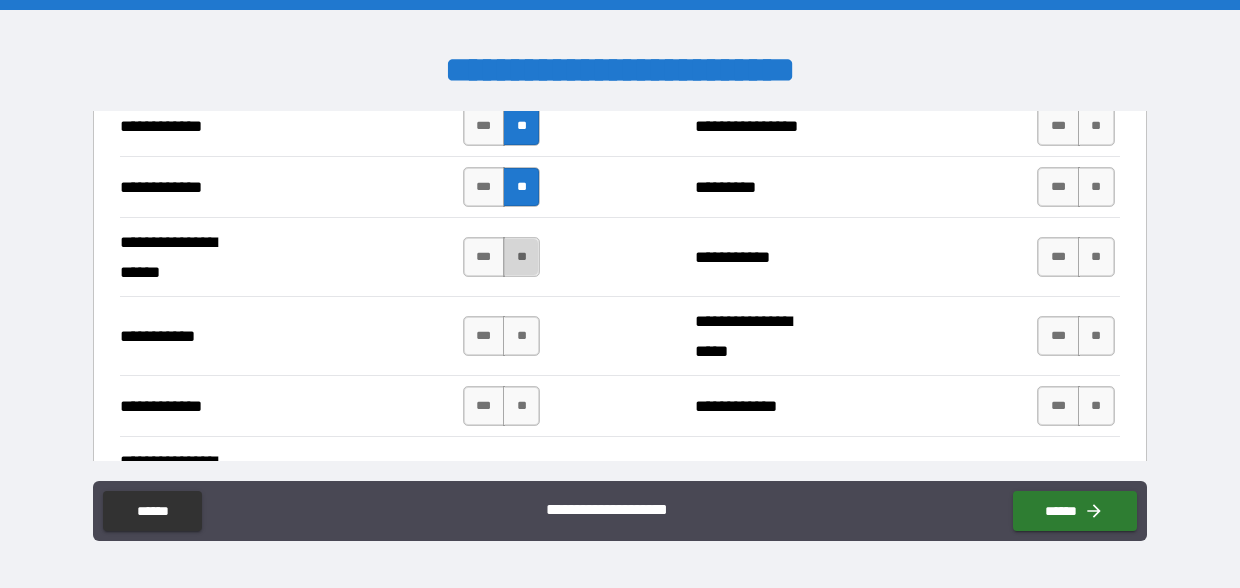 click on "**" at bounding box center (521, 257) 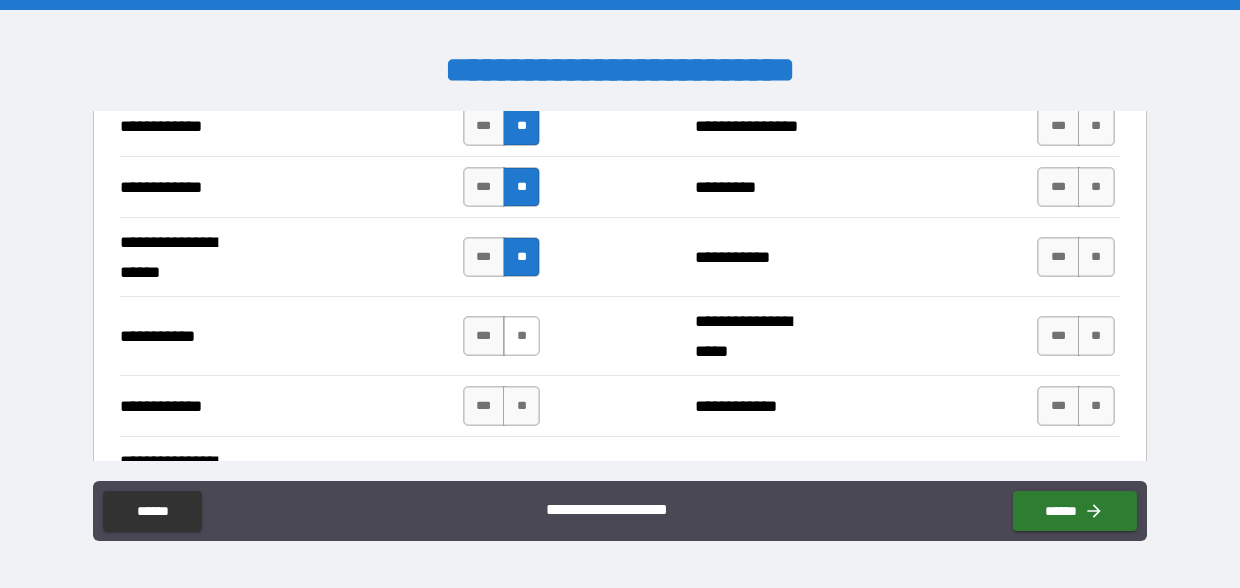 click on "**" at bounding box center [521, 336] 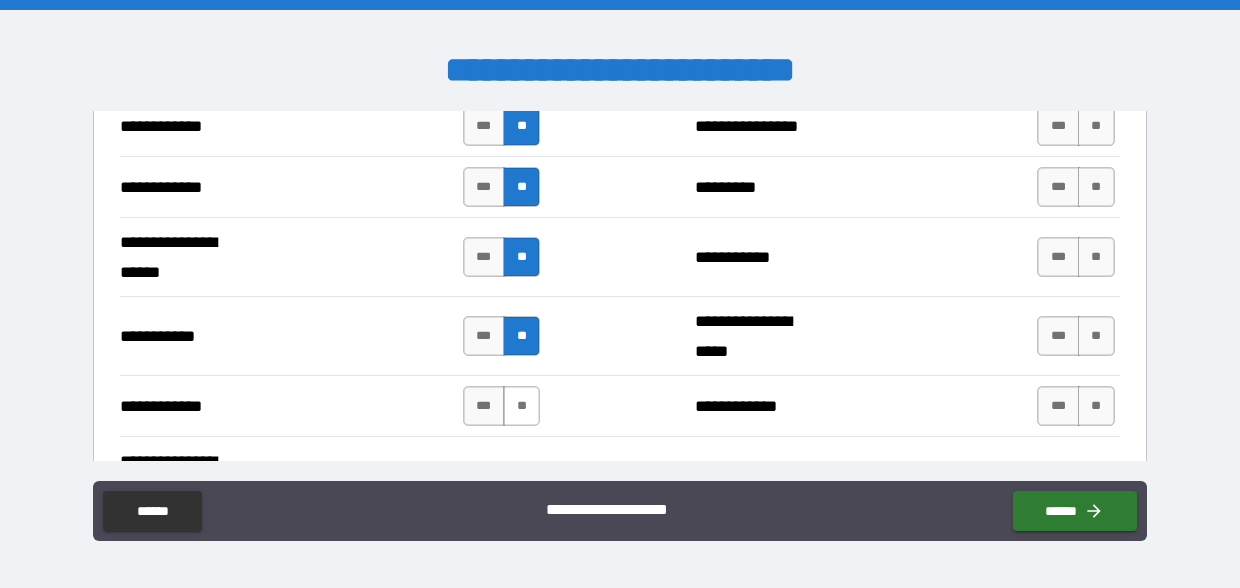 click on "**" at bounding box center (521, 406) 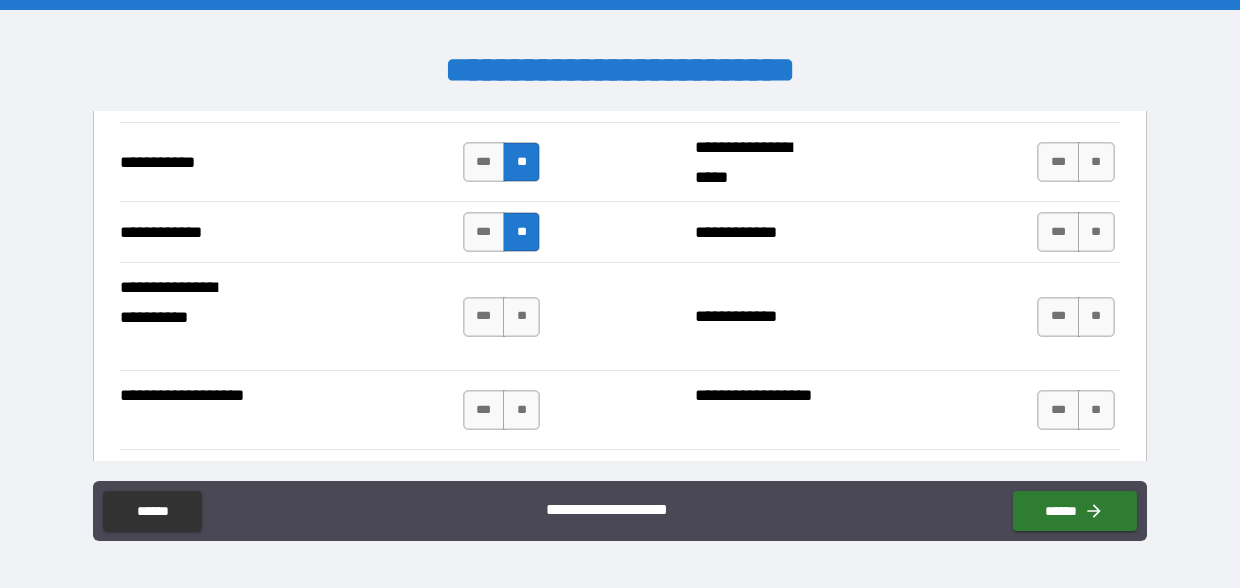 scroll, scrollTop: 4130, scrollLeft: 0, axis: vertical 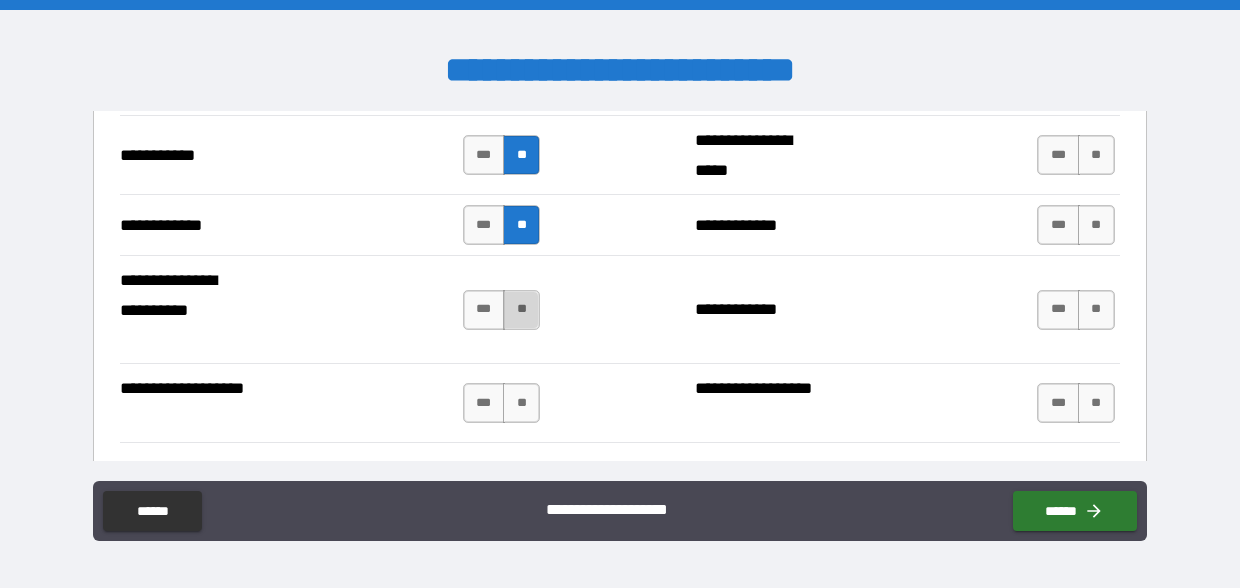 click on "**" at bounding box center [521, 310] 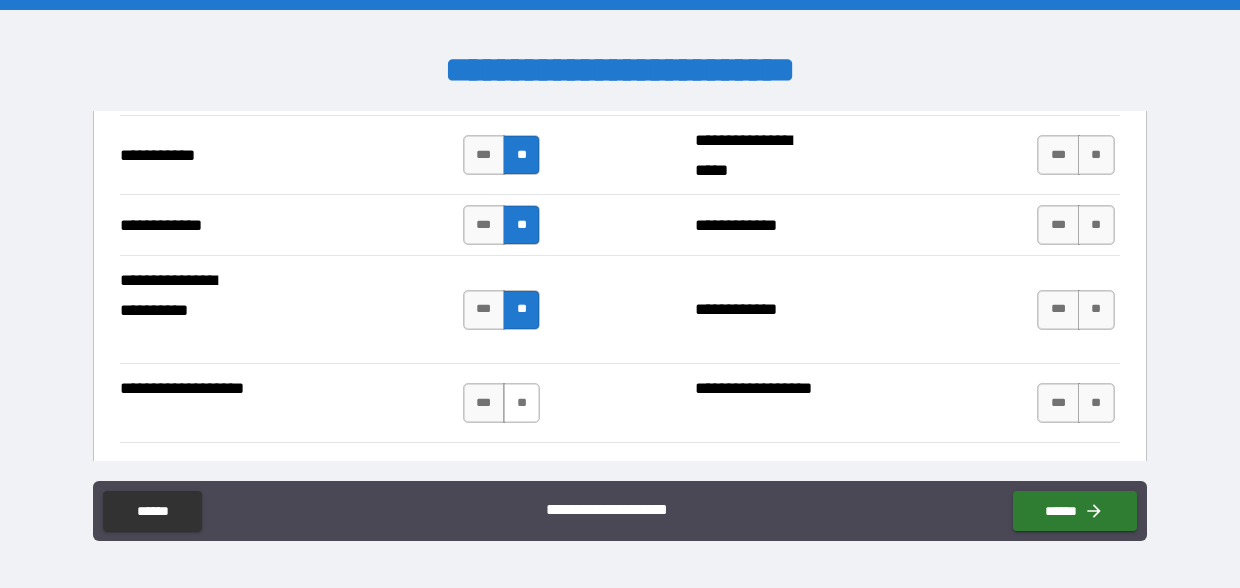click on "**" at bounding box center [521, 403] 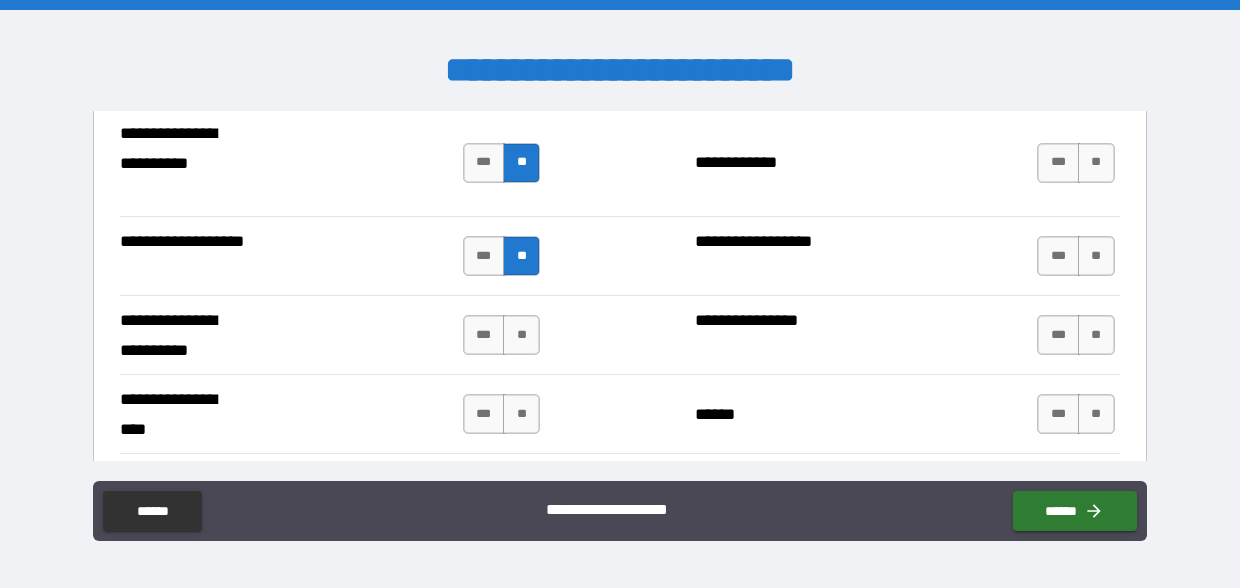scroll, scrollTop: 4280, scrollLeft: 0, axis: vertical 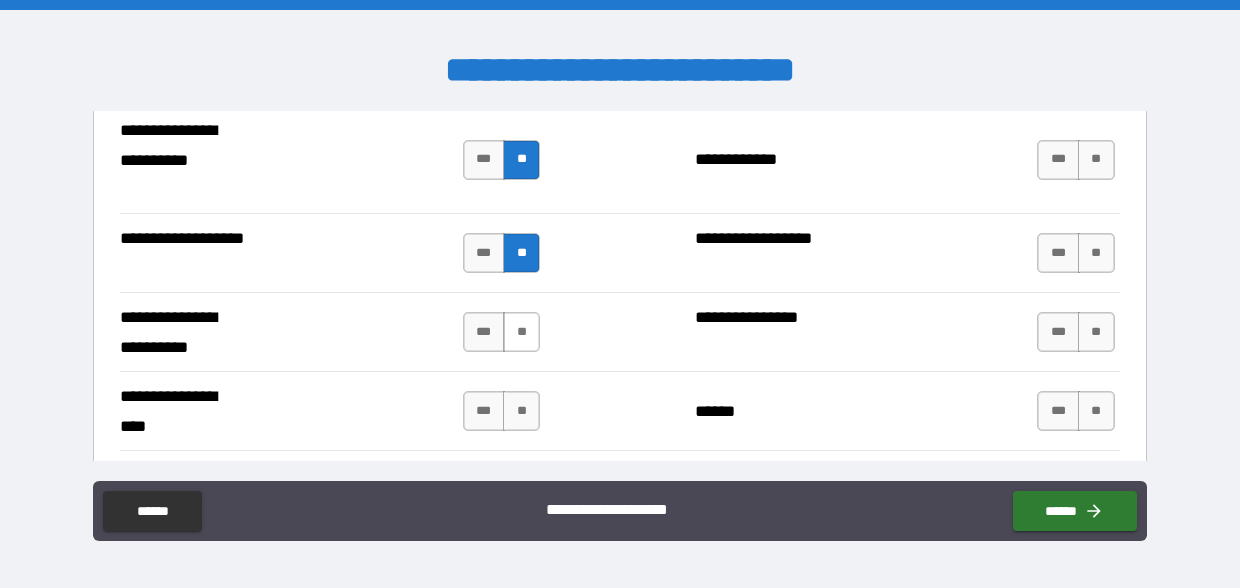 click on "**" at bounding box center [521, 332] 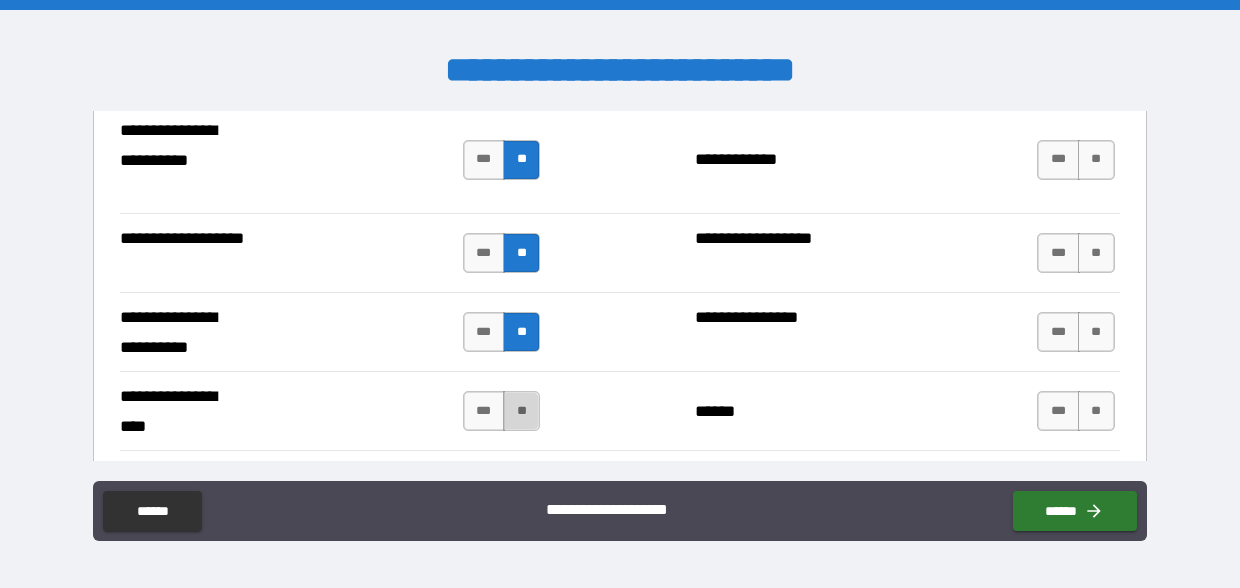 click on "**" at bounding box center [521, 411] 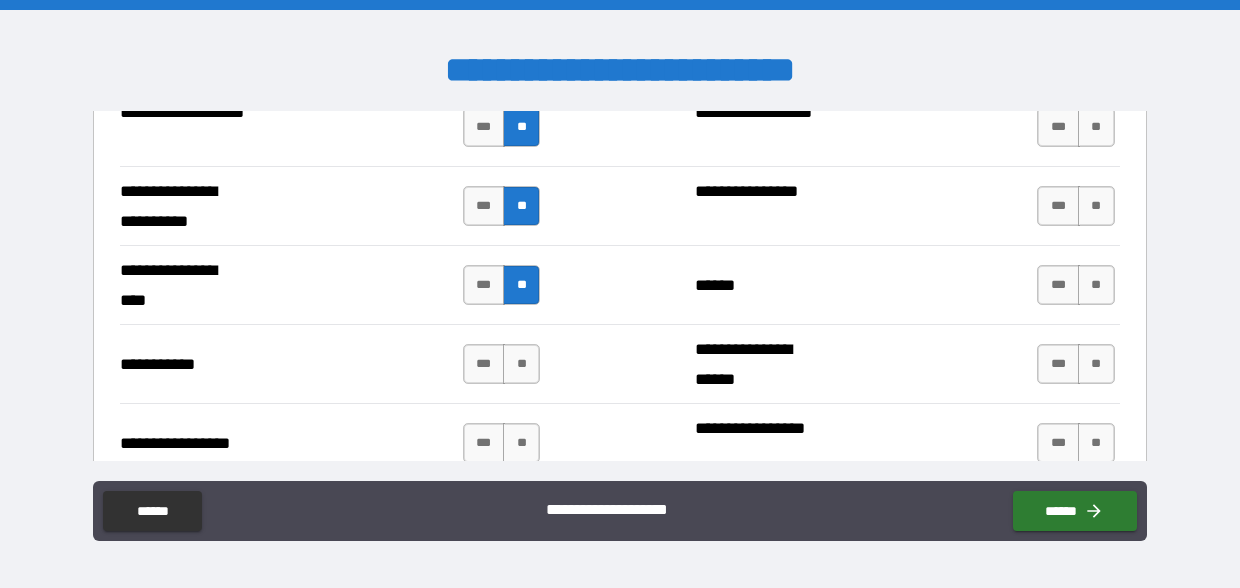 scroll, scrollTop: 4418, scrollLeft: 0, axis: vertical 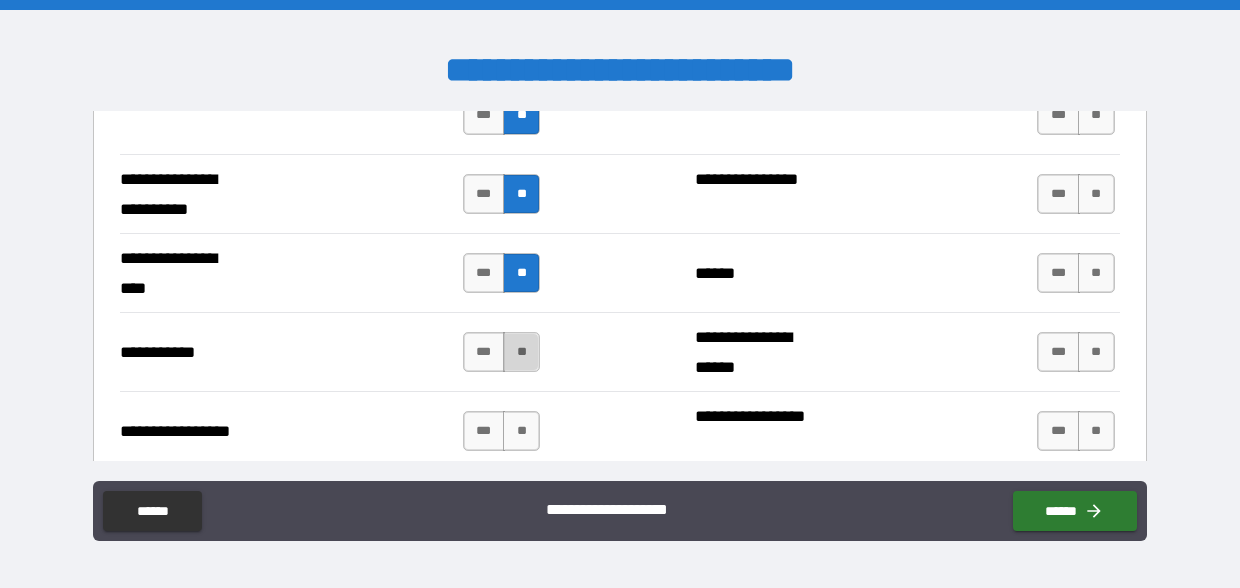 click on "**" at bounding box center (521, 352) 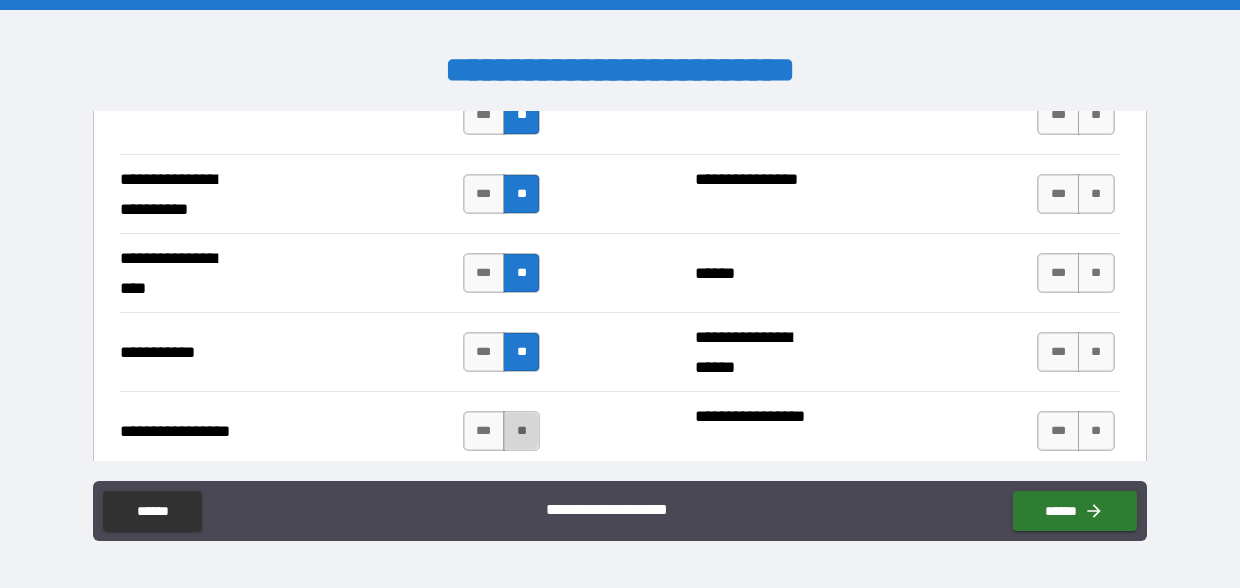 click on "**" at bounding box center (521, 431) 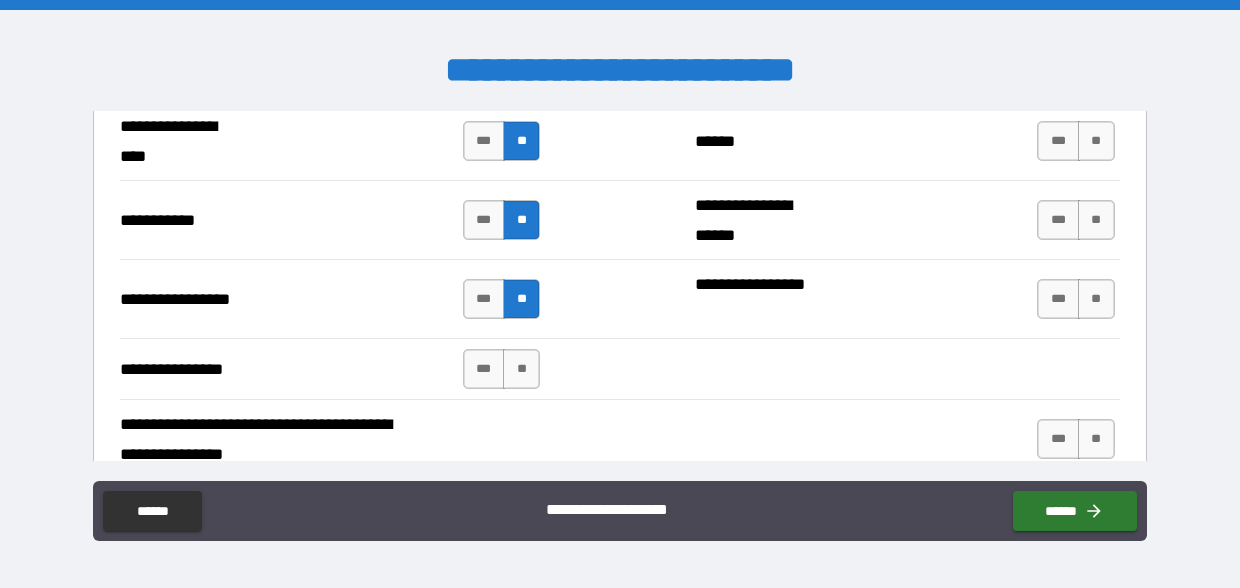 scroll, scrollTop: 4587, scrollLeft: 0, axis: vertical 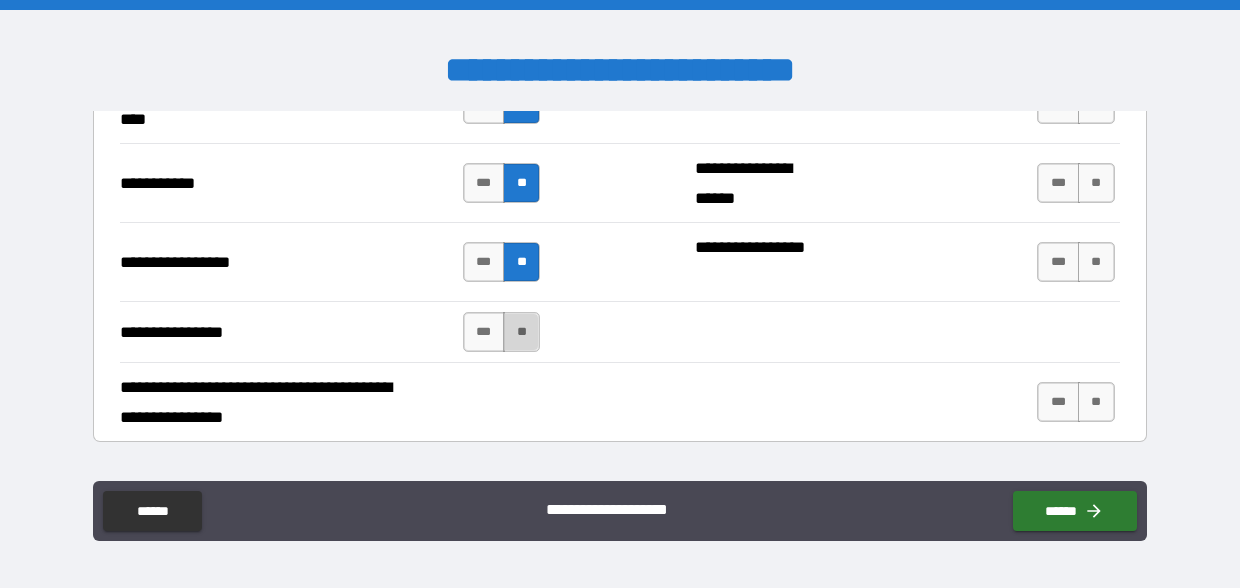 click on "**" at bounding box center (521, 332) 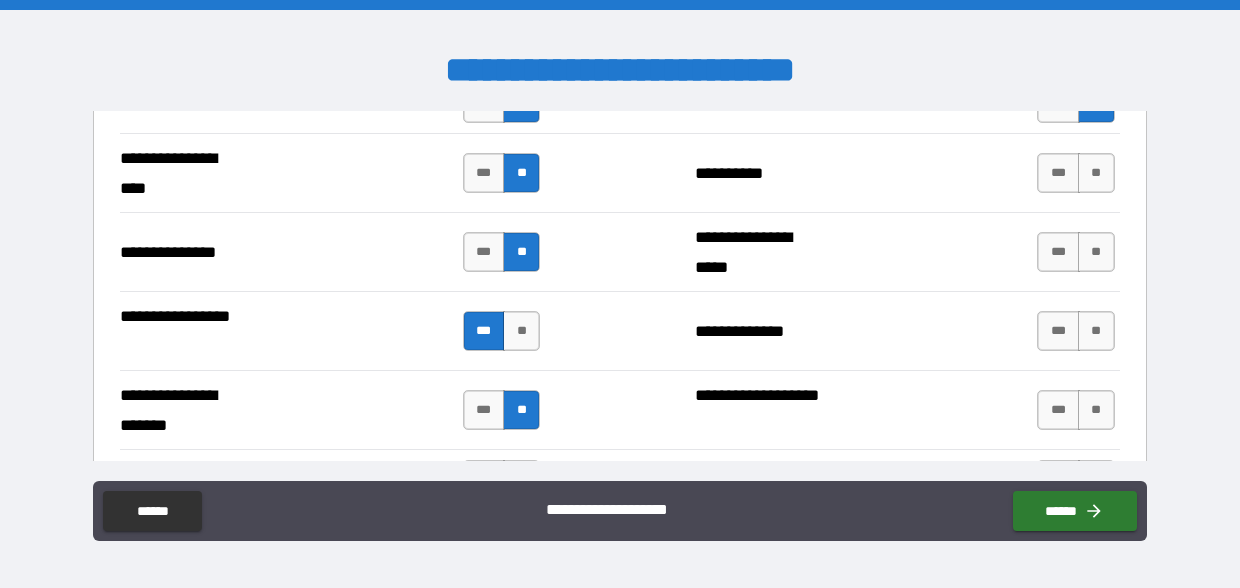 scroll, scrollTop: 2599, scrollLeft: 0, axis: vertical 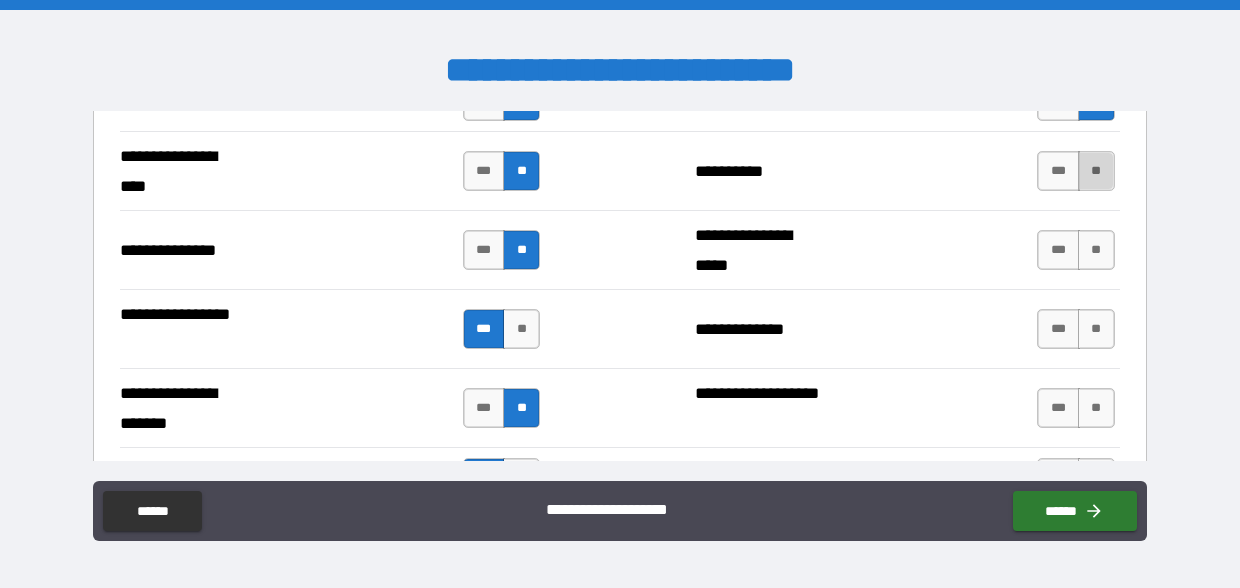 click on "**" at bounding box center (1096, 171) 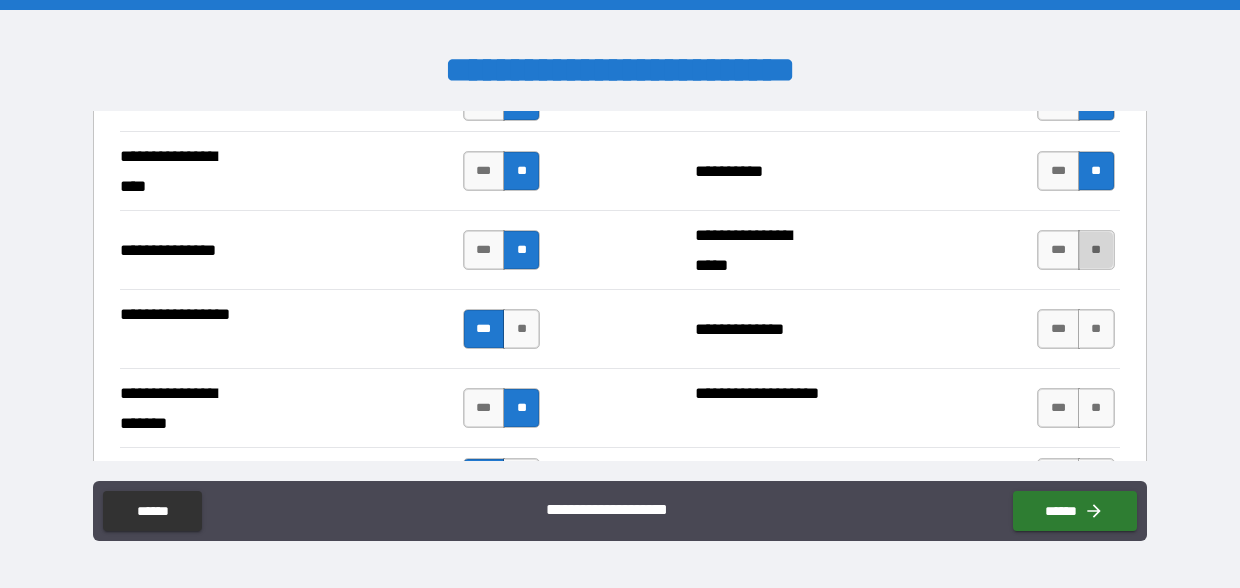 click on "**" at bounding box center [1096, 250] 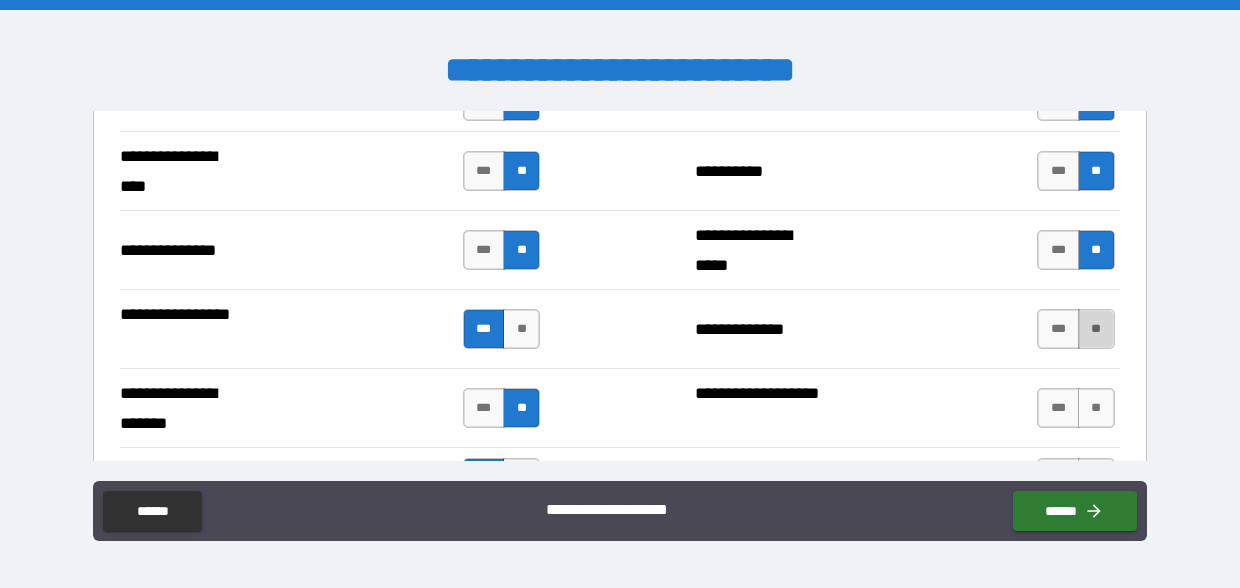 click on "**" at bounding box center (1096, 329) 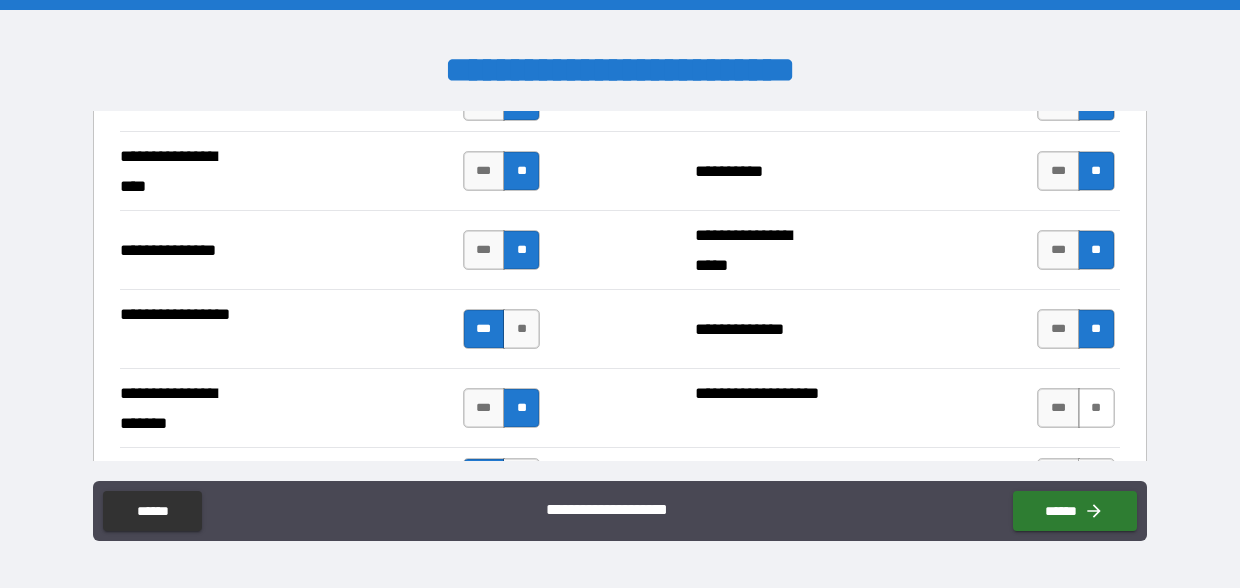 click on "**" at bounding box center (1096, 408) 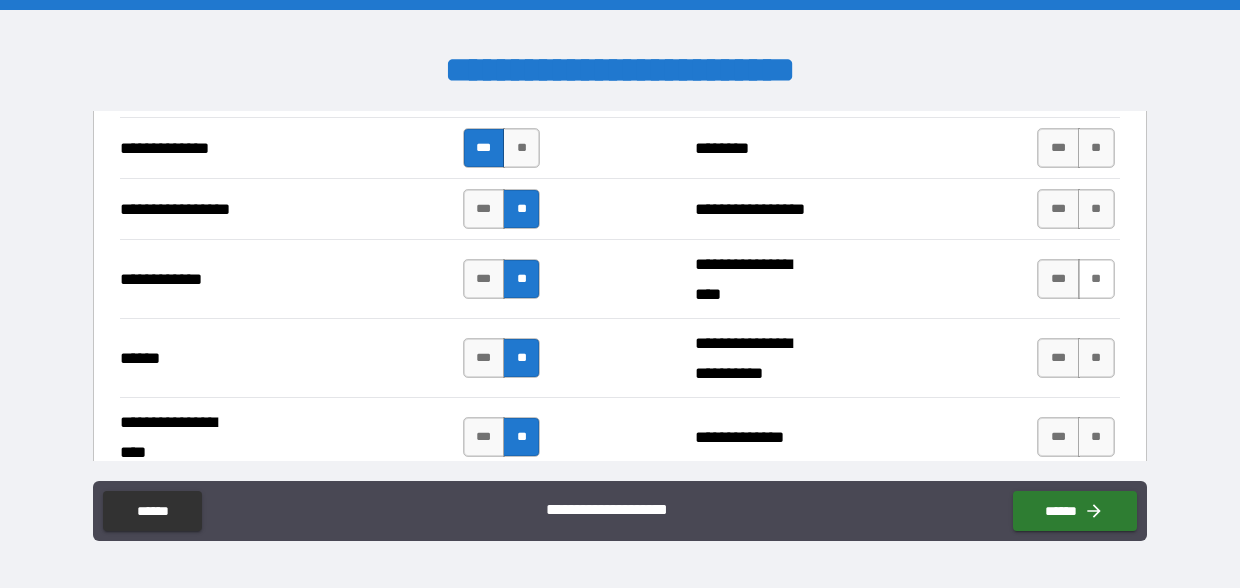 scroll, scrollTop: 2937, scrollLeft: 0, axis: vertical 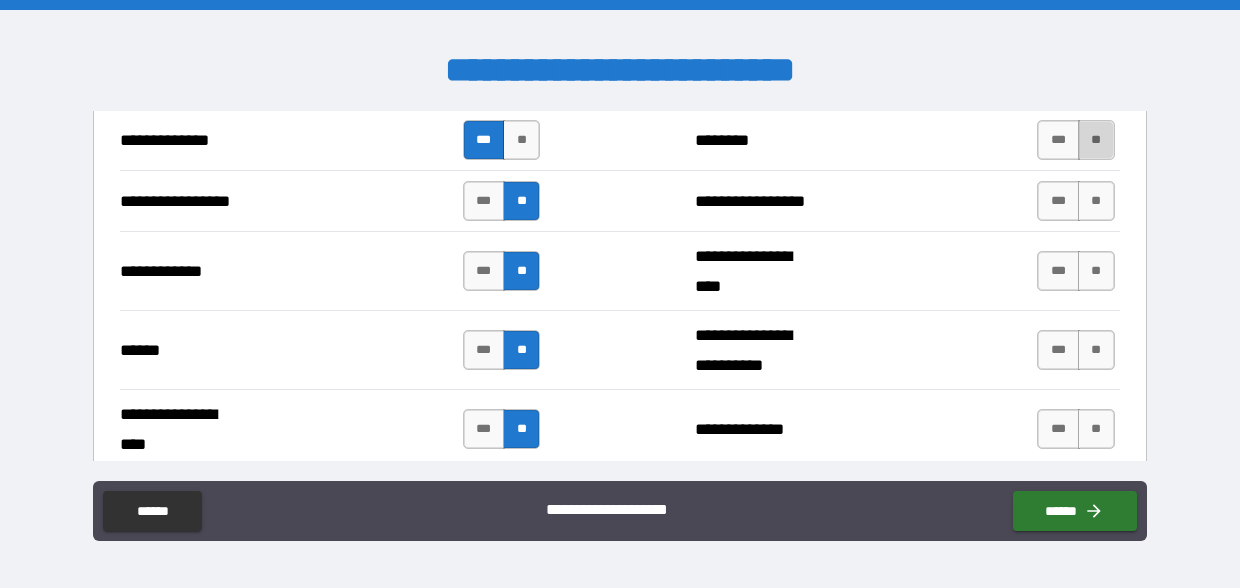 click on "**" at bounding box center (1096, 140) 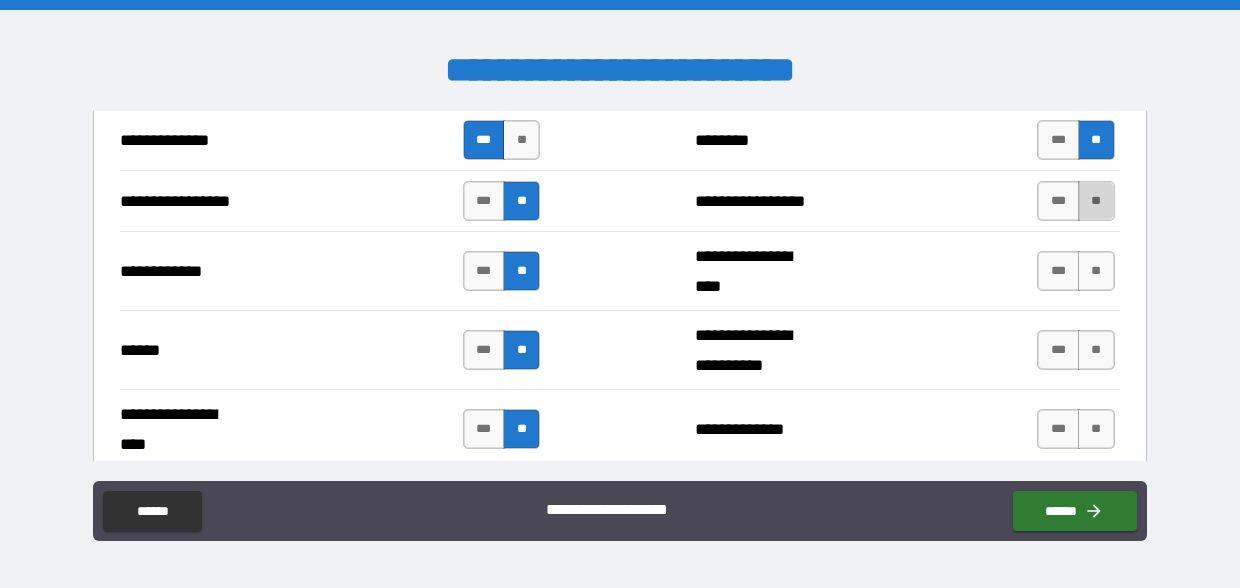 click on "**" at bounding box center [1096, 201] 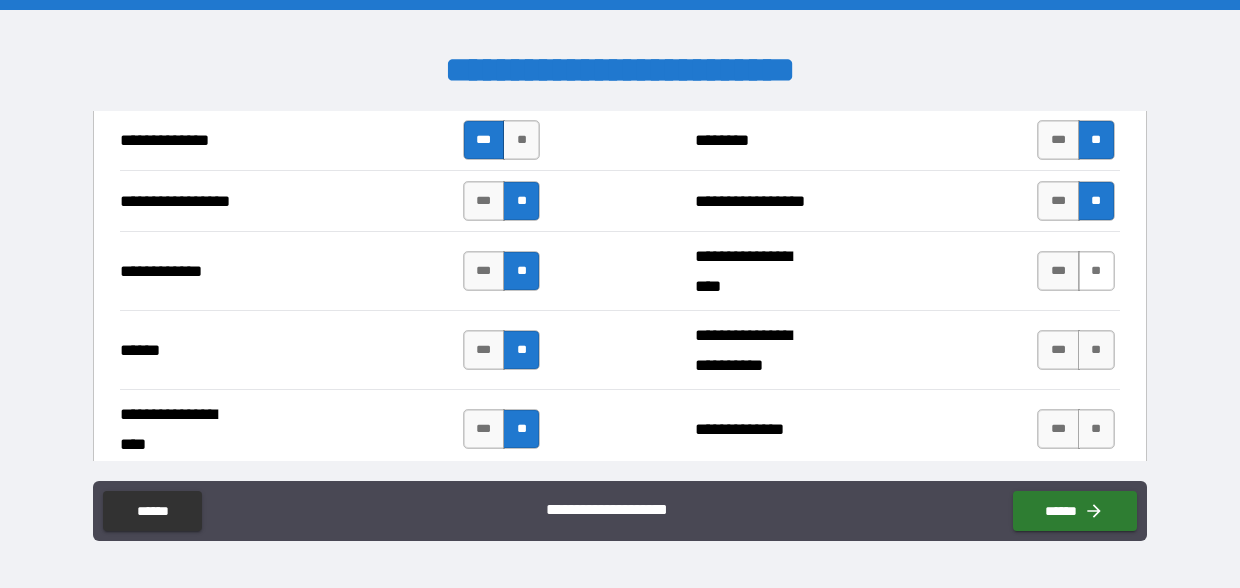 click on "**" at bounding box center [1096, 271] 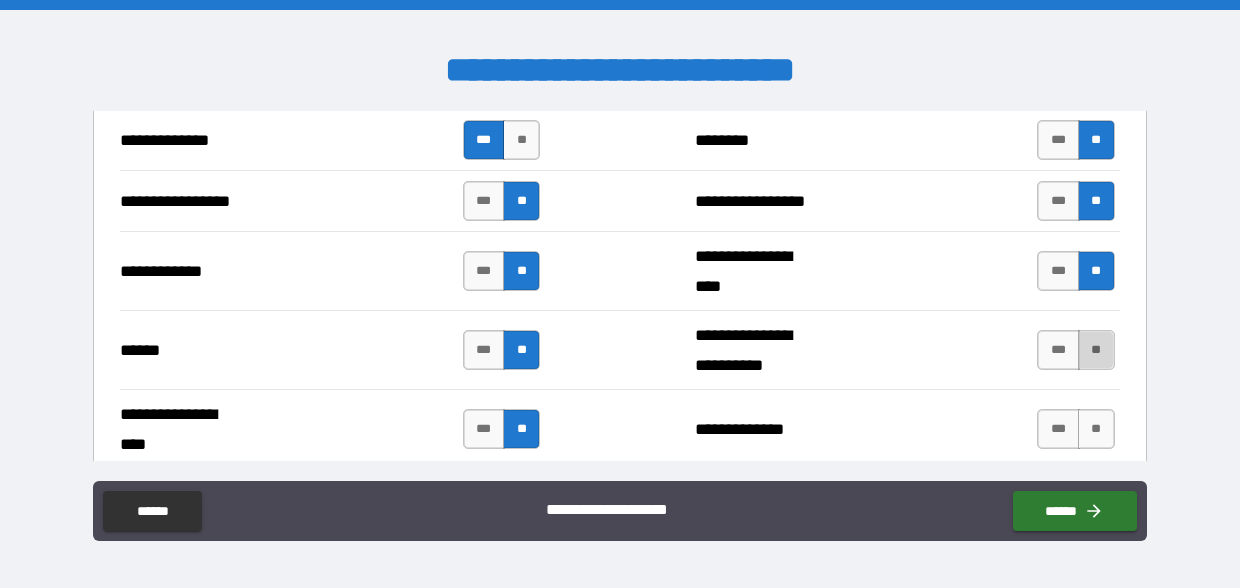 click on "**" at bounding box center (1096, 350) 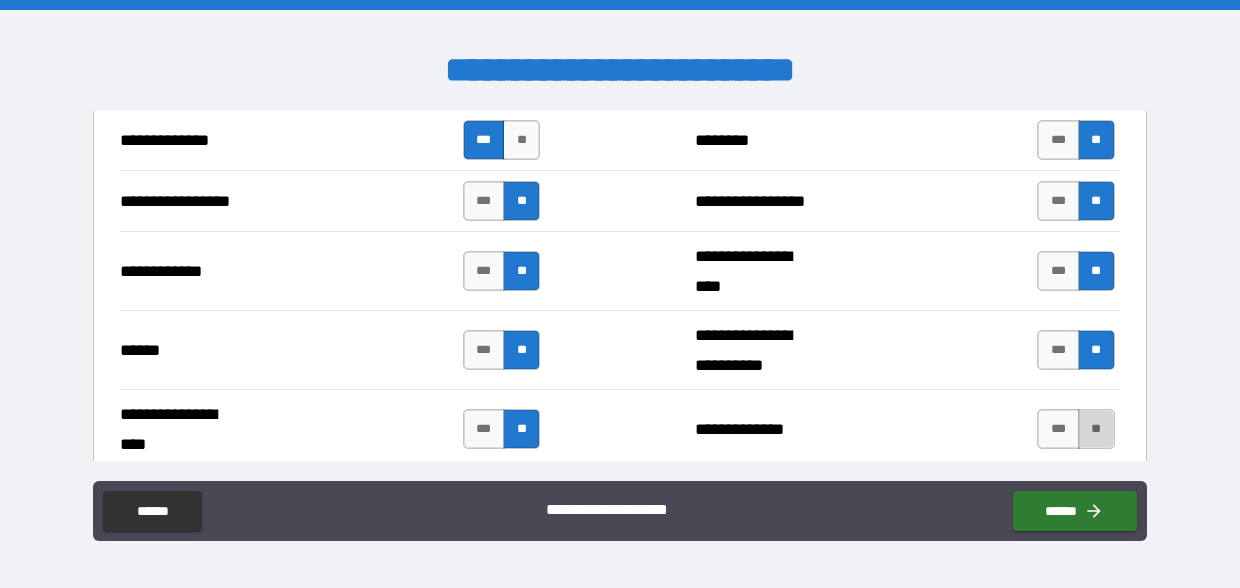 click on "**" at bounding box center (1096, 429) 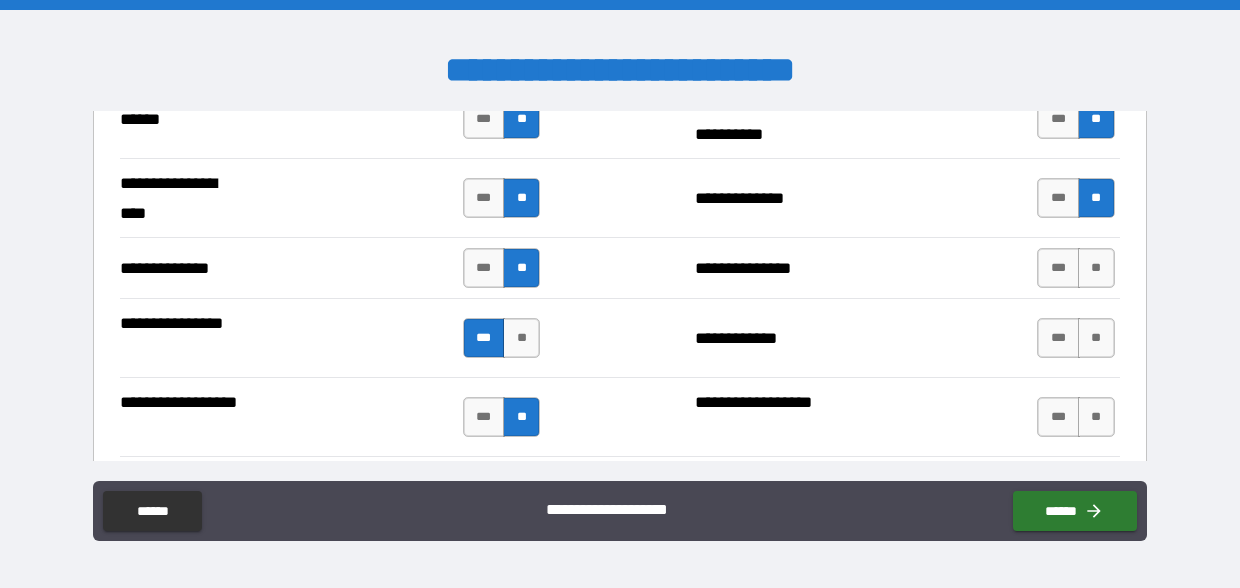 scroll, scrollTop: 3185, scrollLeft: 0, axis: vertical 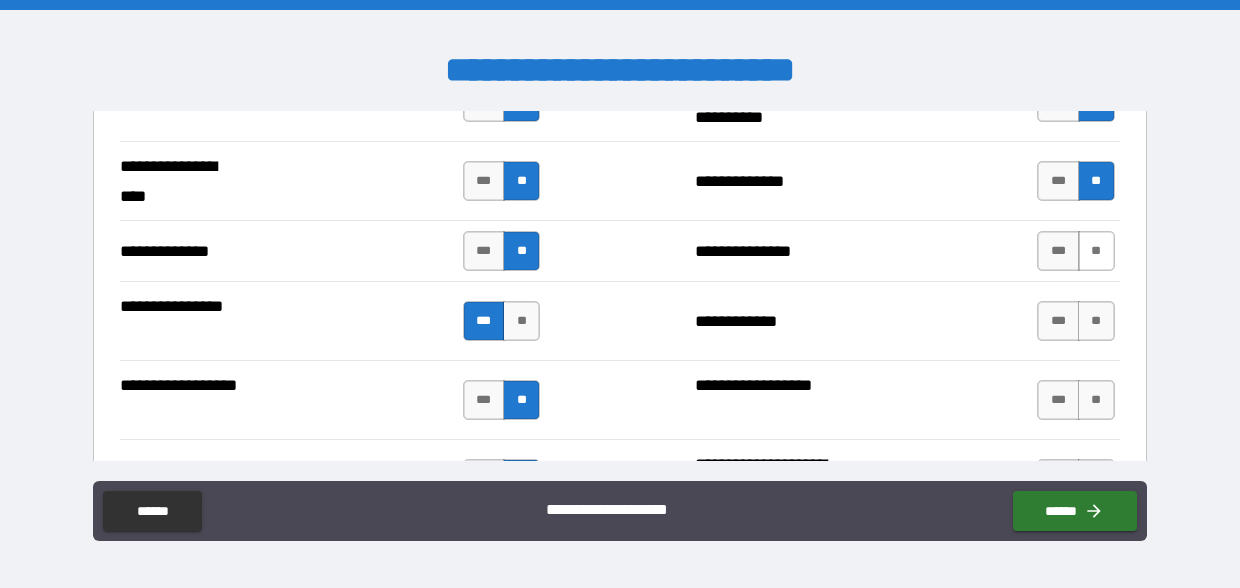click on "**" at bounding box center [1096, 251] 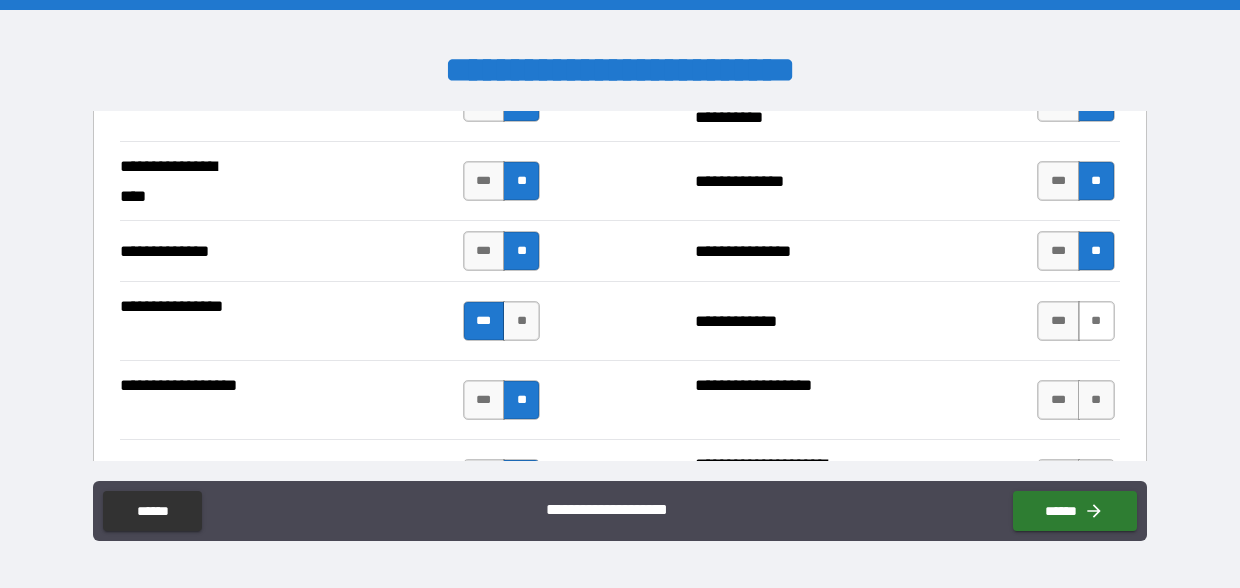 click on "**" at bounding box center [1096, 321] 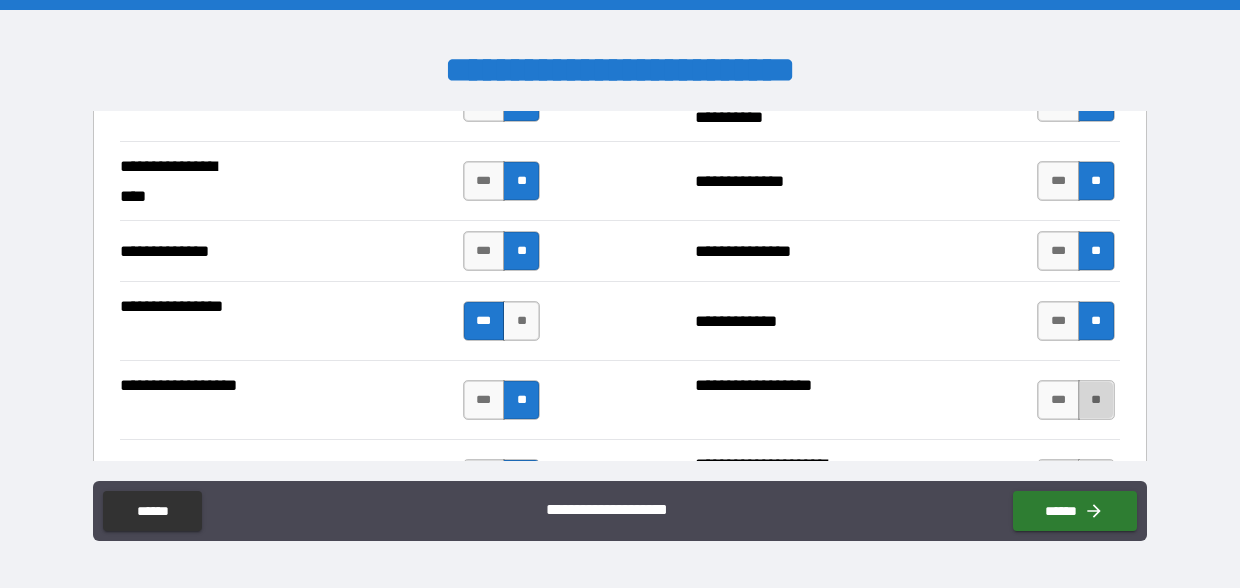 click on "**" at bounding box center (1096, 400) 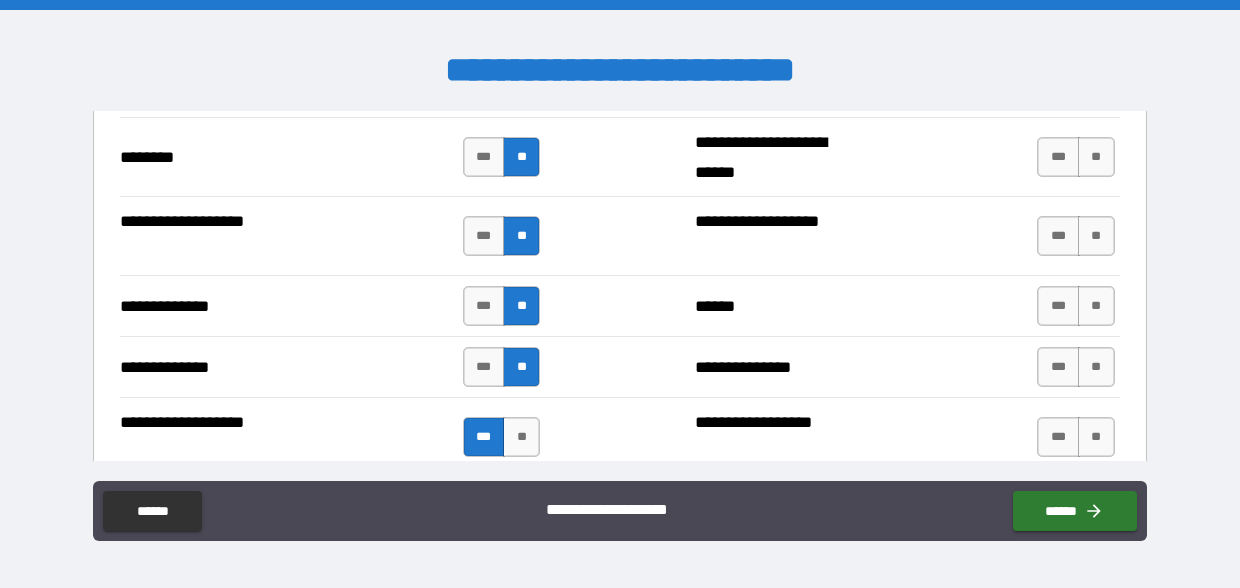 scroll, scrollTop: 3510, scrollLeft: 0, axis: vertical 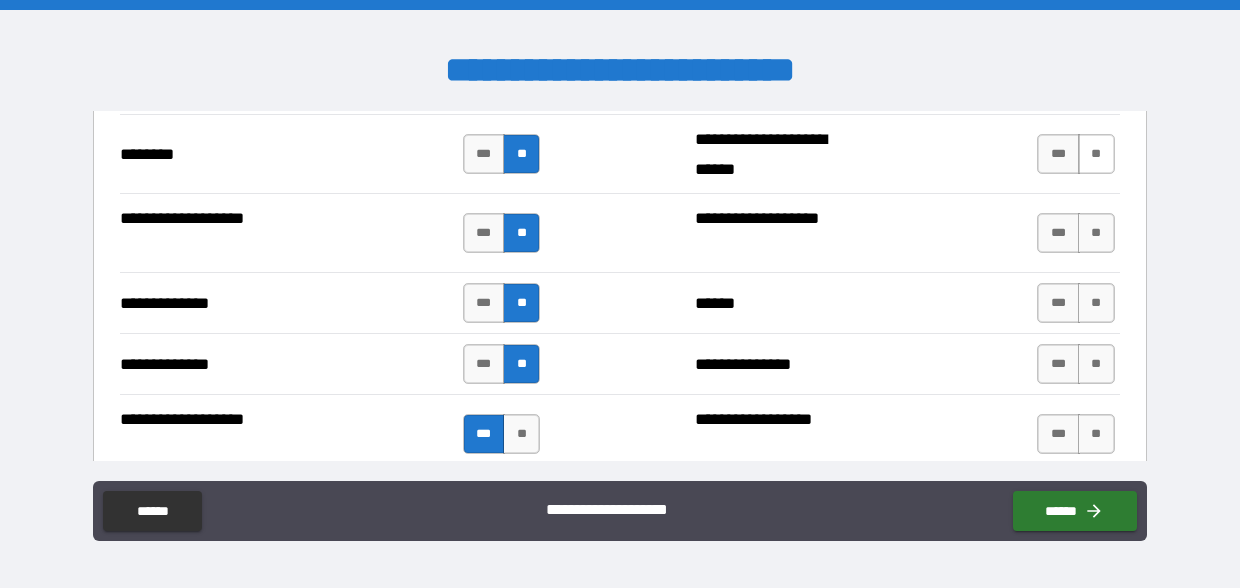 click on "**" at bounding box center (1096, 154) 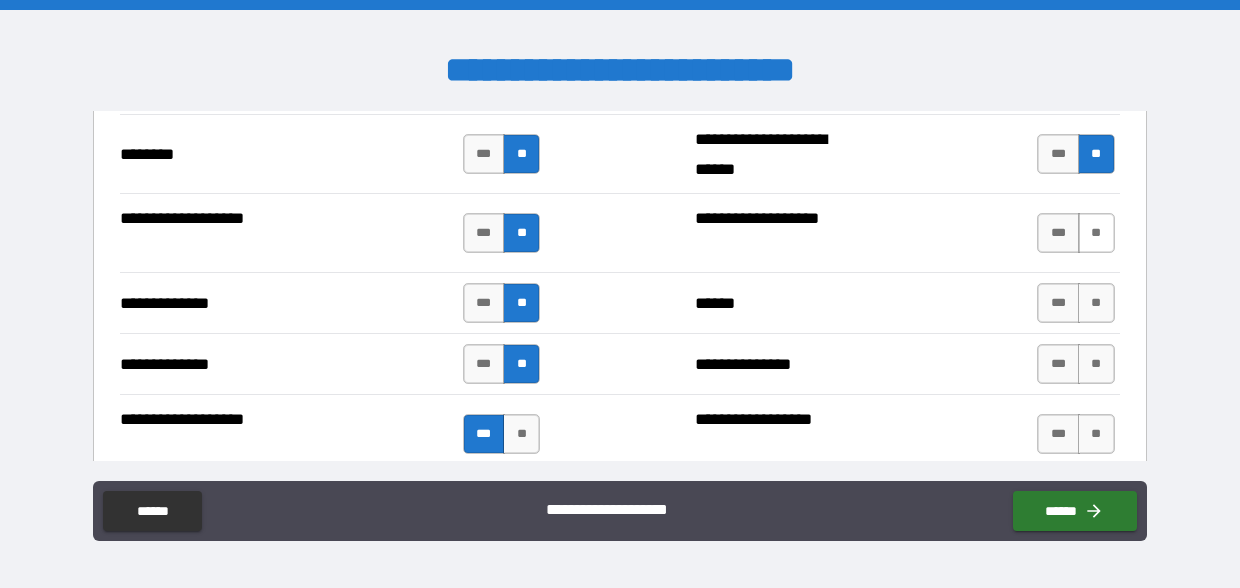 click on "**" at bounding box center [1096, 233] 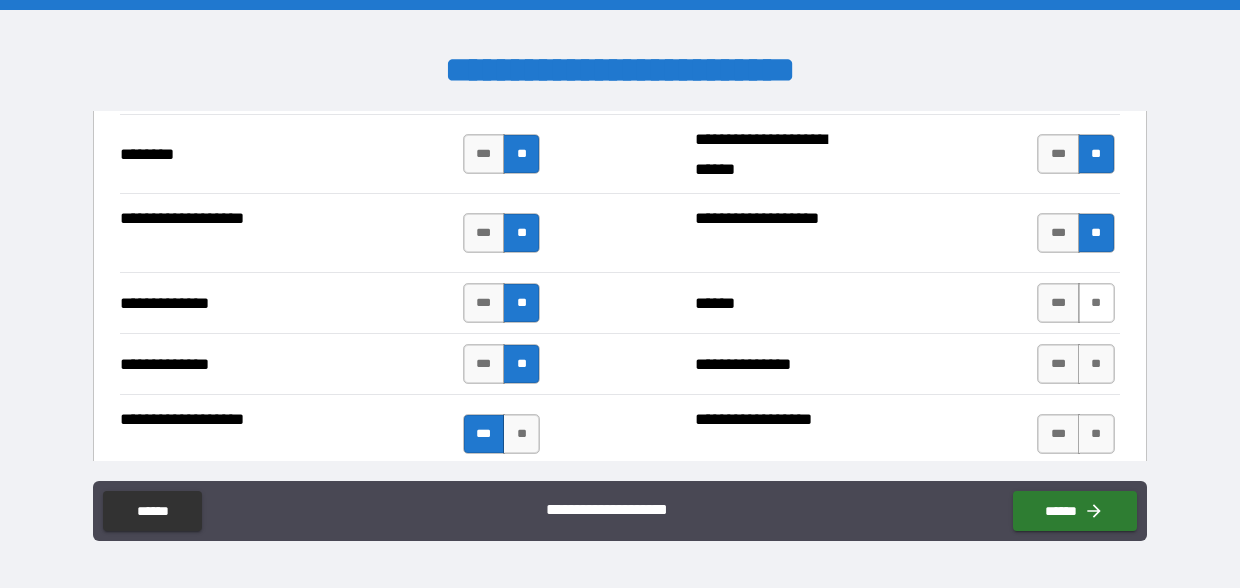 click on "**" at bounding box center (1096, 303) 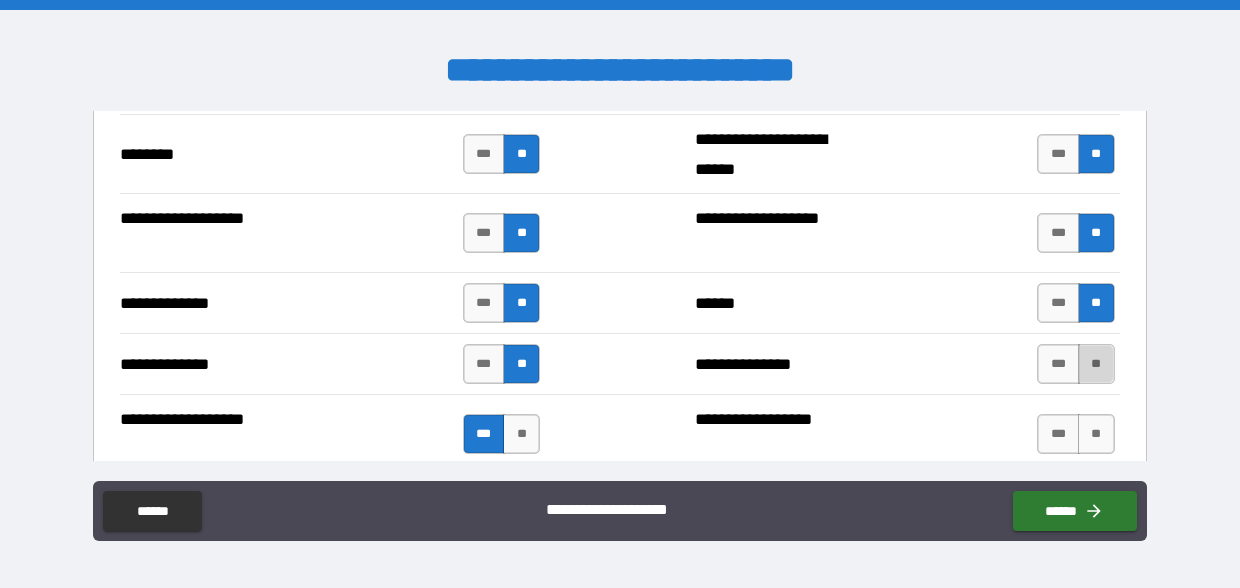 click on "**" at bounding box center (1096, 364) 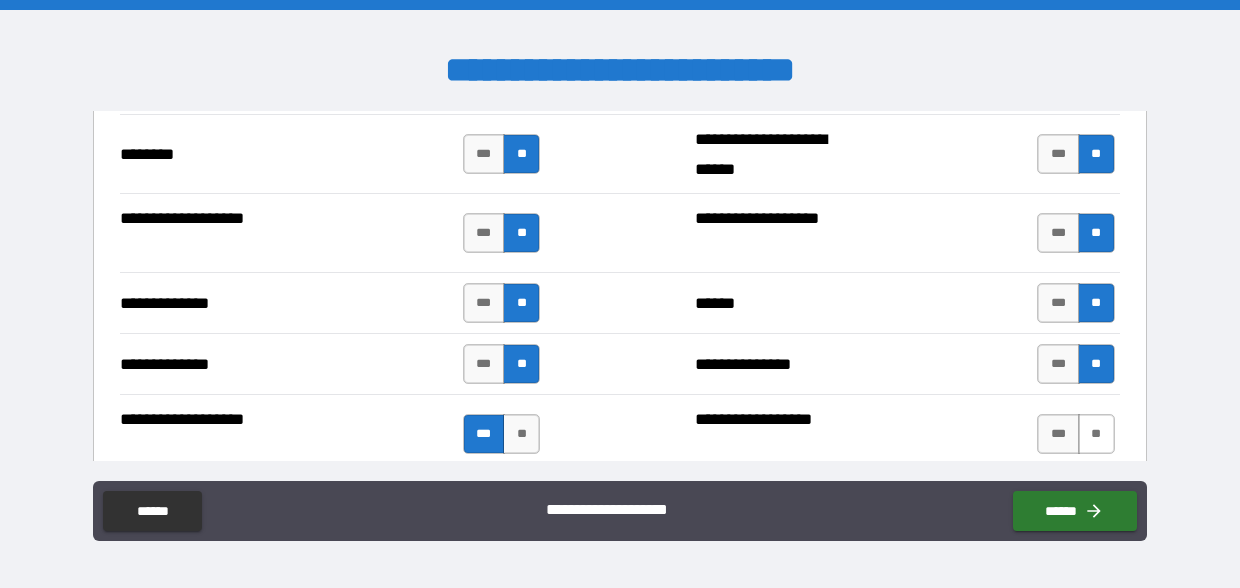 click on "**" at bounding box center (1096, 434) 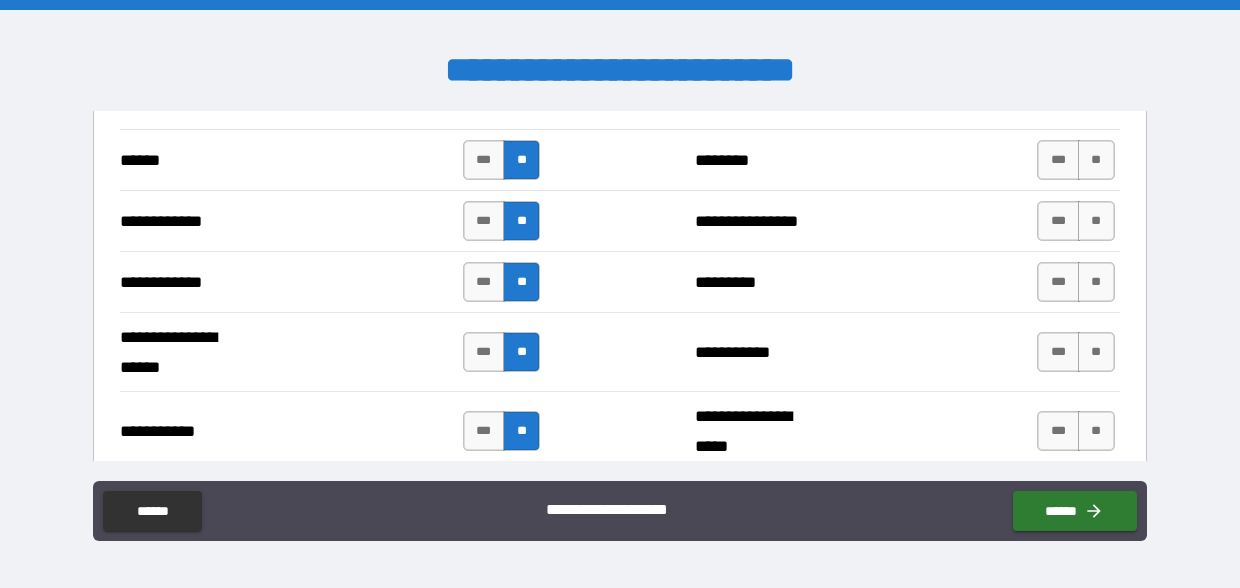 scroll, scrollTop: 3859, scrollLeft: 0, axis: vertical 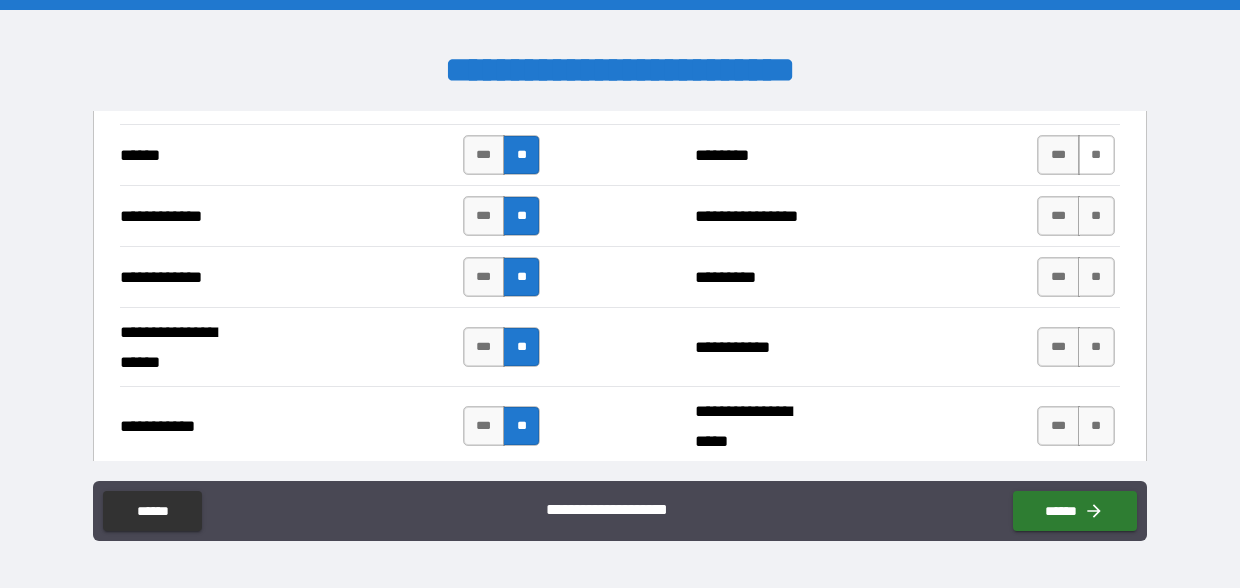 click on "**" at bounding box center [1096, 155] 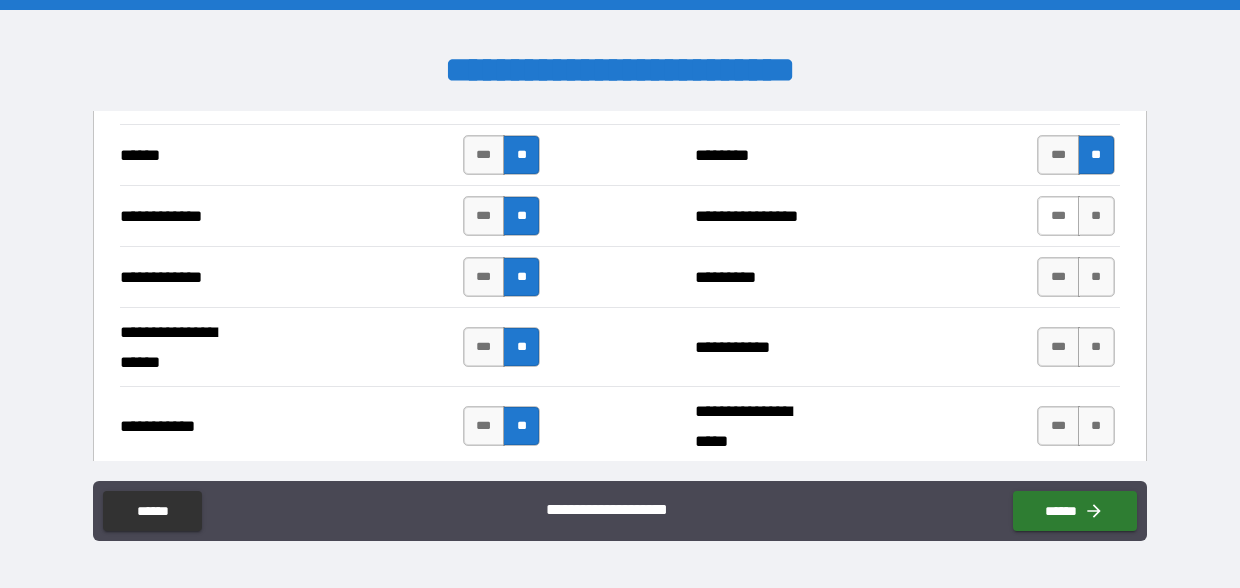 click on "***" at bounding box center (1058, 216) 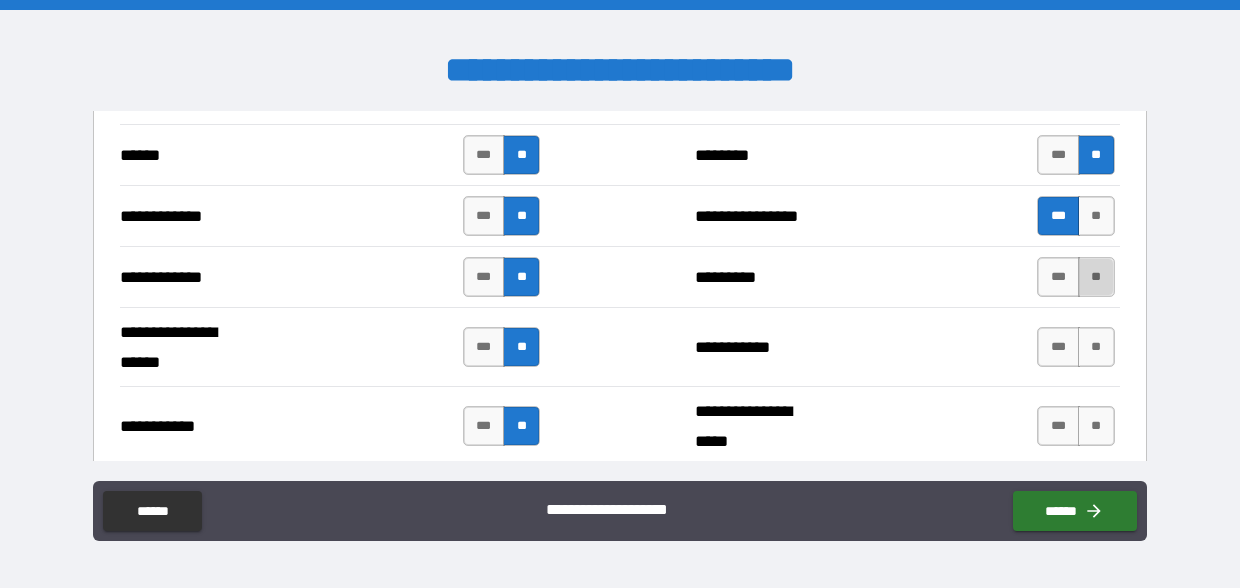 click on "**" at bounding box center (1096, 277) 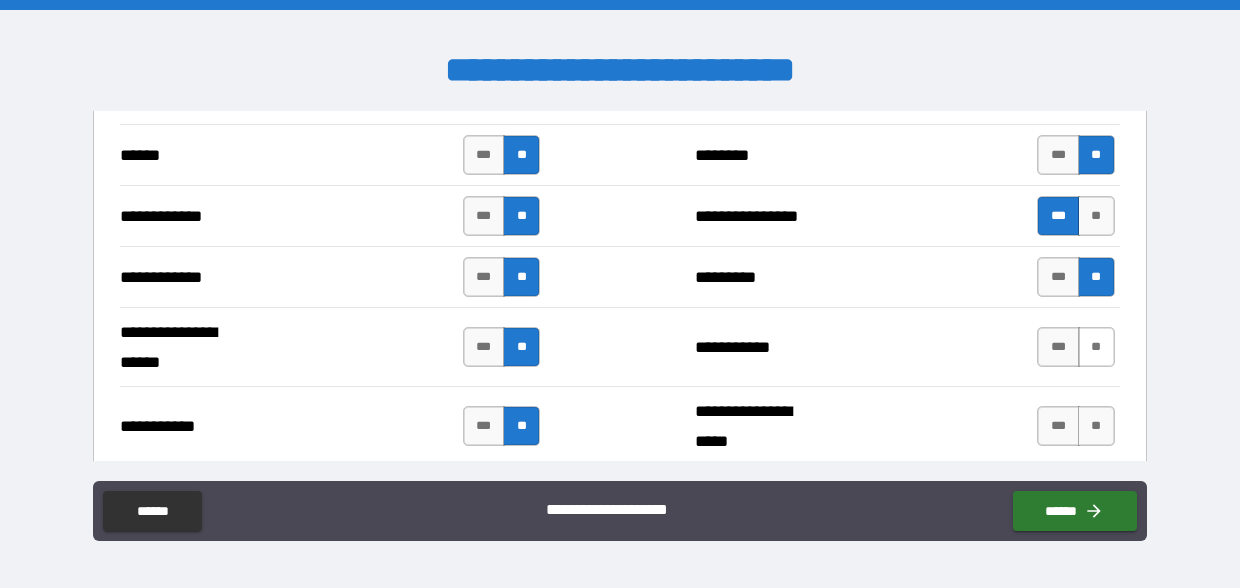 click on "**" at bounding box center [1096, 347] 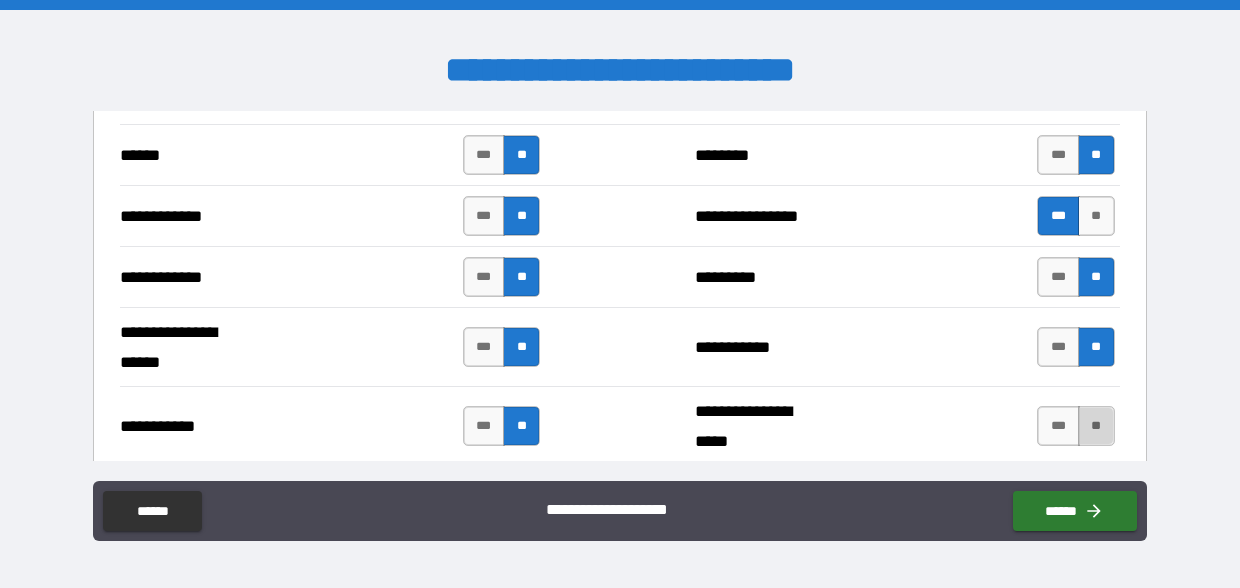 click on "**" at bounding box center (1096, 426) 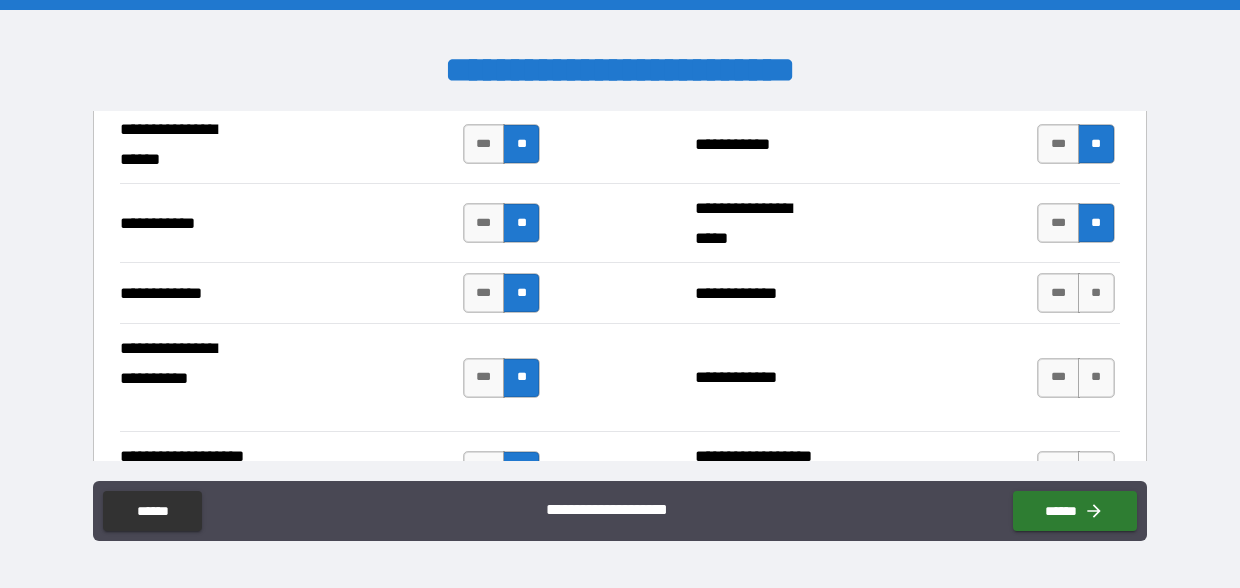 scroll, scrollTop: 4066, scrollLeft: 0, axis: vertical 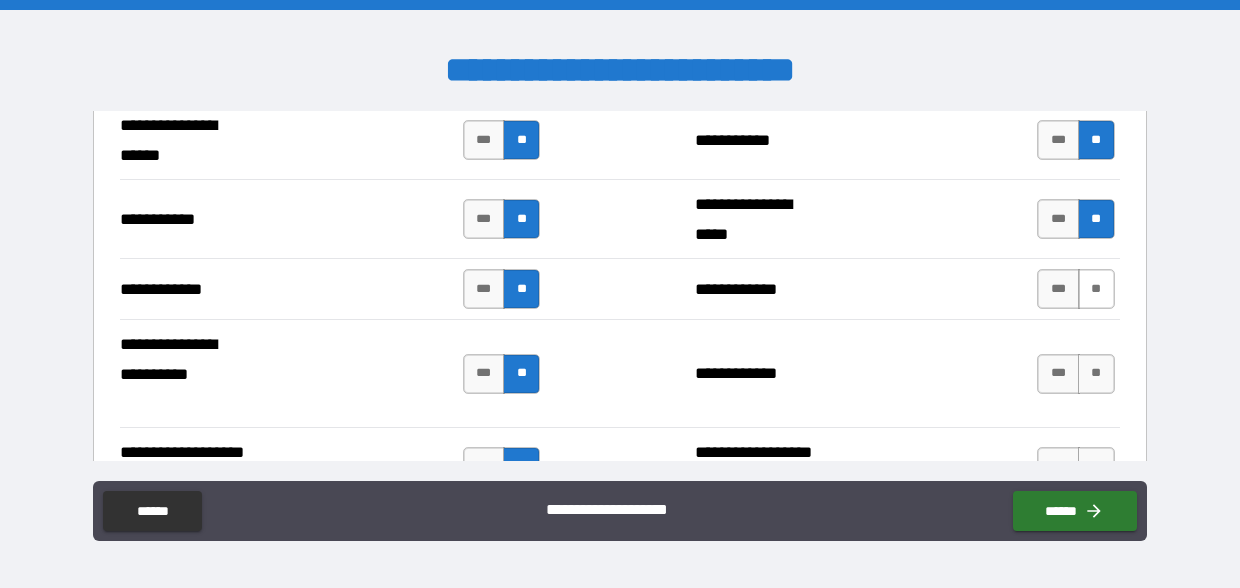 click on "**" at bounding box center [1096, 289] 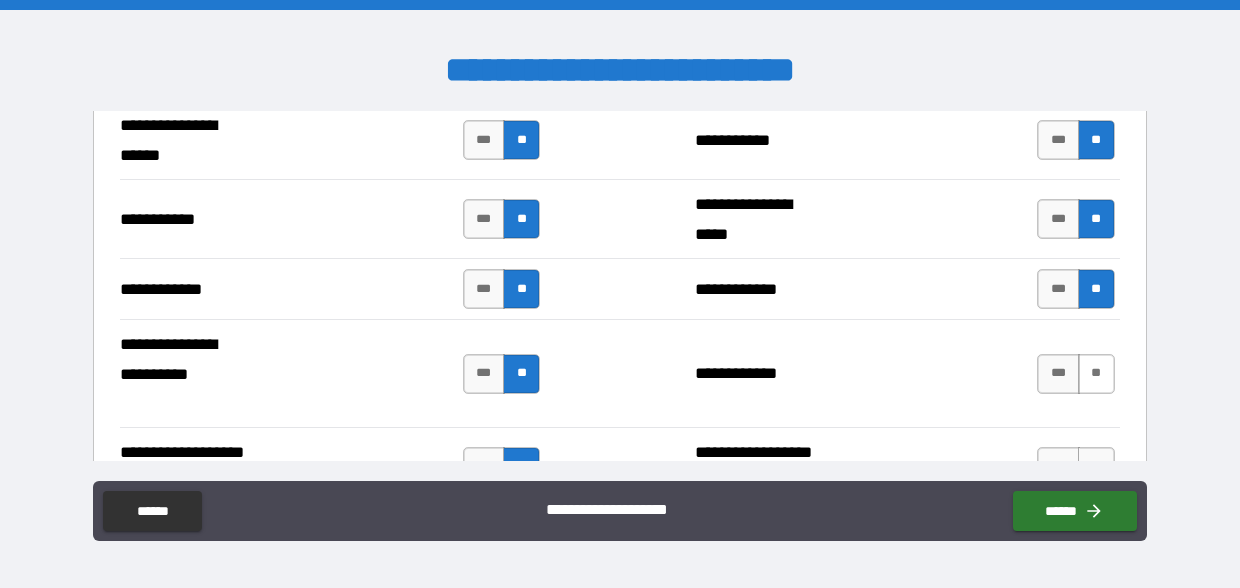 click on "**" at bounding box center [1096, 374] 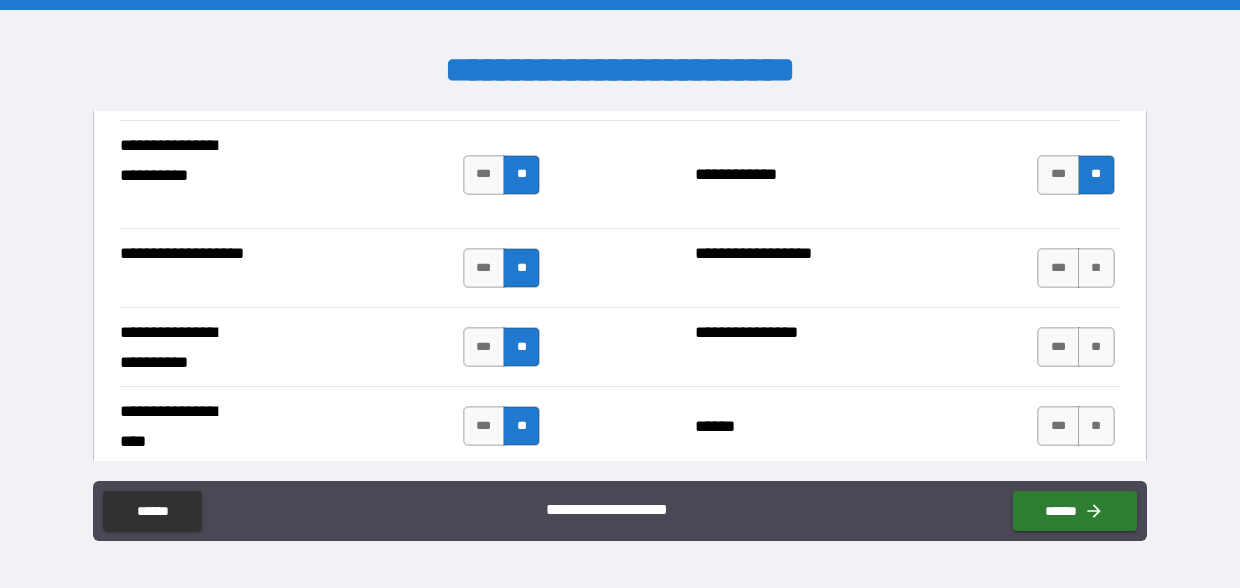 scroll, scrollTop: 4266, scrollLeft: 0, axis: vertical 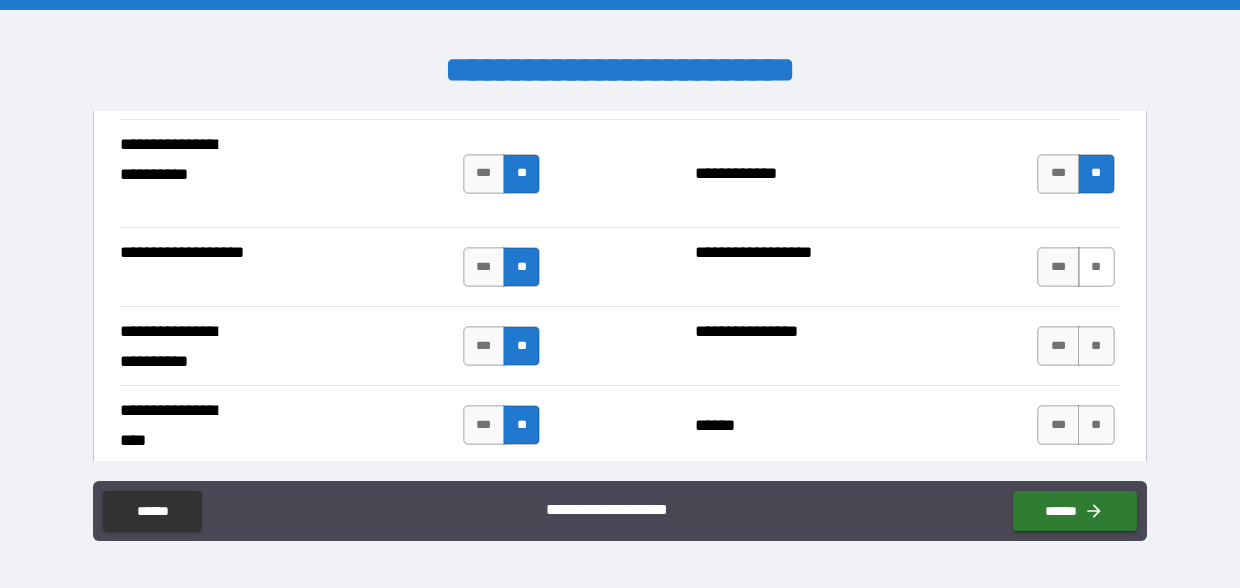 click on "**" at bounding box center [1096, 267] 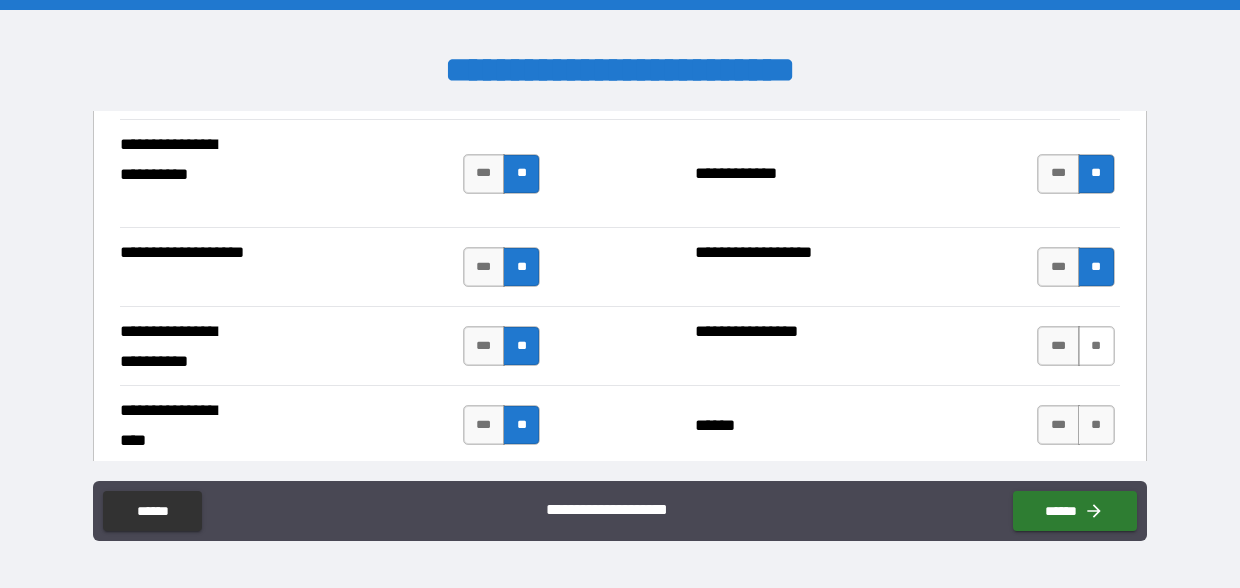 click on "**" at bounding box center [1096, 346] 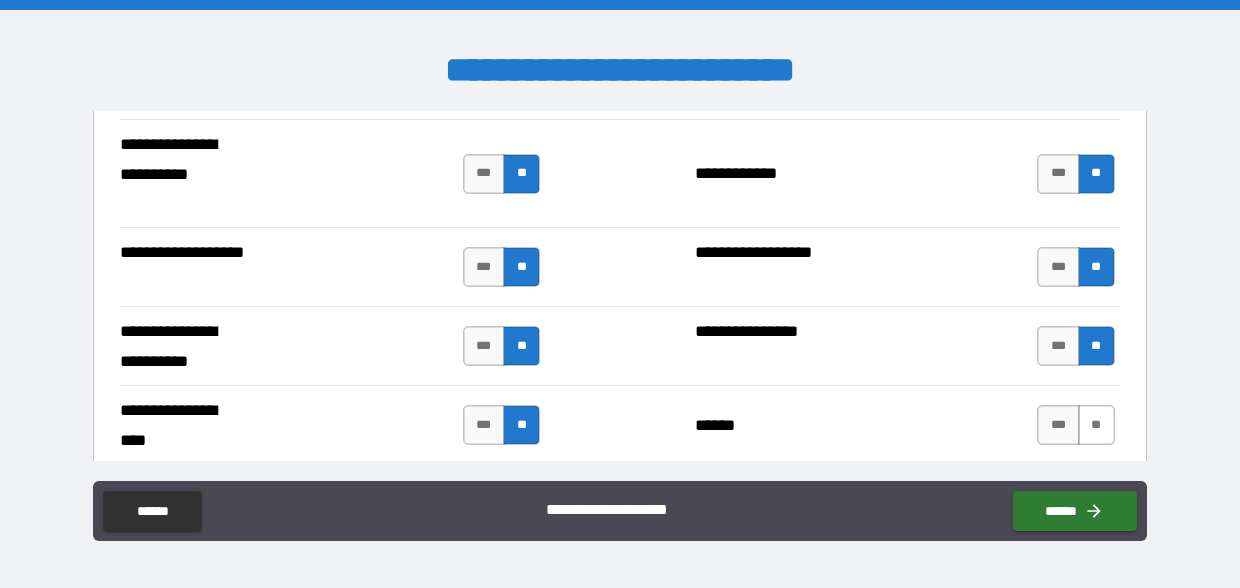 click on "**" at bounding box center [1096, 425] 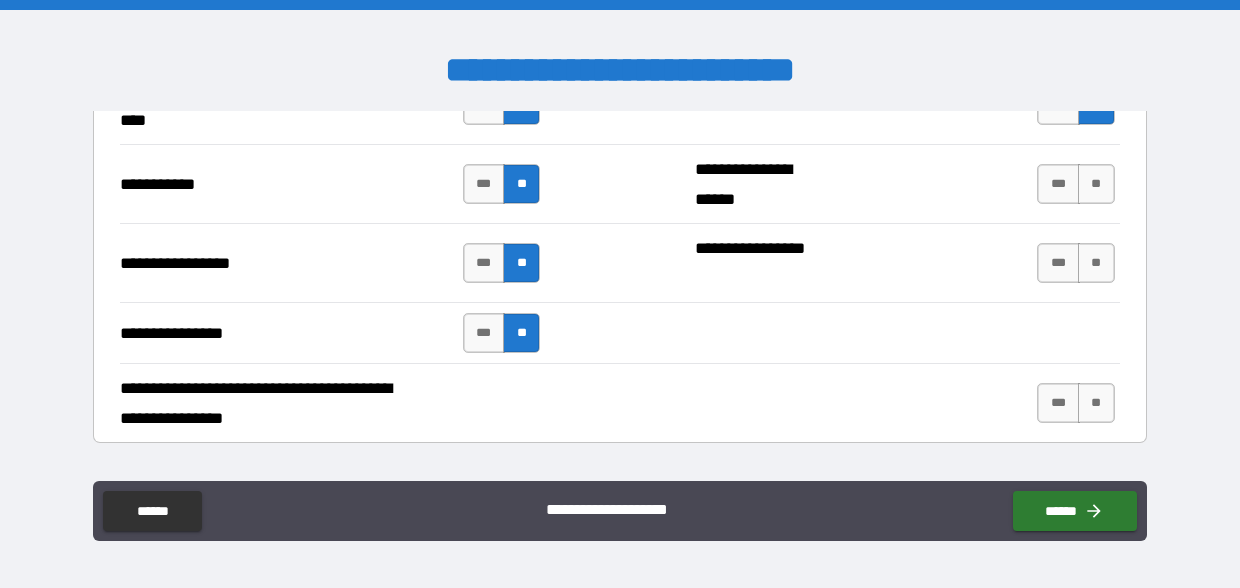 scroll, scrollTop: 4590, scrollLeft: 0, axis: vertical 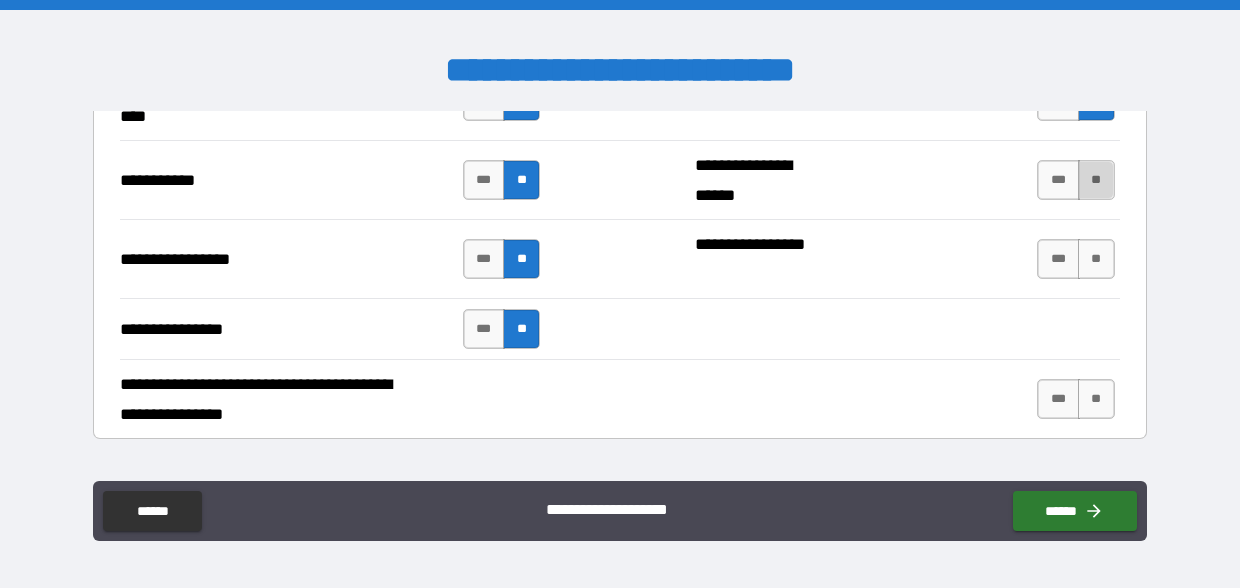 click on "**" at bounding box center (1096, 180) 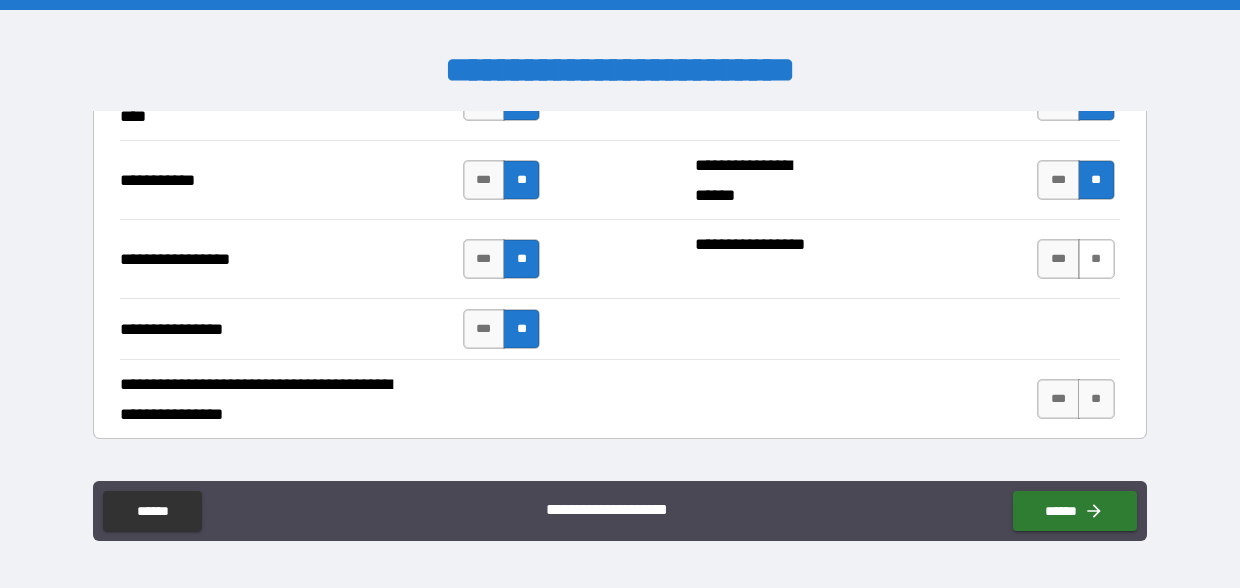 click on "**" at bounding box center (1096, 259) 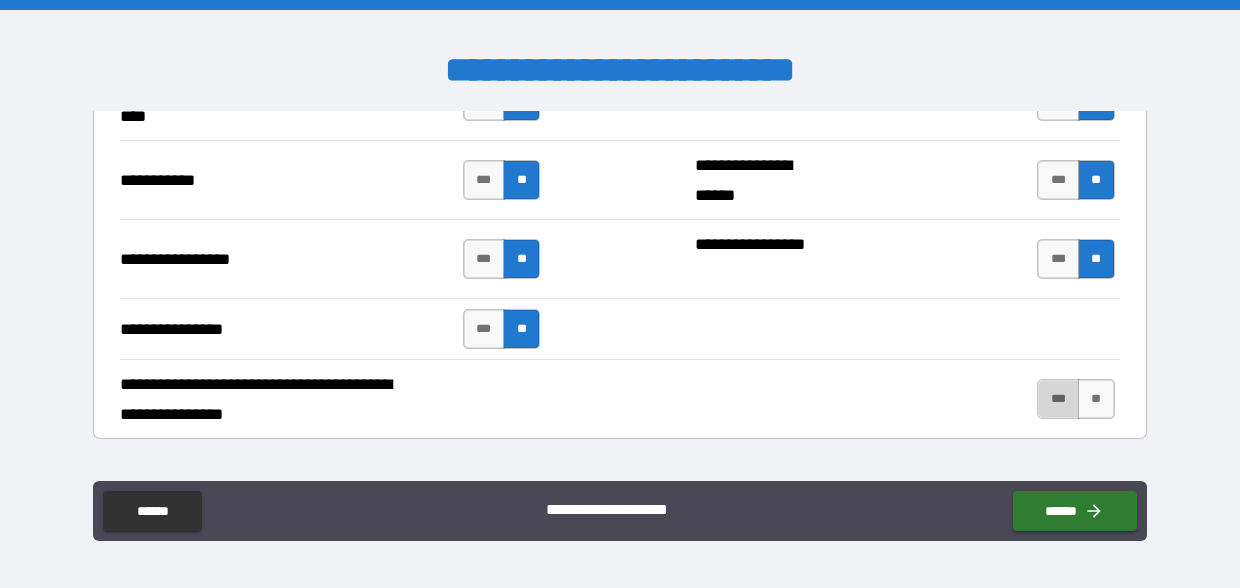 click on "***" at bounding box center (1058, 399) 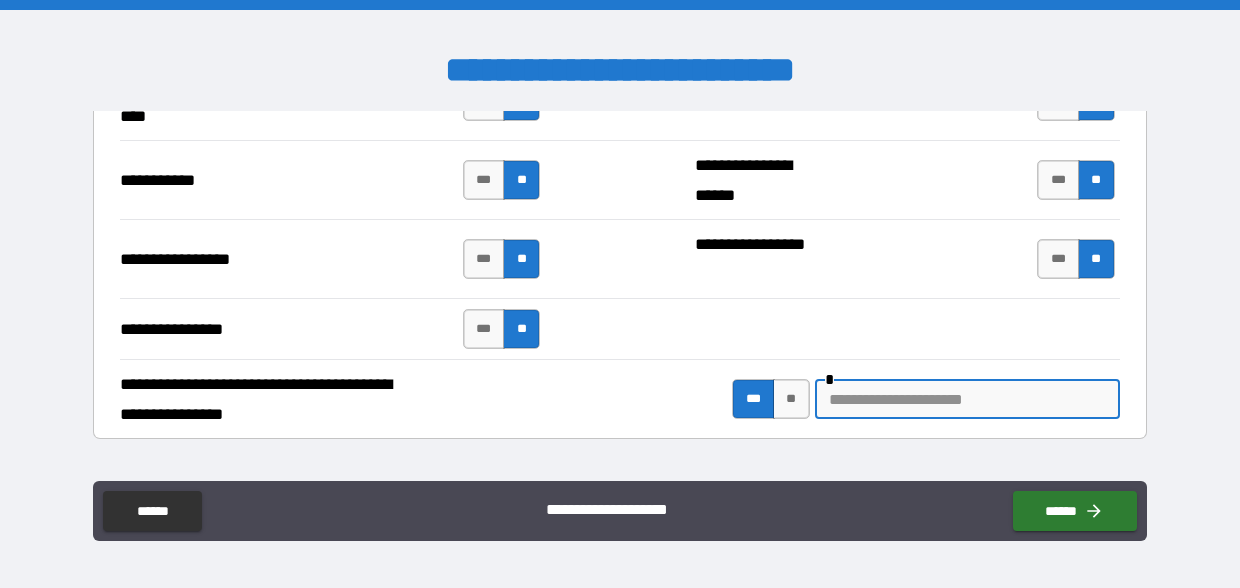 click at bounding box center [967, 399] 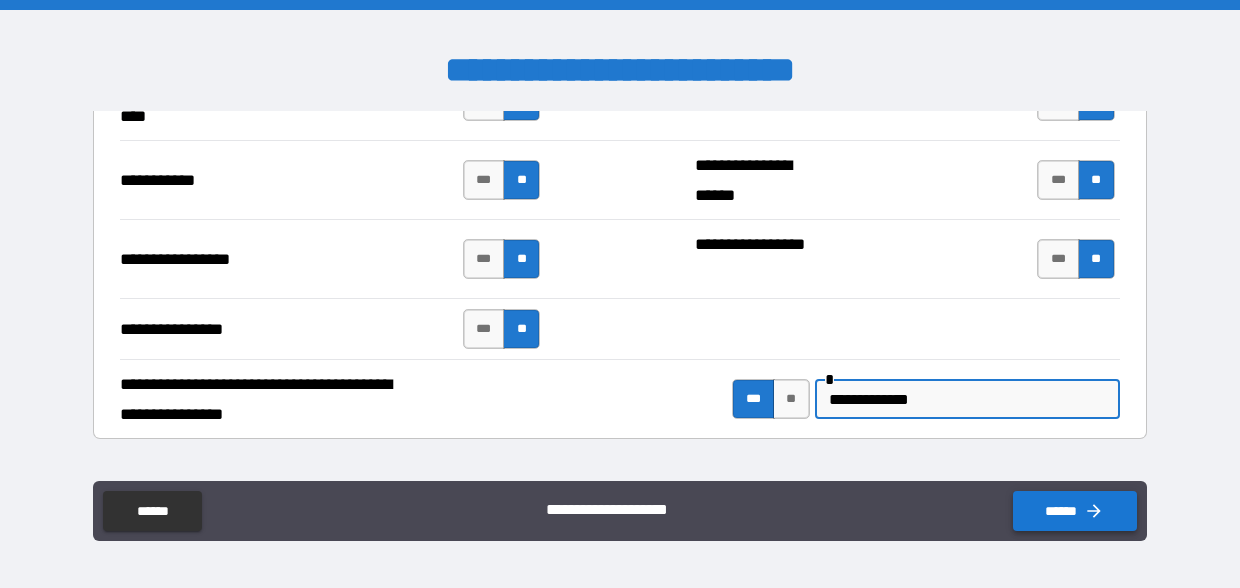 click on "******" at bounding box center [1075, 511] 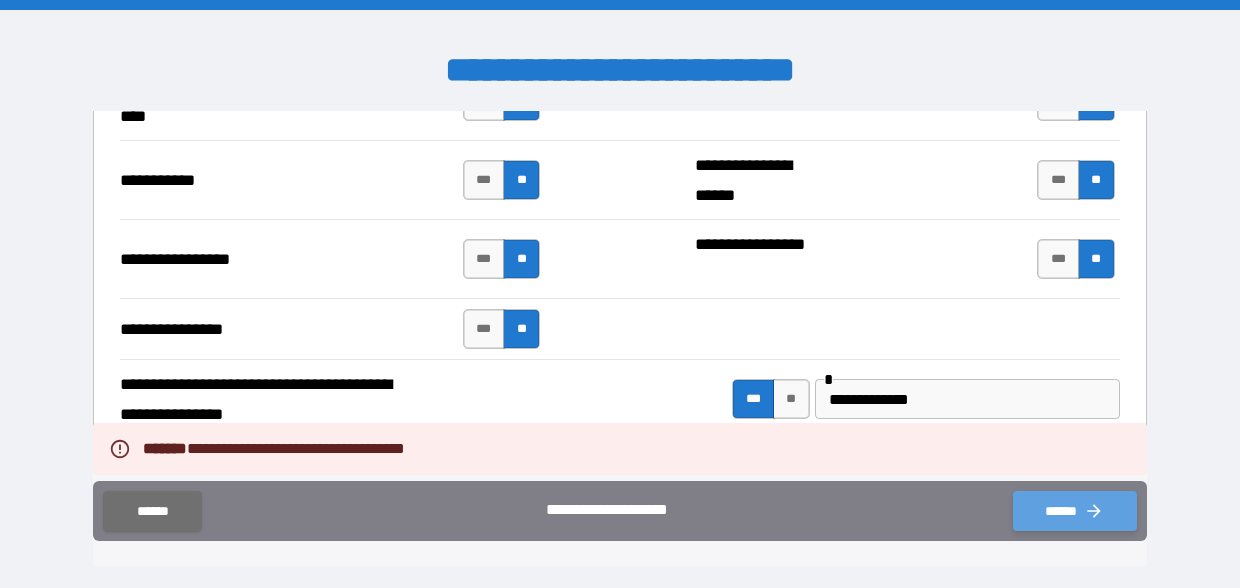 drag, startPoint x: 865, startPoint y: 397, endPoint x: 1079, endPoint y: 523, distance: 248.33849 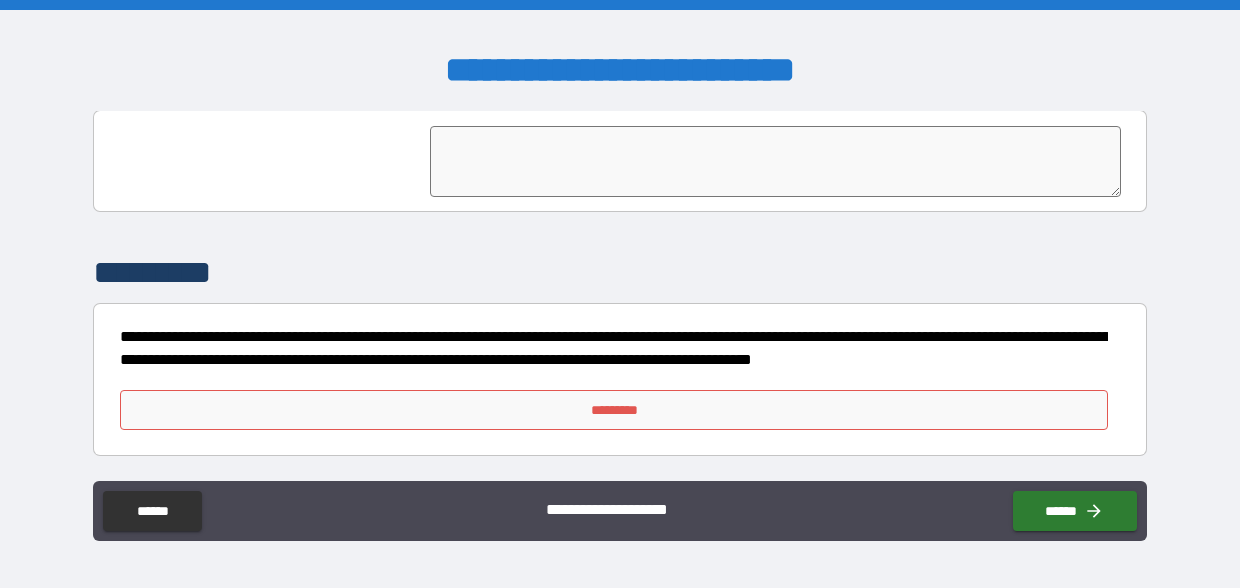 scroll, scrollTop: 5010, scrollLeft: 0, axis: vertical 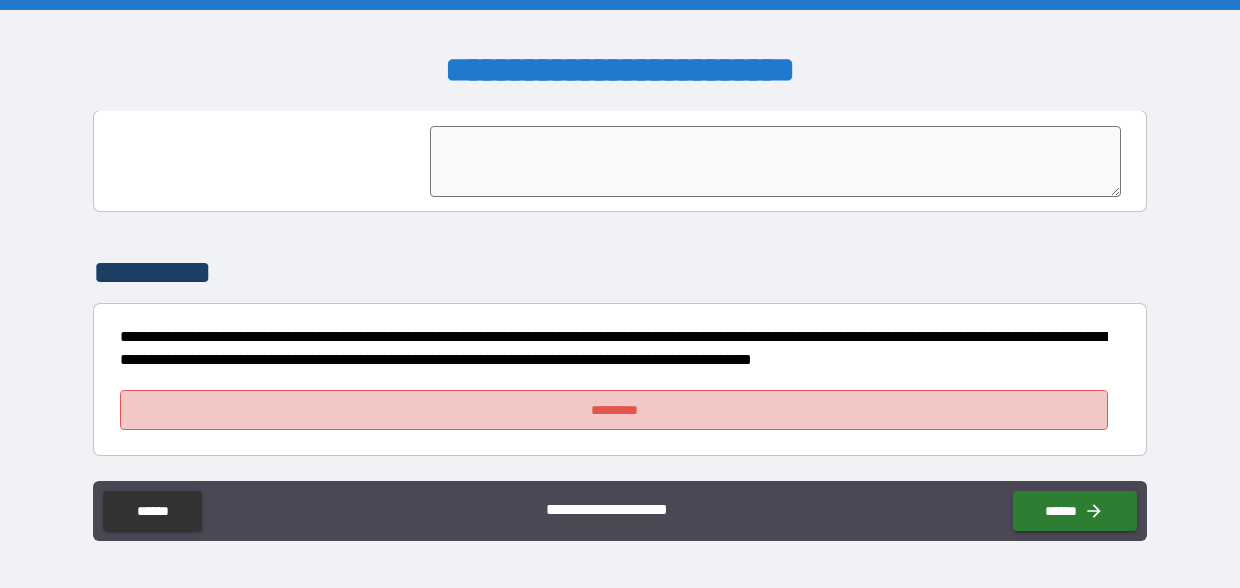 click on "*********" at bounding box center (614, 410) 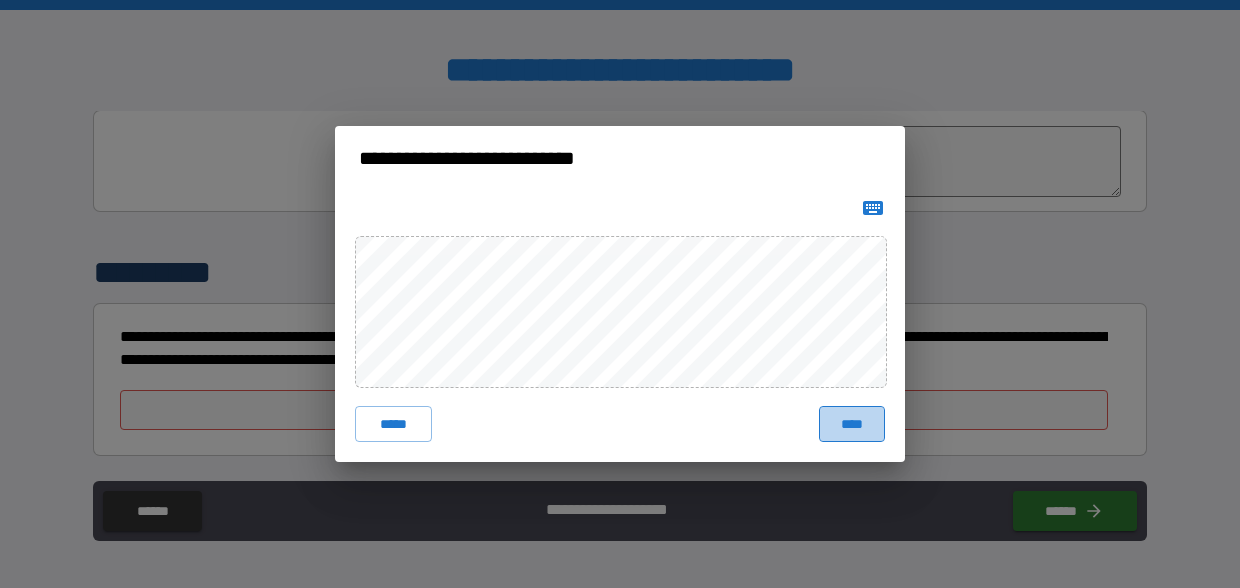 click on "****" at bounding box center [852, 424] 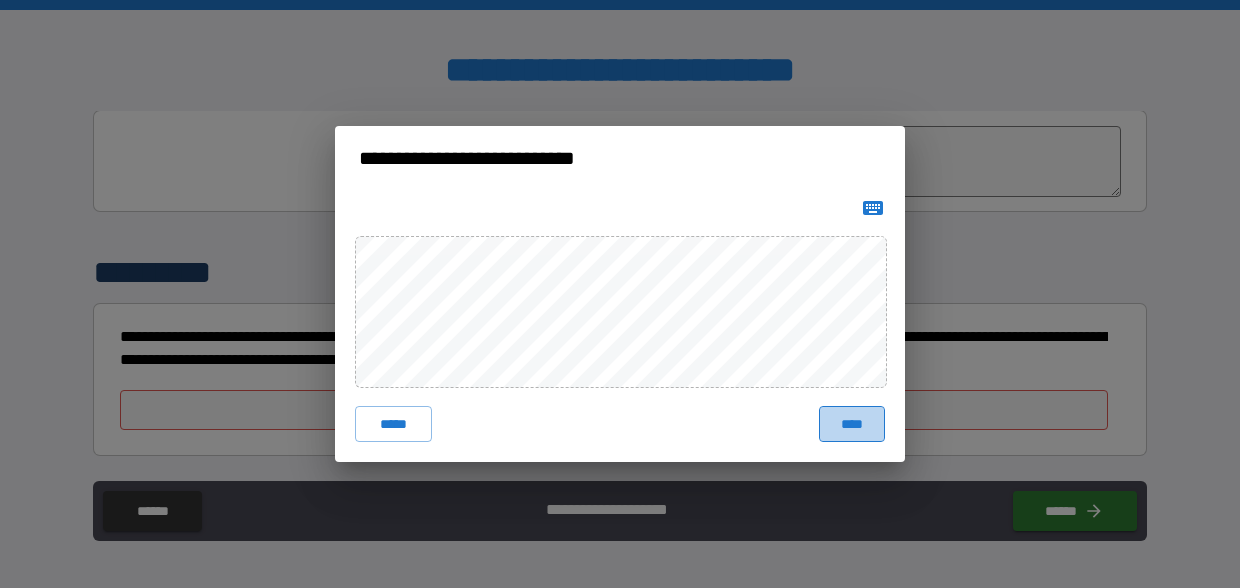 click on "****" at bounding box center [852, 424] 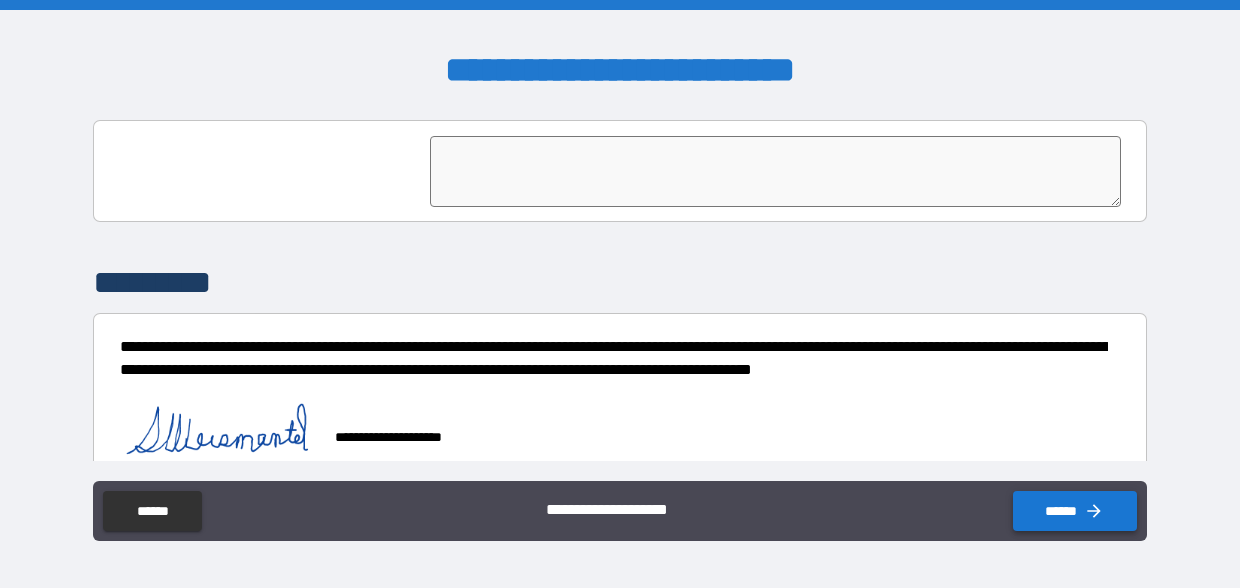 click 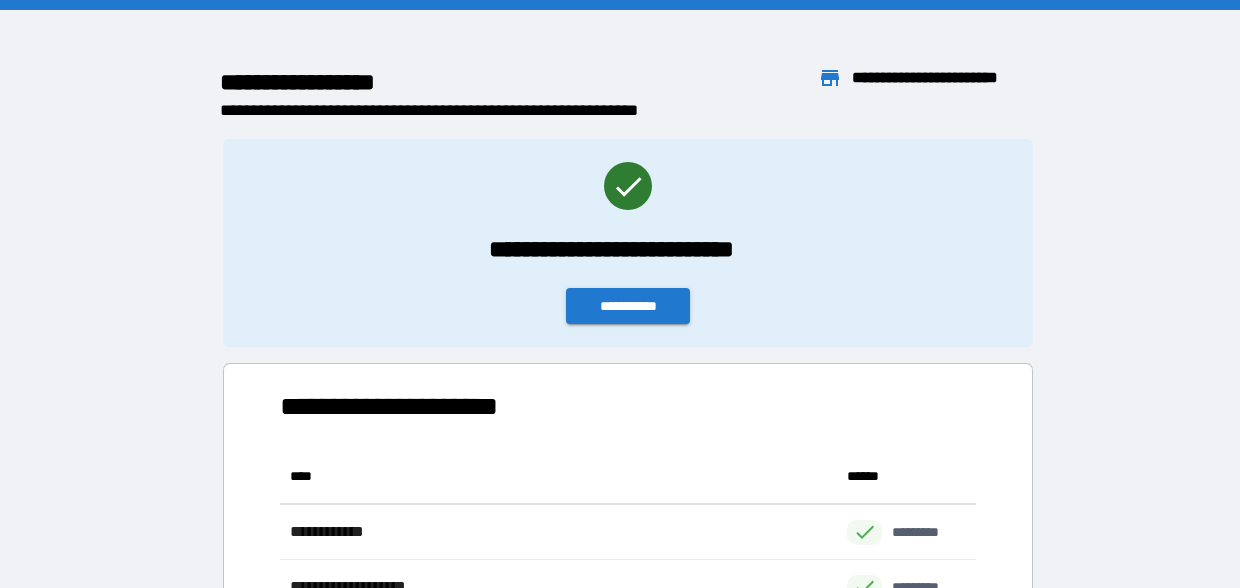 scroll, scrollTop: 1, scrollLeft: 1, axis: both 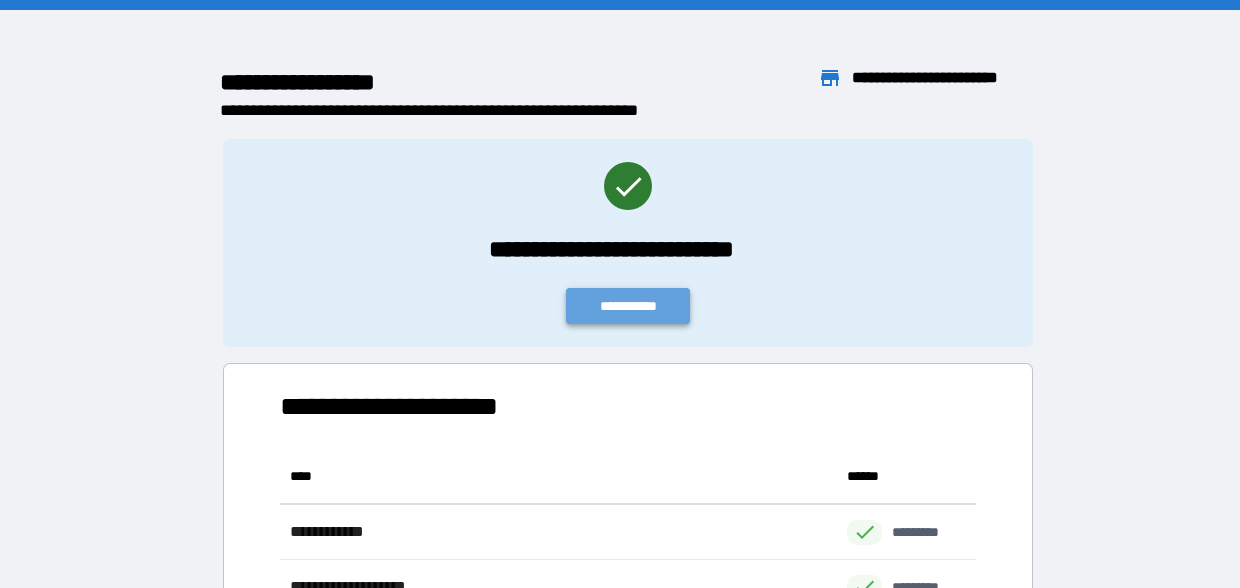 click on "**********" at bounding box center [628, 306] 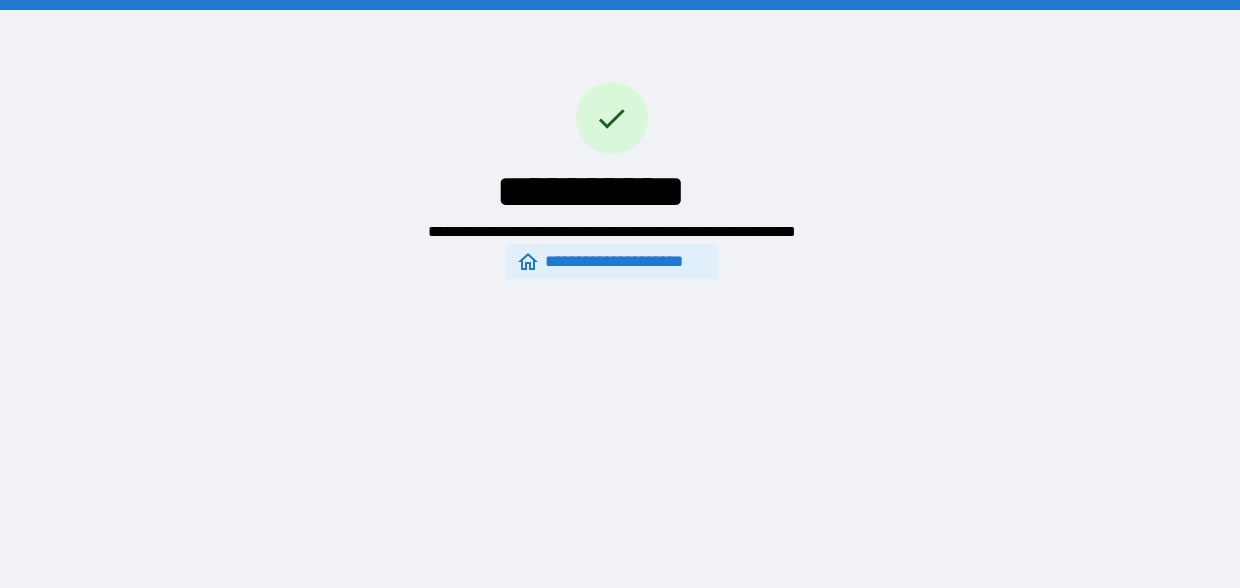 click on "**********" at bounding box center [612, 261] 